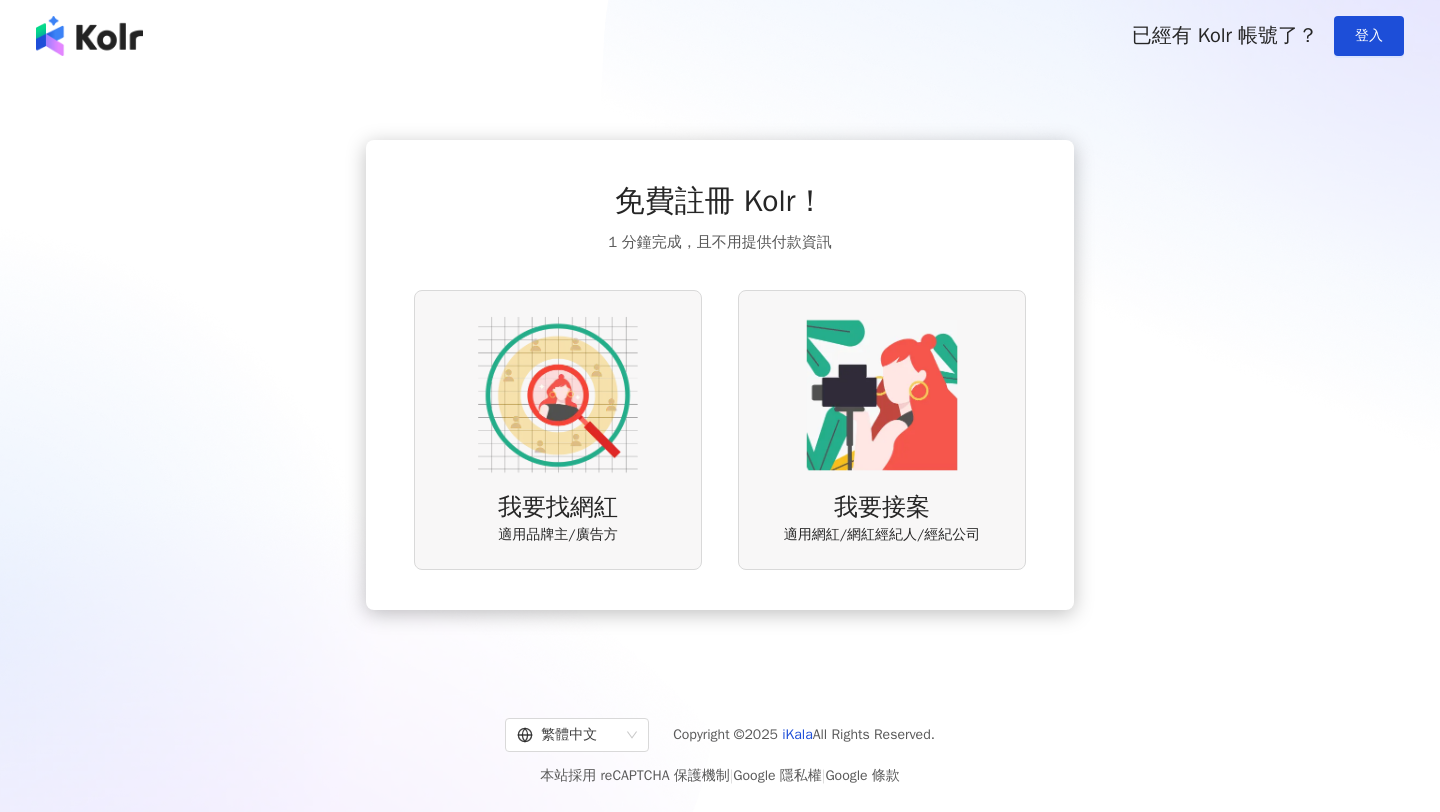 scroll, scrollTop: 0, scrollLeft: 0, axis: both 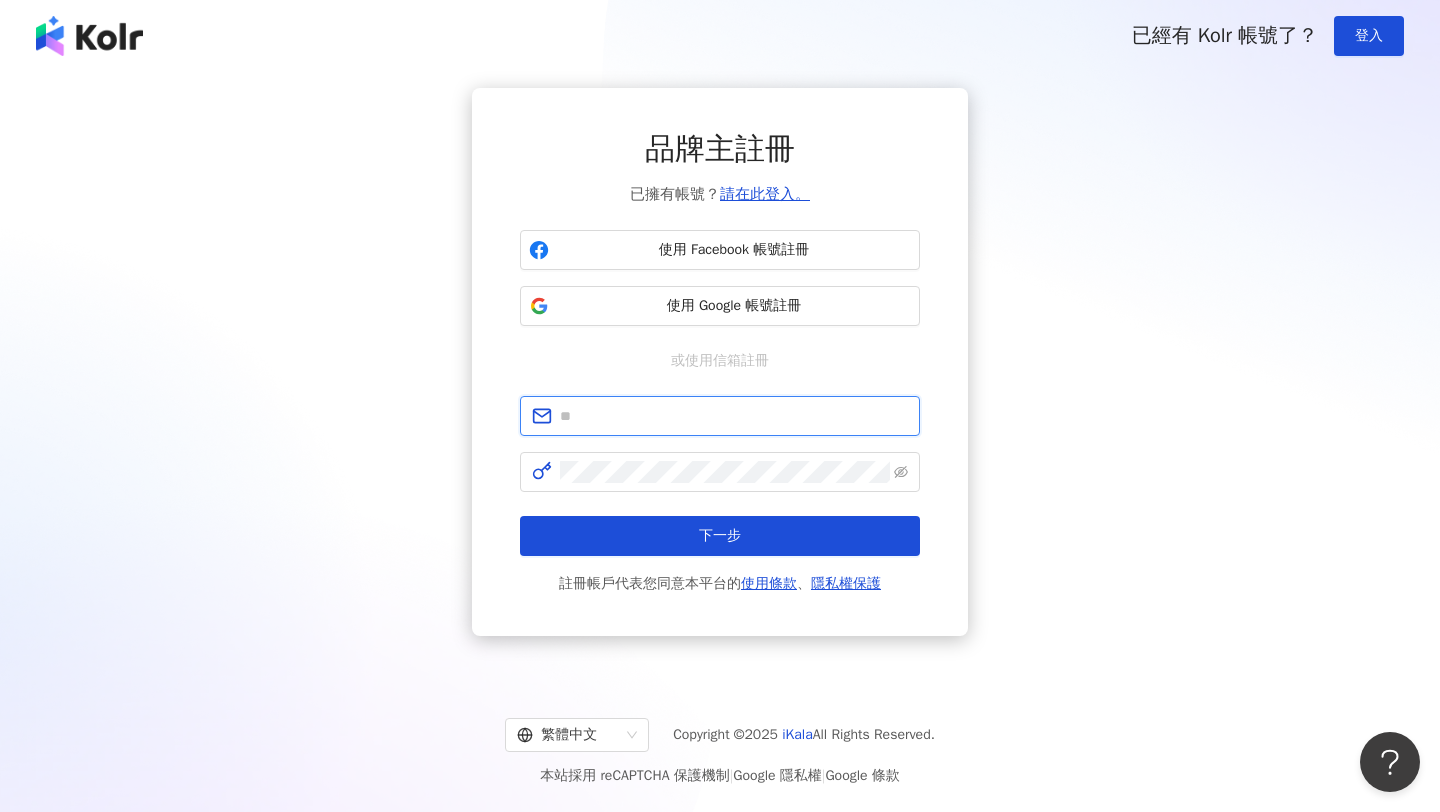 click at bounding box center [734, 416] 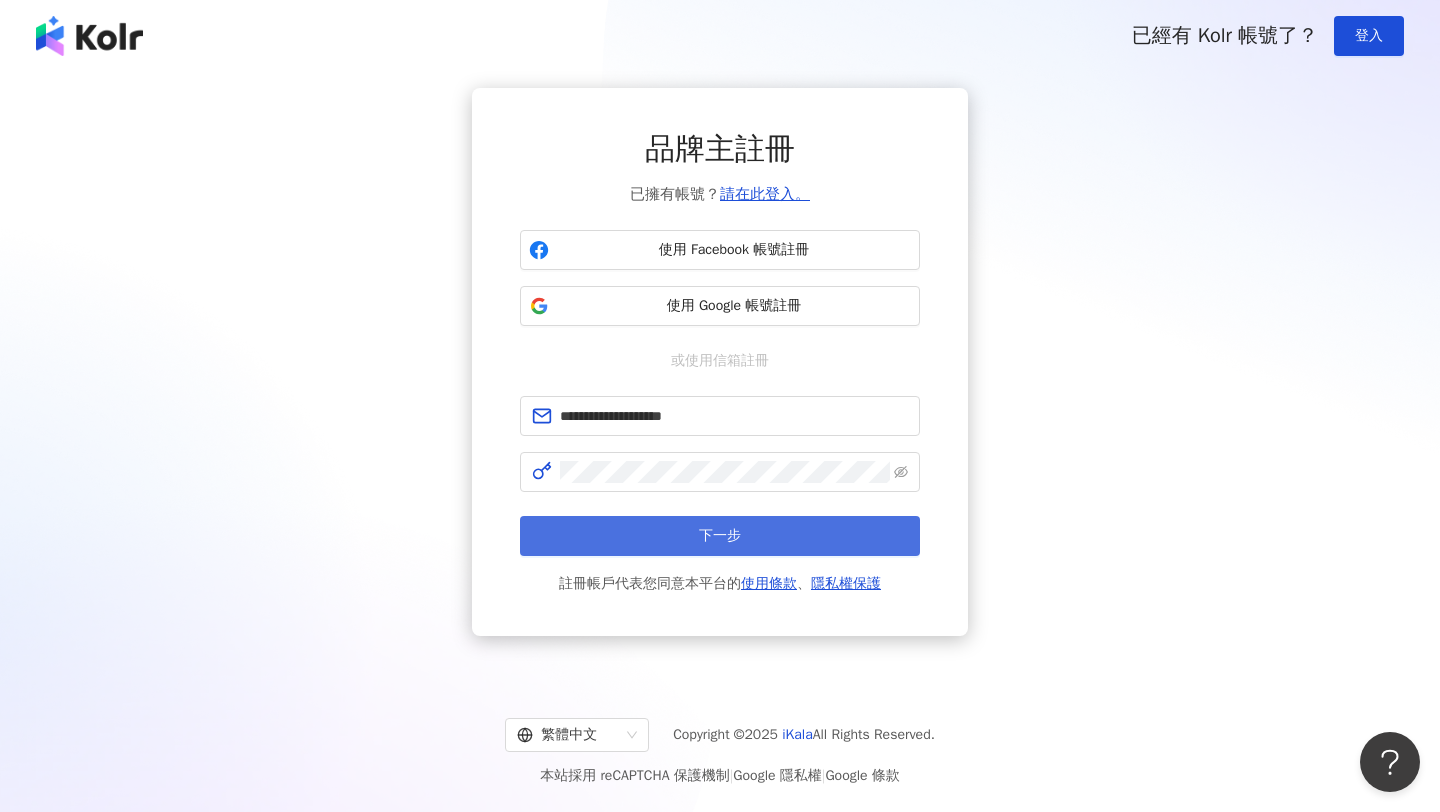 click on "下一步" at bounding box center [720, 536] 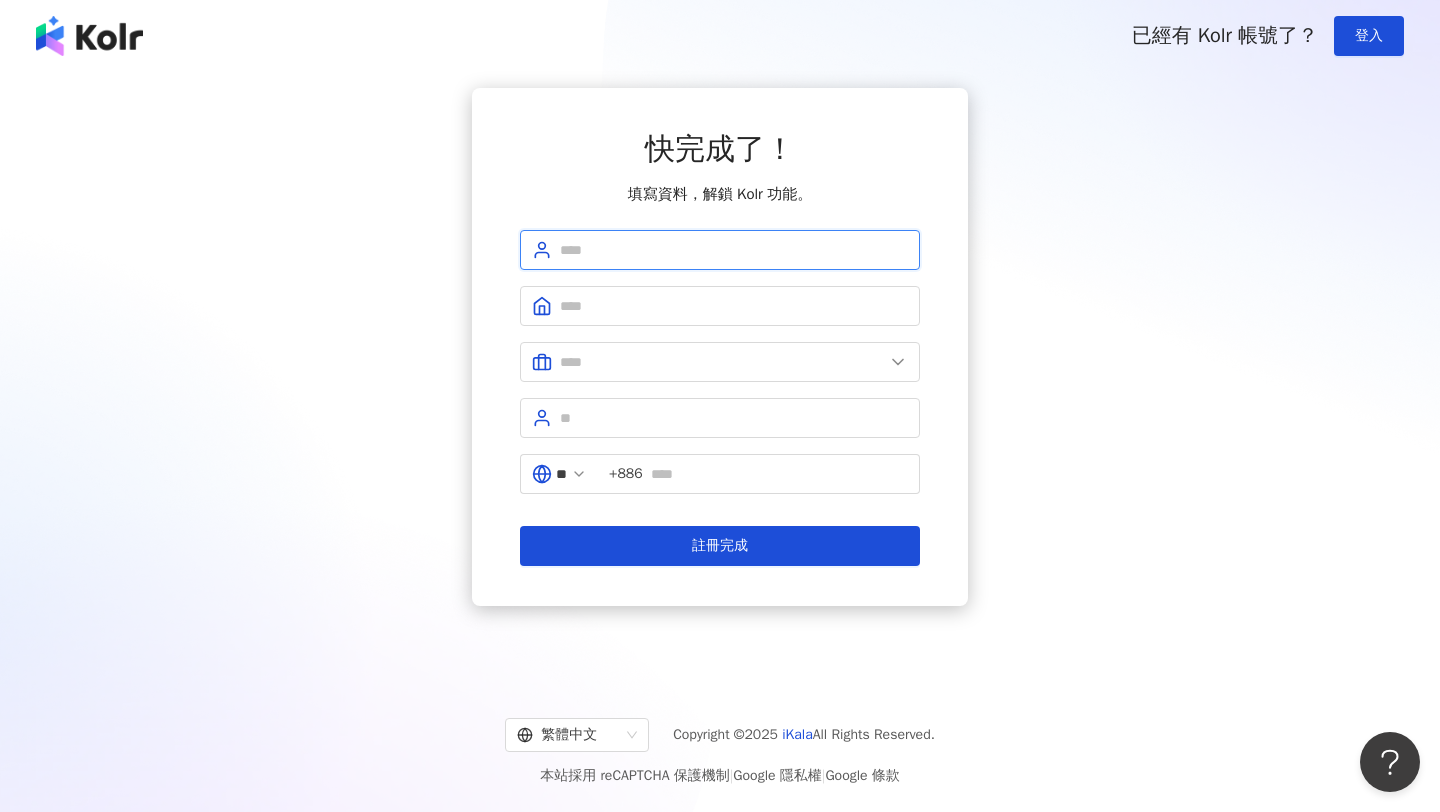 click at bounding box center (734, 250) 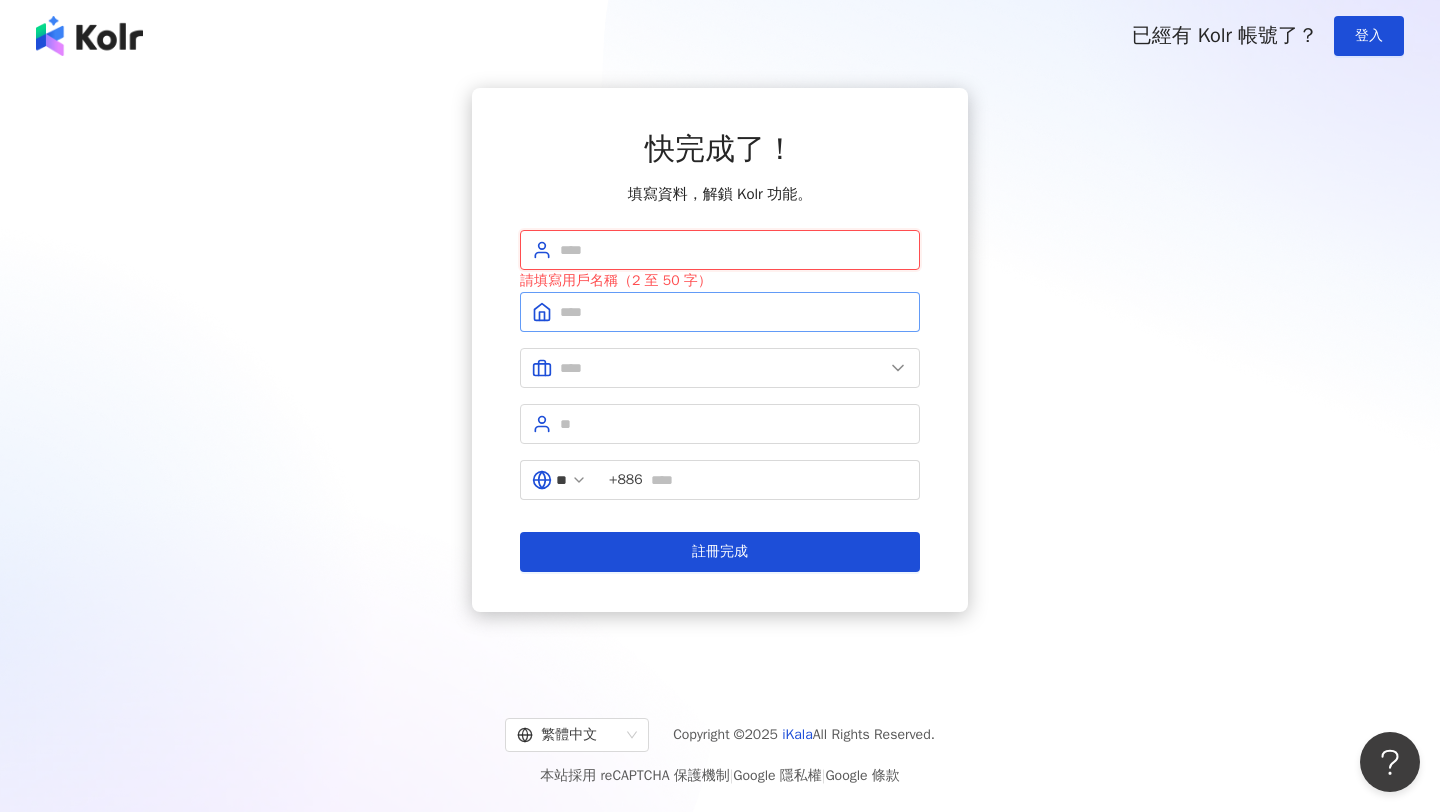 type on "*" 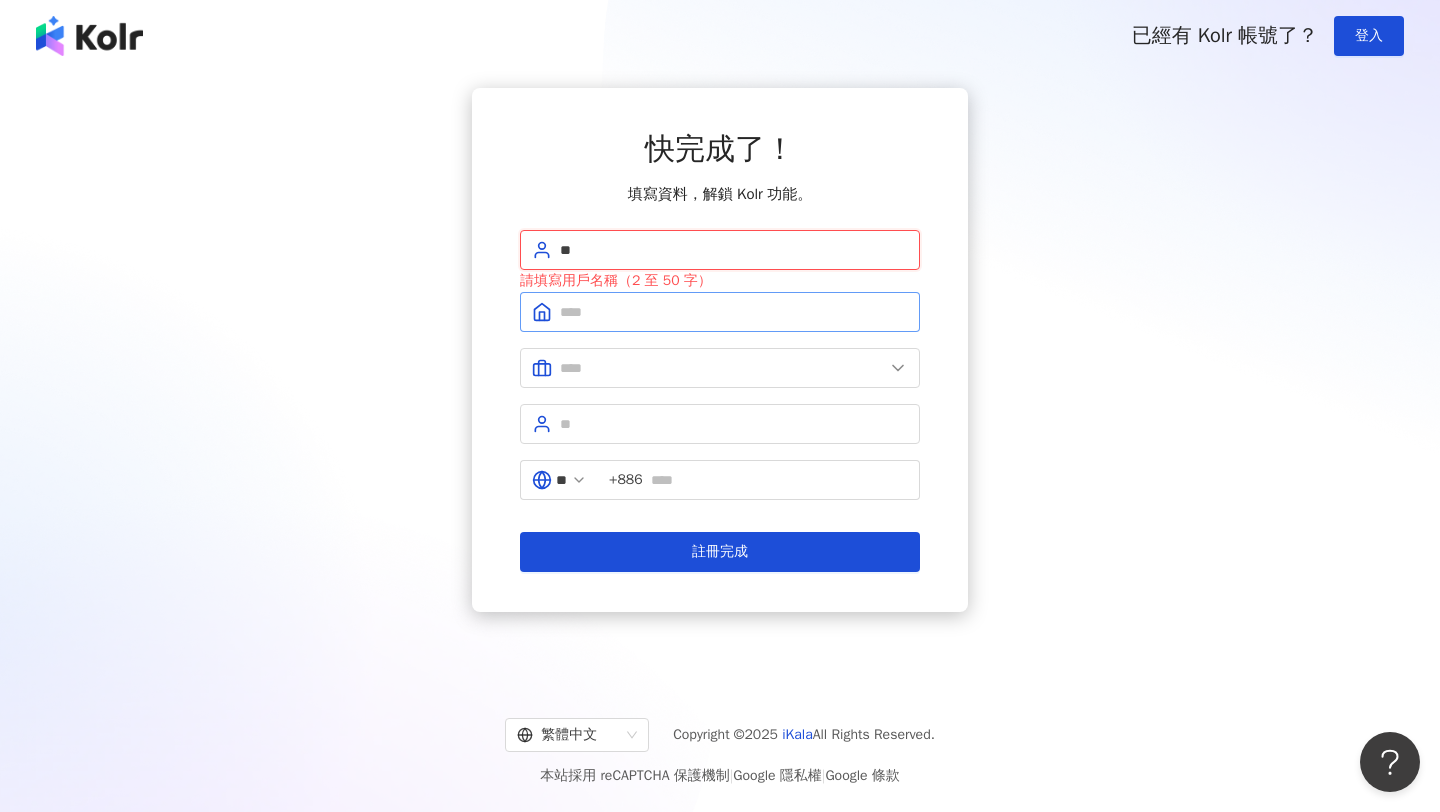 type on "**" 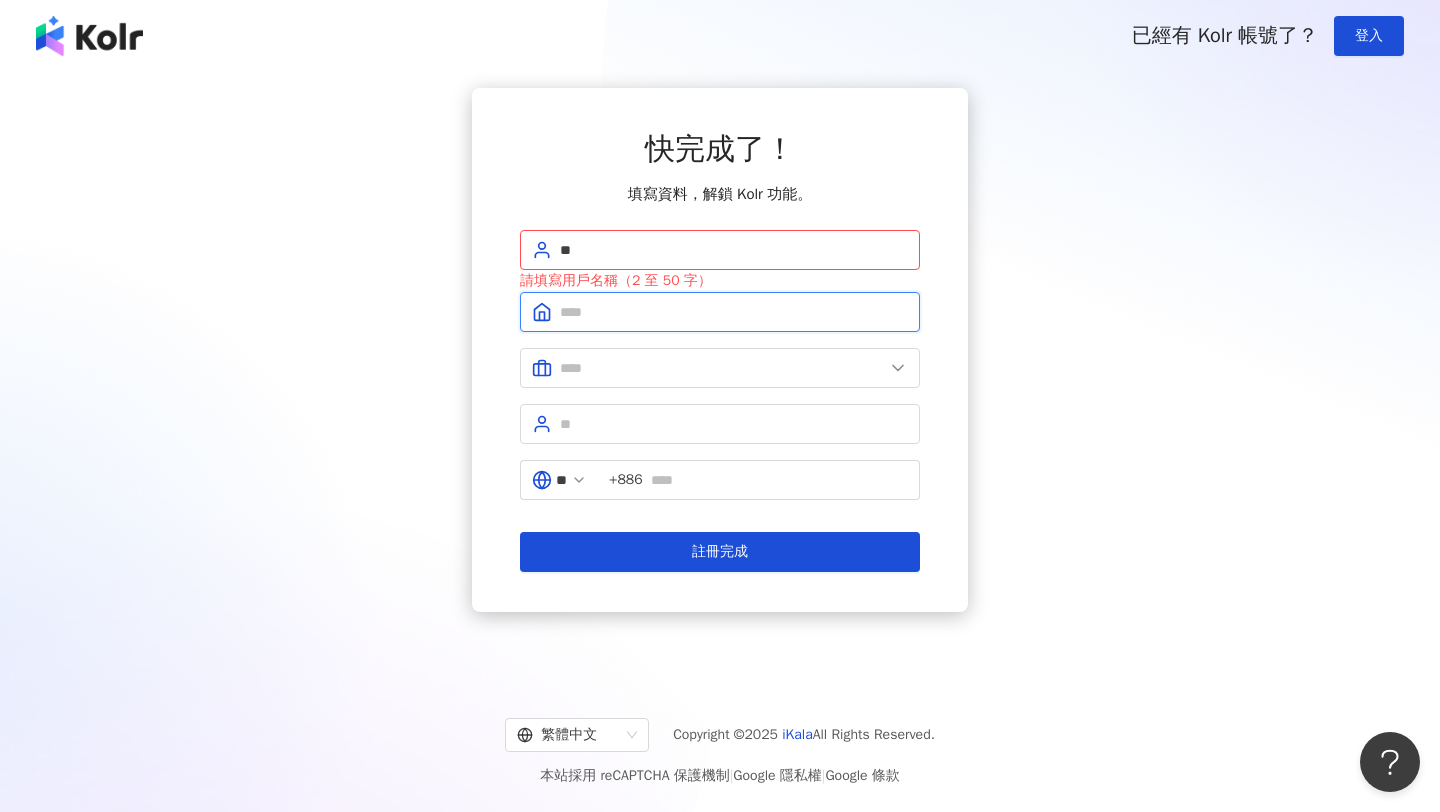 click at bounding box center (734, 312) 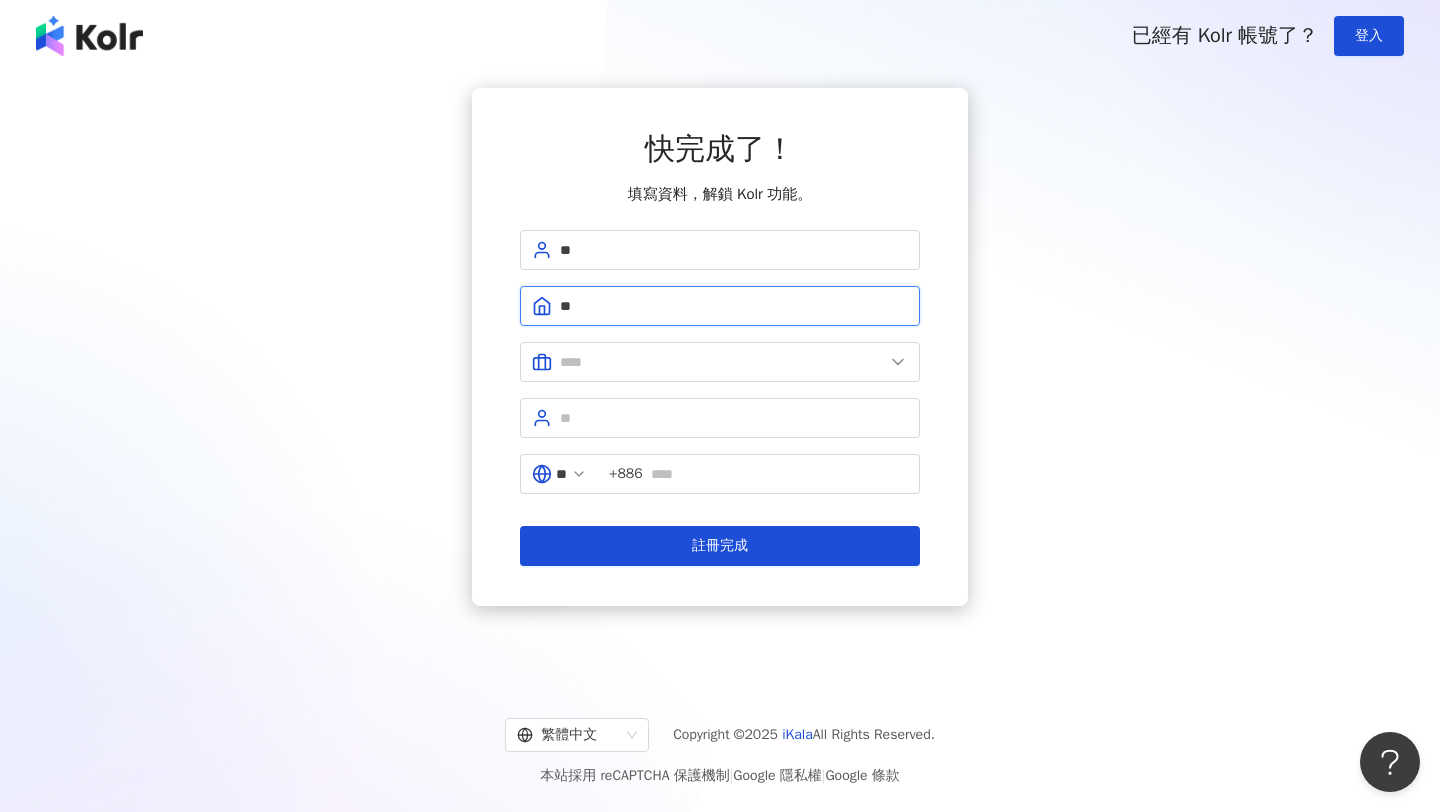 type on "**" 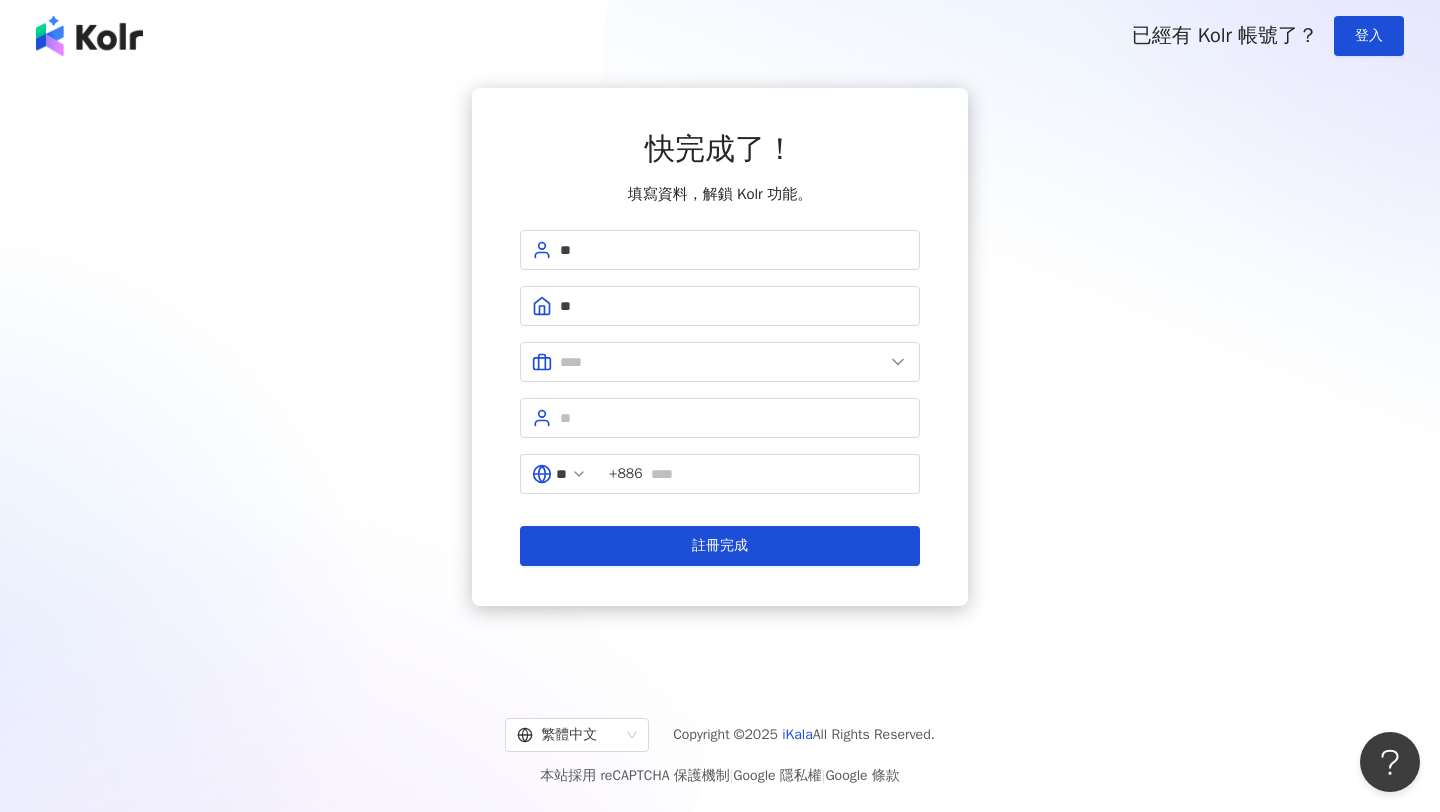 click on "** ** ** +886 註冊完成" at bounding box center [720, 398] 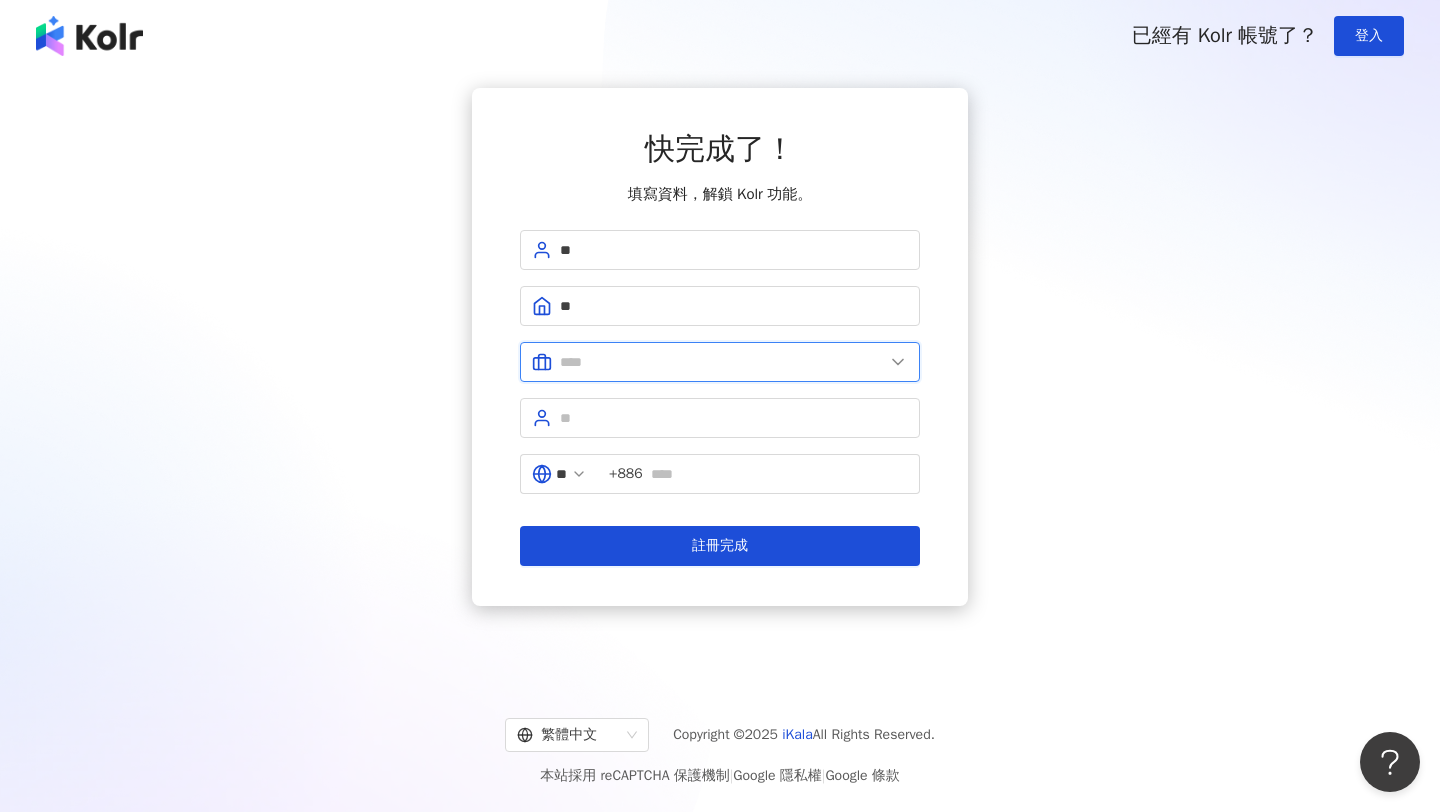 click at bounding box center [722, 362] 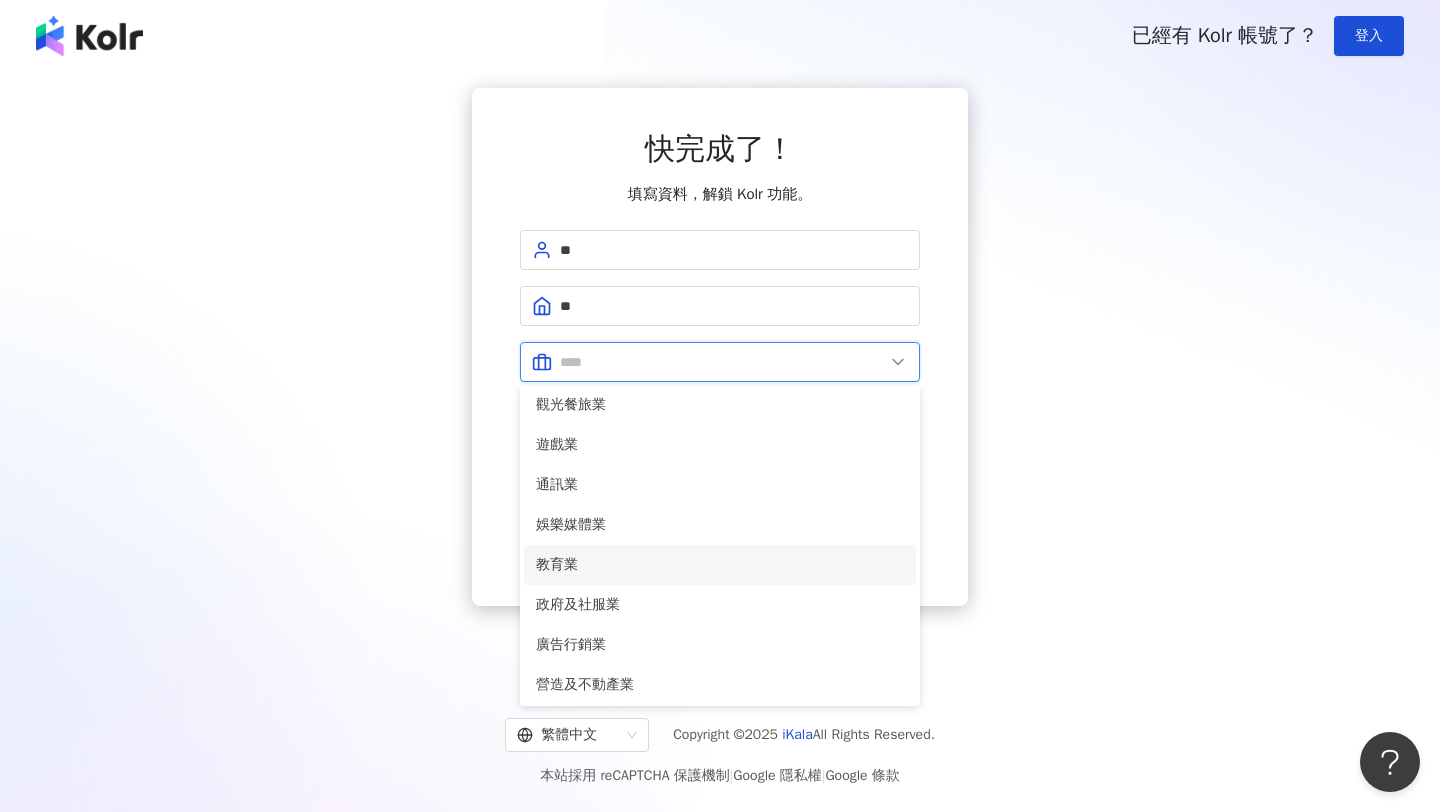 scroll, scrollTop: 408, scrollLeft: 0, axis: vertical 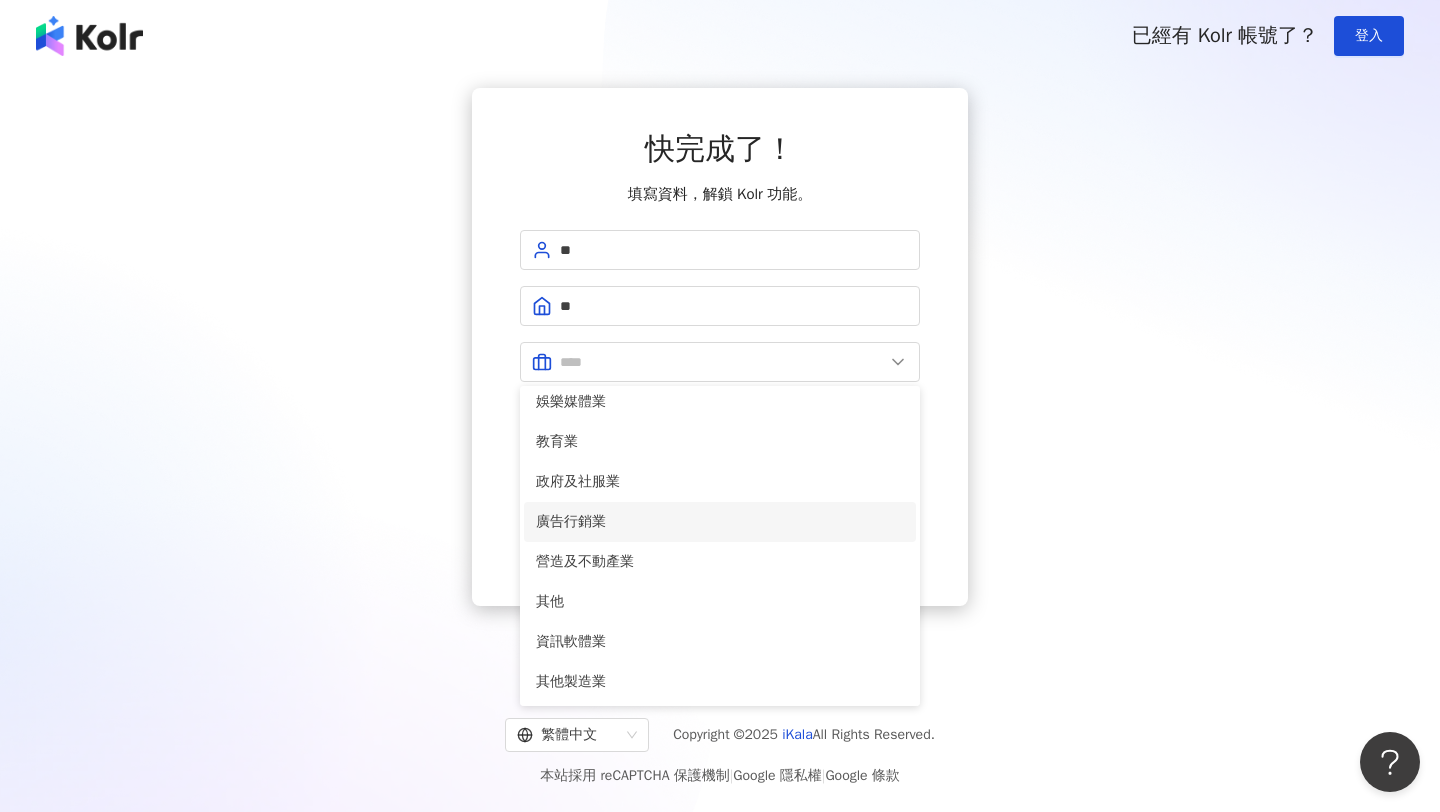 click on "廣告行銷業" at bounding box center (720, 522) 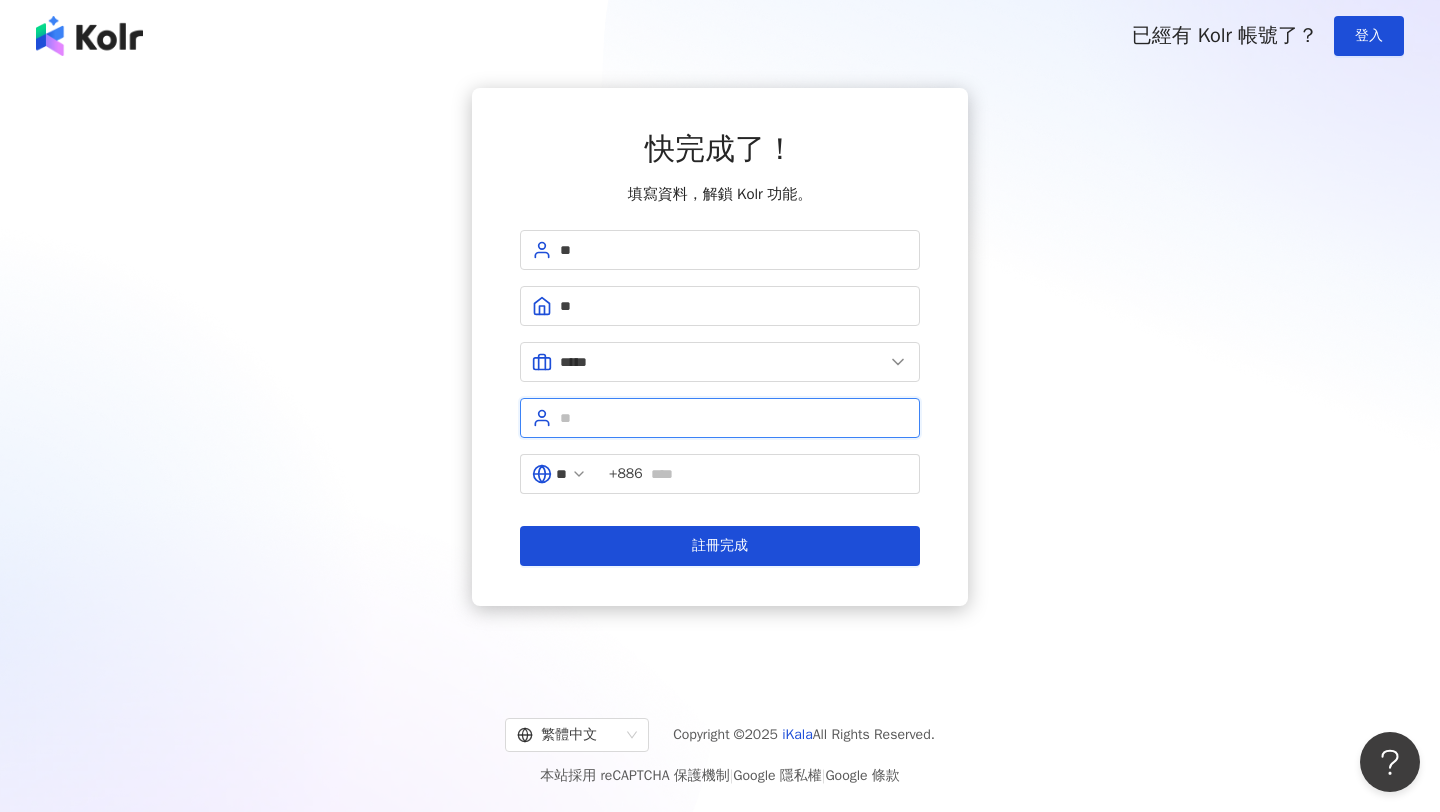 click at bounding box center [734, 418] 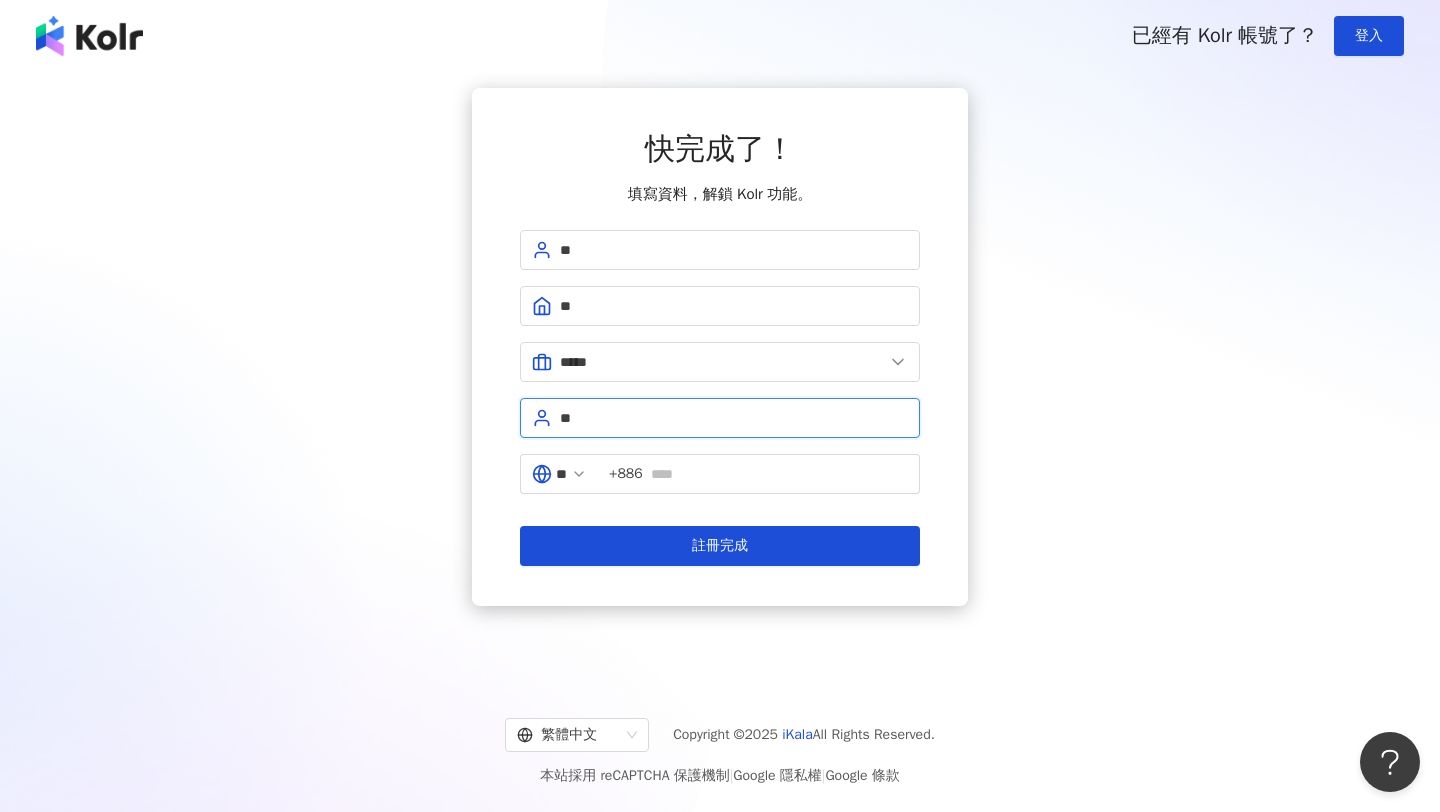 type on "*" 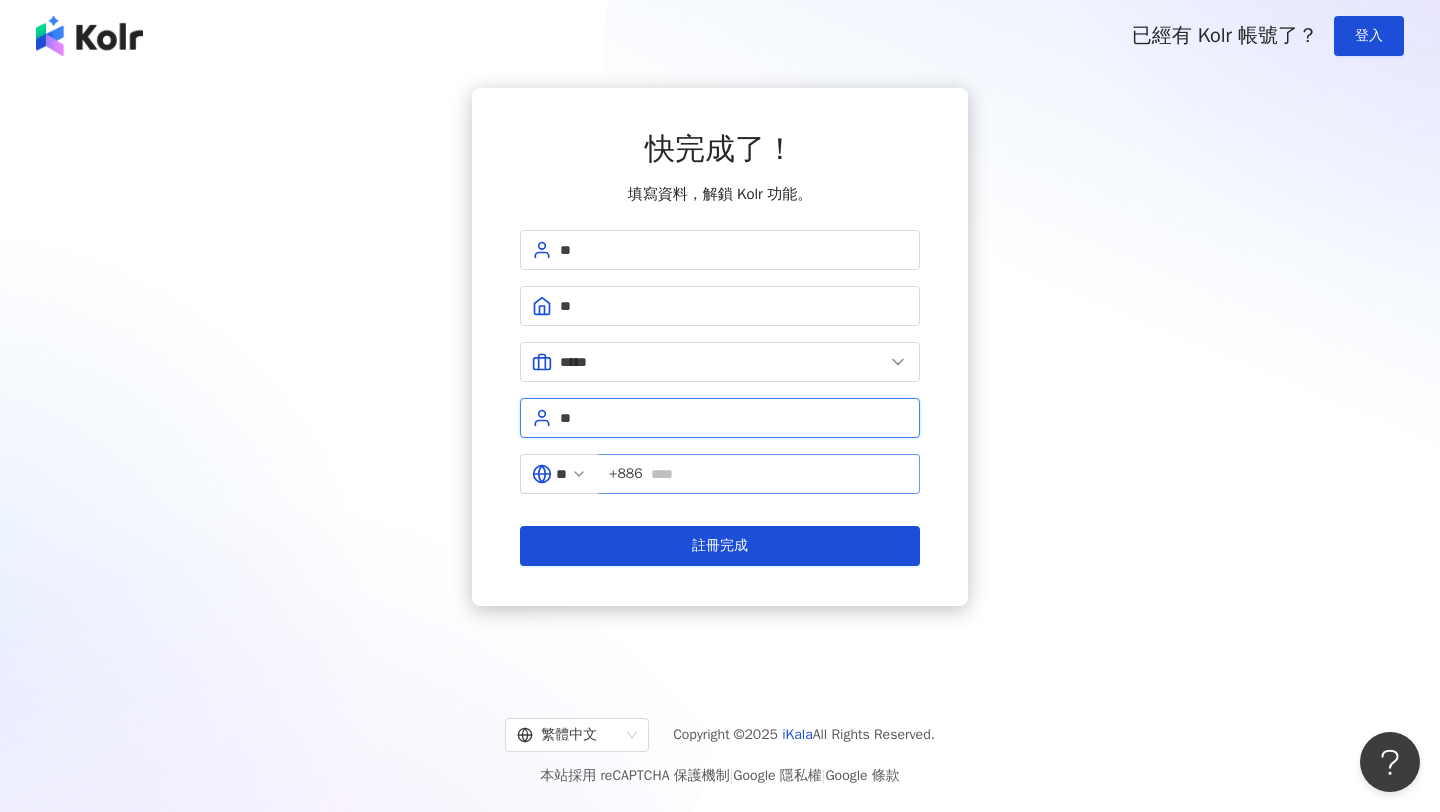 type on "**" 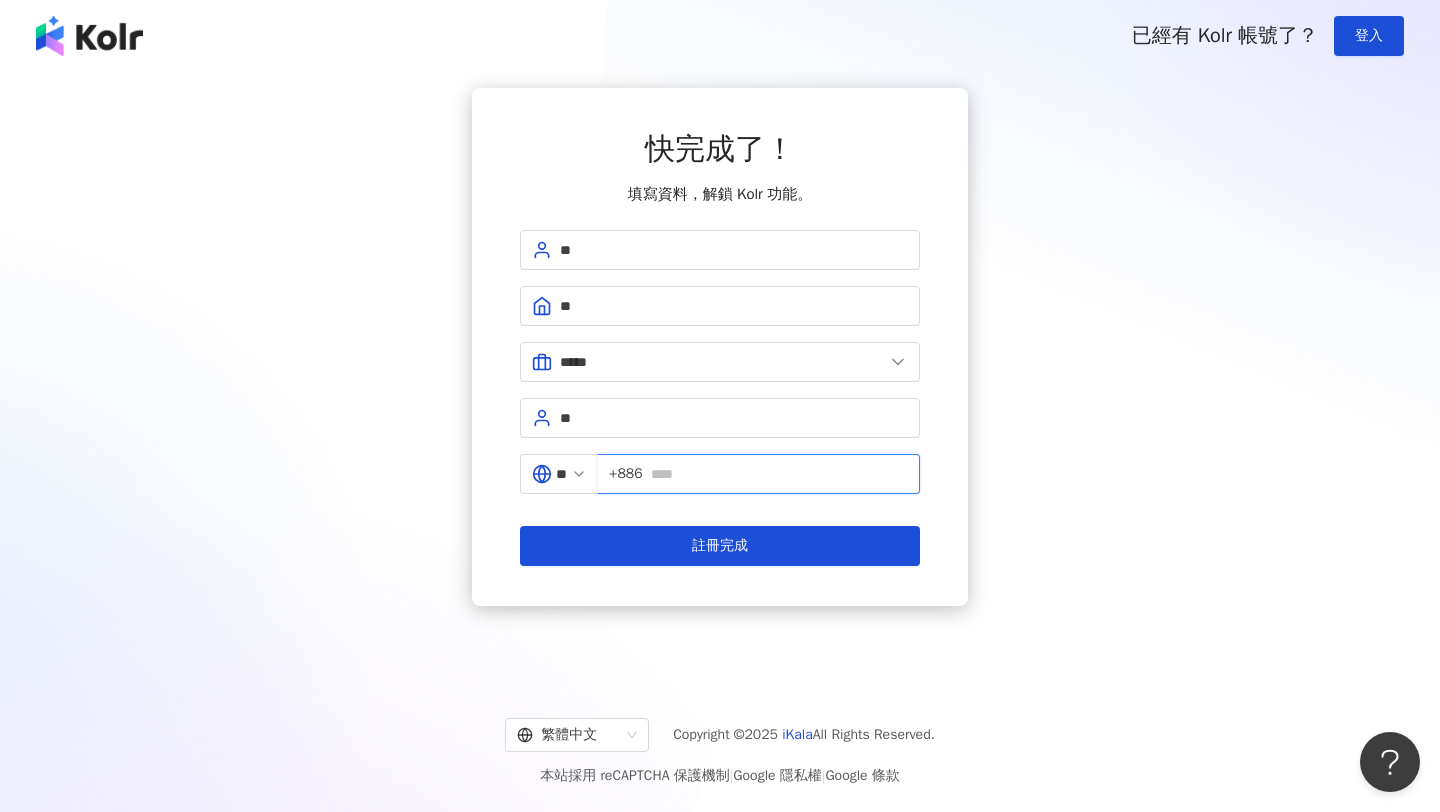 click at bounding box center (779, 474) 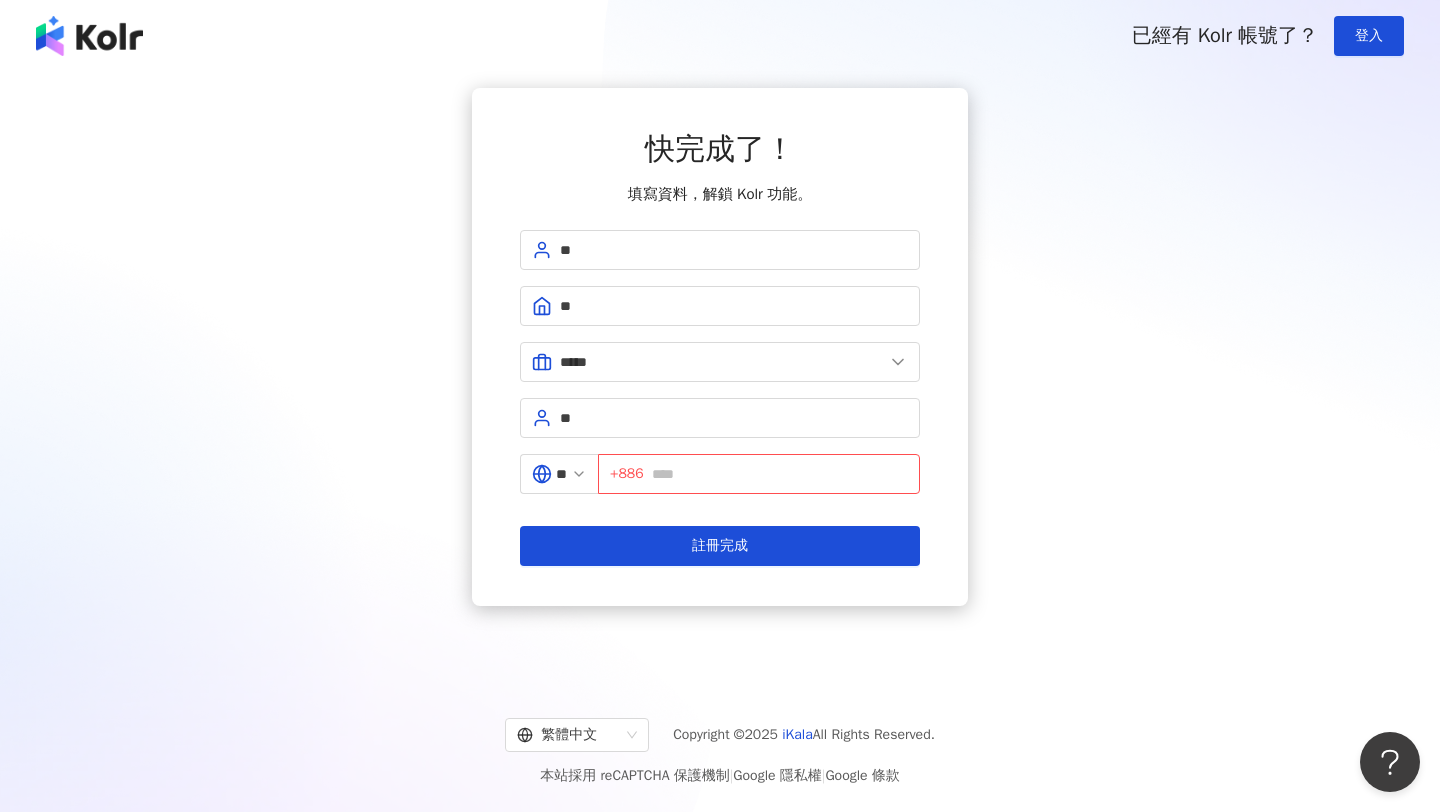 click on "快完成了！ 填寫資料，解鎖 Kolr 功能。 ** ** ***** 美容業 醫療生技及保健業 食品飲料業 批發及零售業 電子商務業 金融業 資訊電子工業 觀光餐旅業 遊戲業 通訊業 娛樂媒體業 教育業 政府及社服業 廣告行銷業 營造及不動產業 其他 資訊軟體業 其他製造業 ** ** +886 註冊完成" at bounding box center (720, 347) 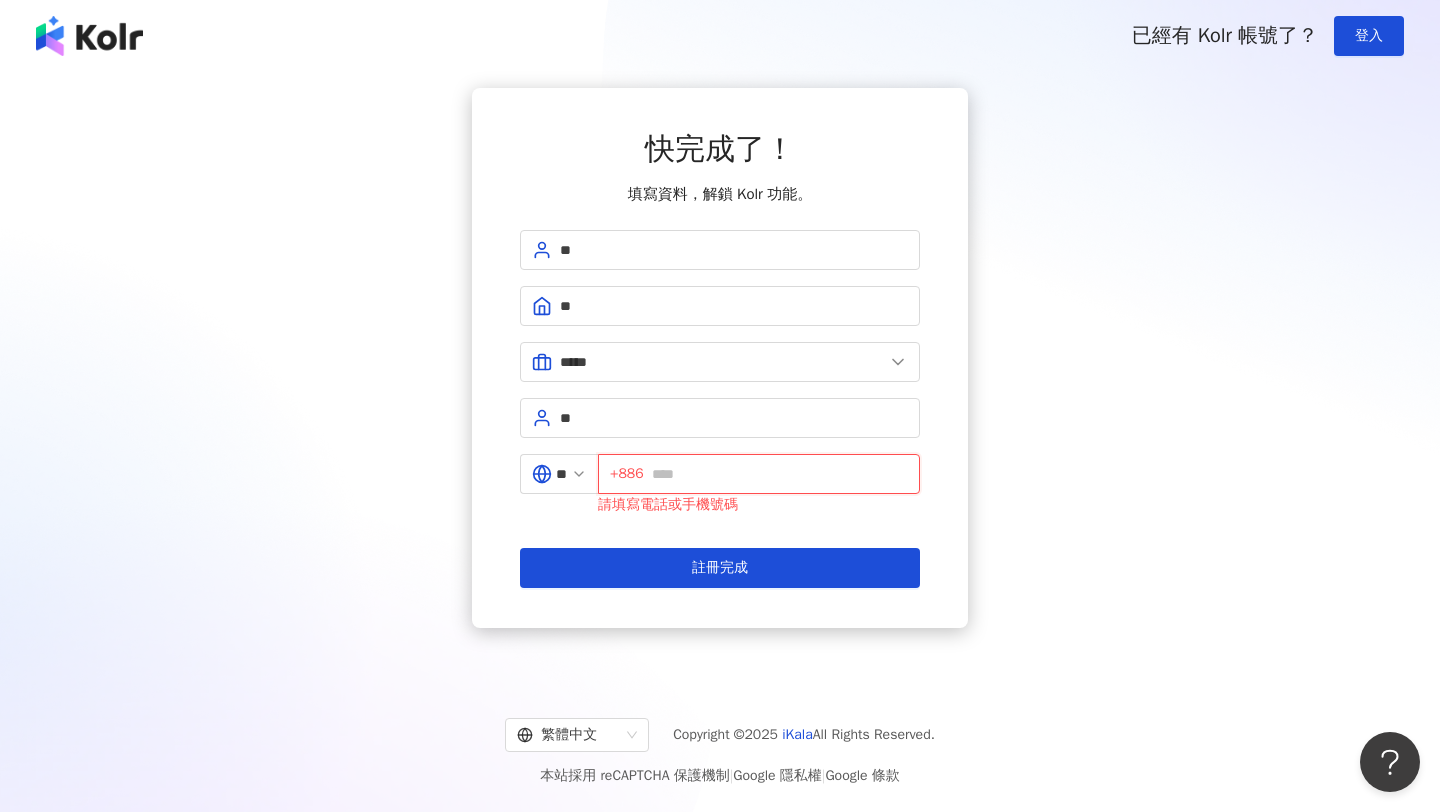 click at bounding box center (780, 474) 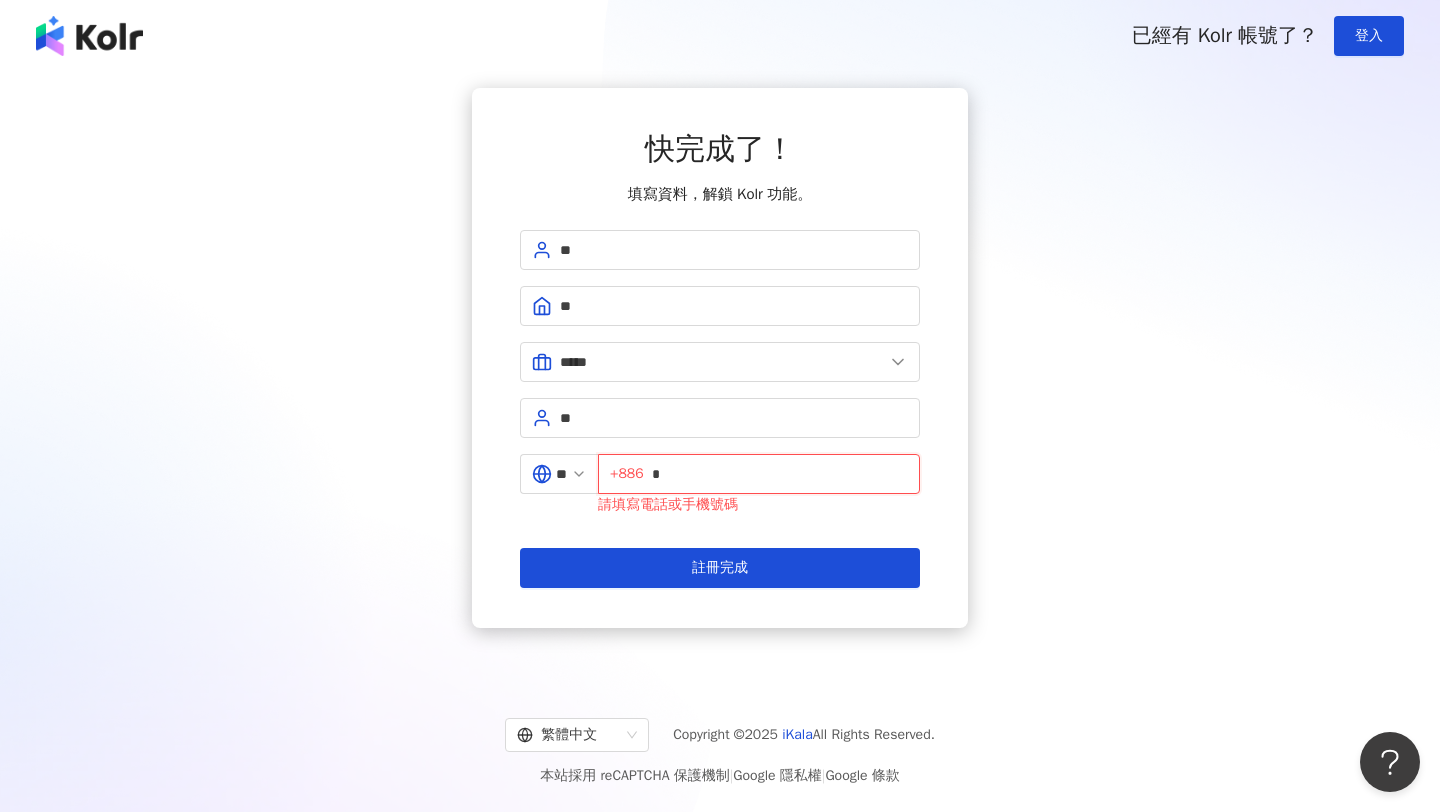 type on "*" 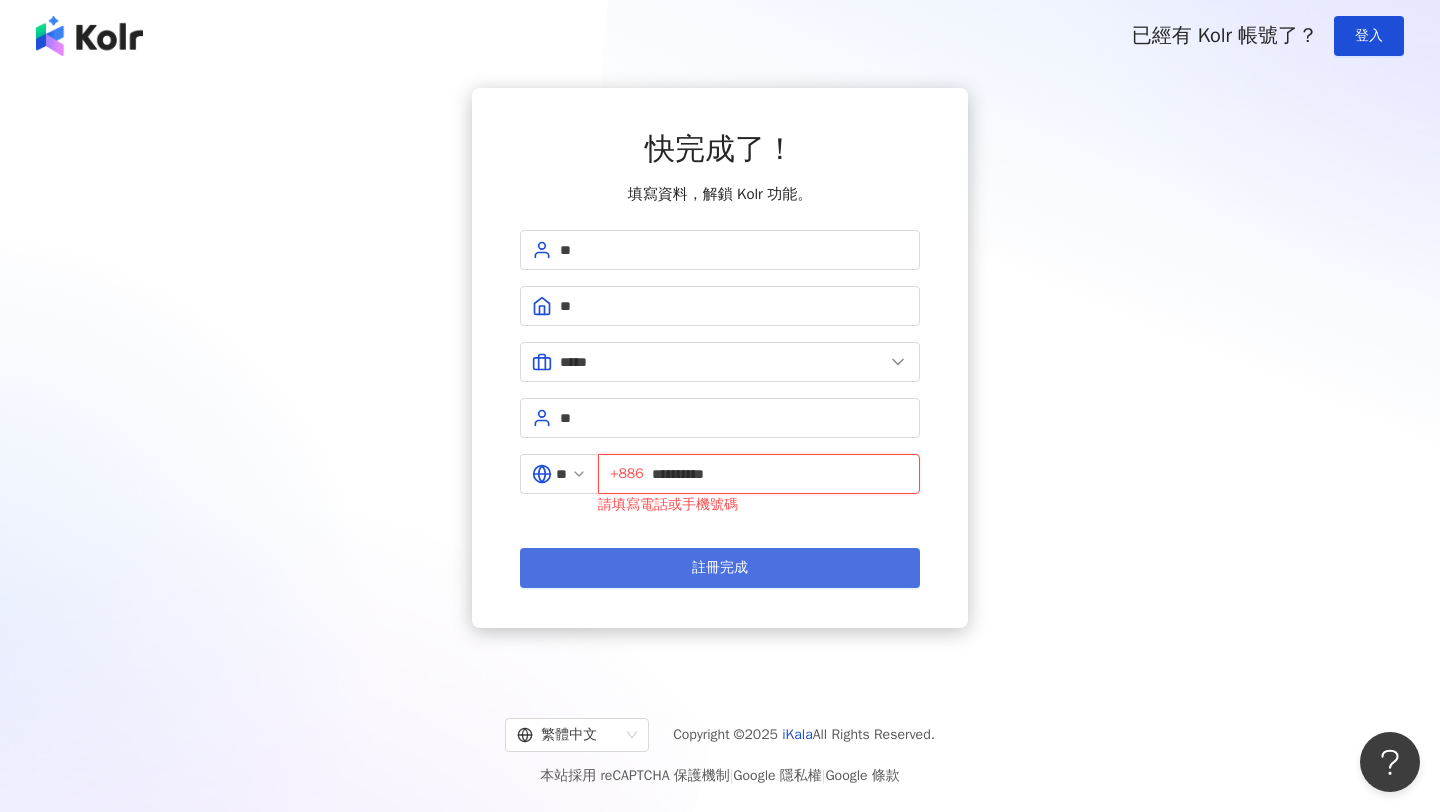 type on "**********" 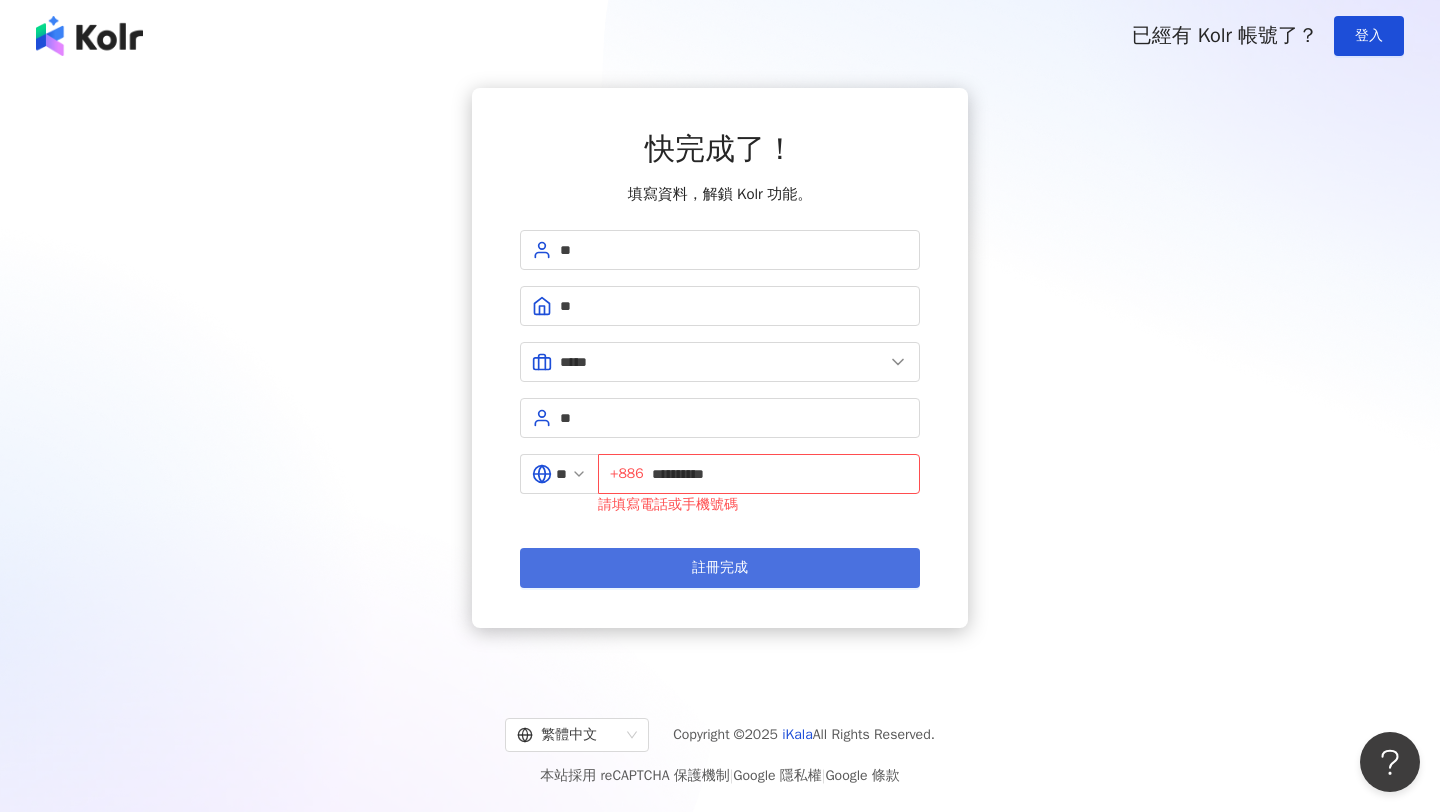 click on "註冊完成" at bounding box center (720, 568) 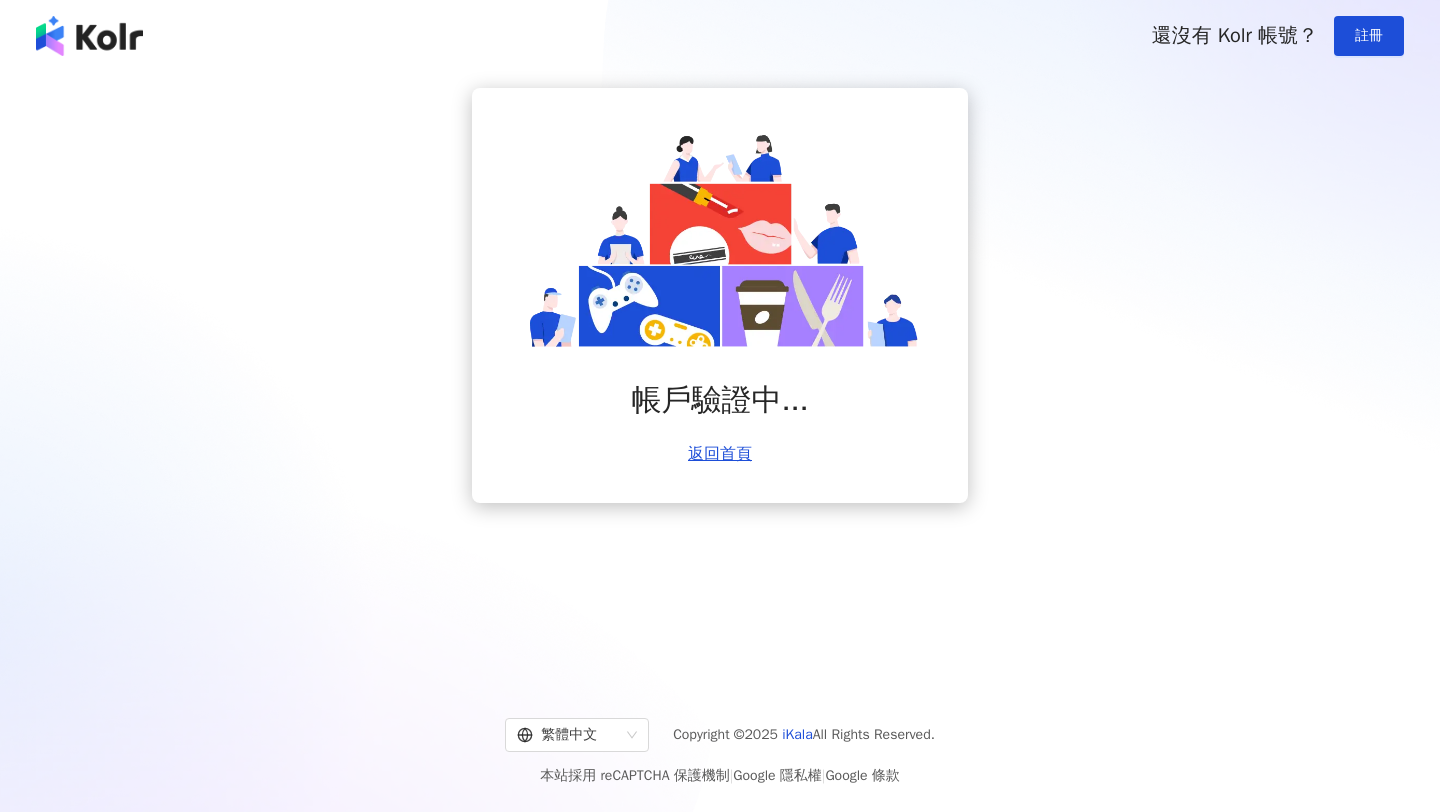 scroll, scrollTop: 0, scrollLeft: 0, axis: both 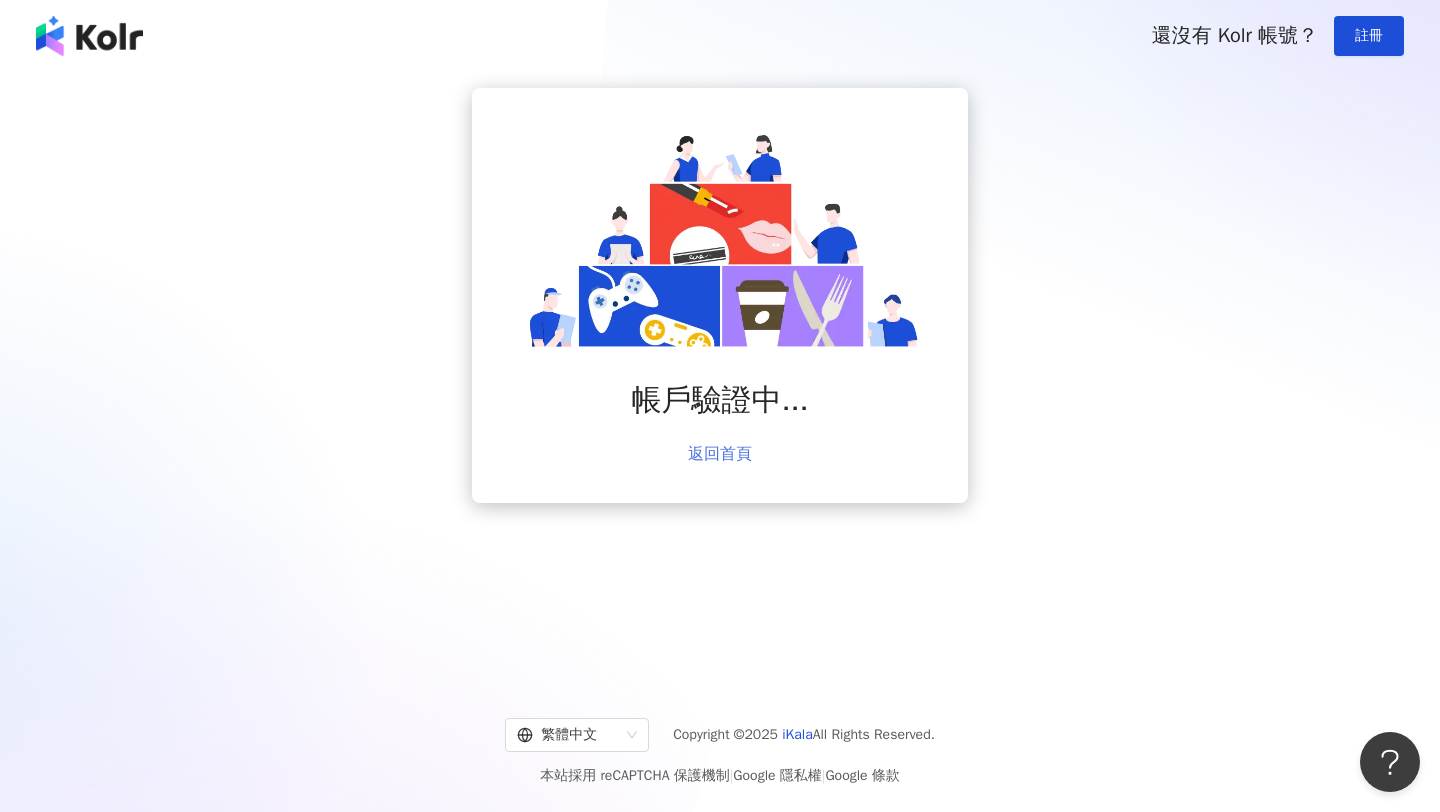 click on "返回首頁" at bounding box center [720, 454] 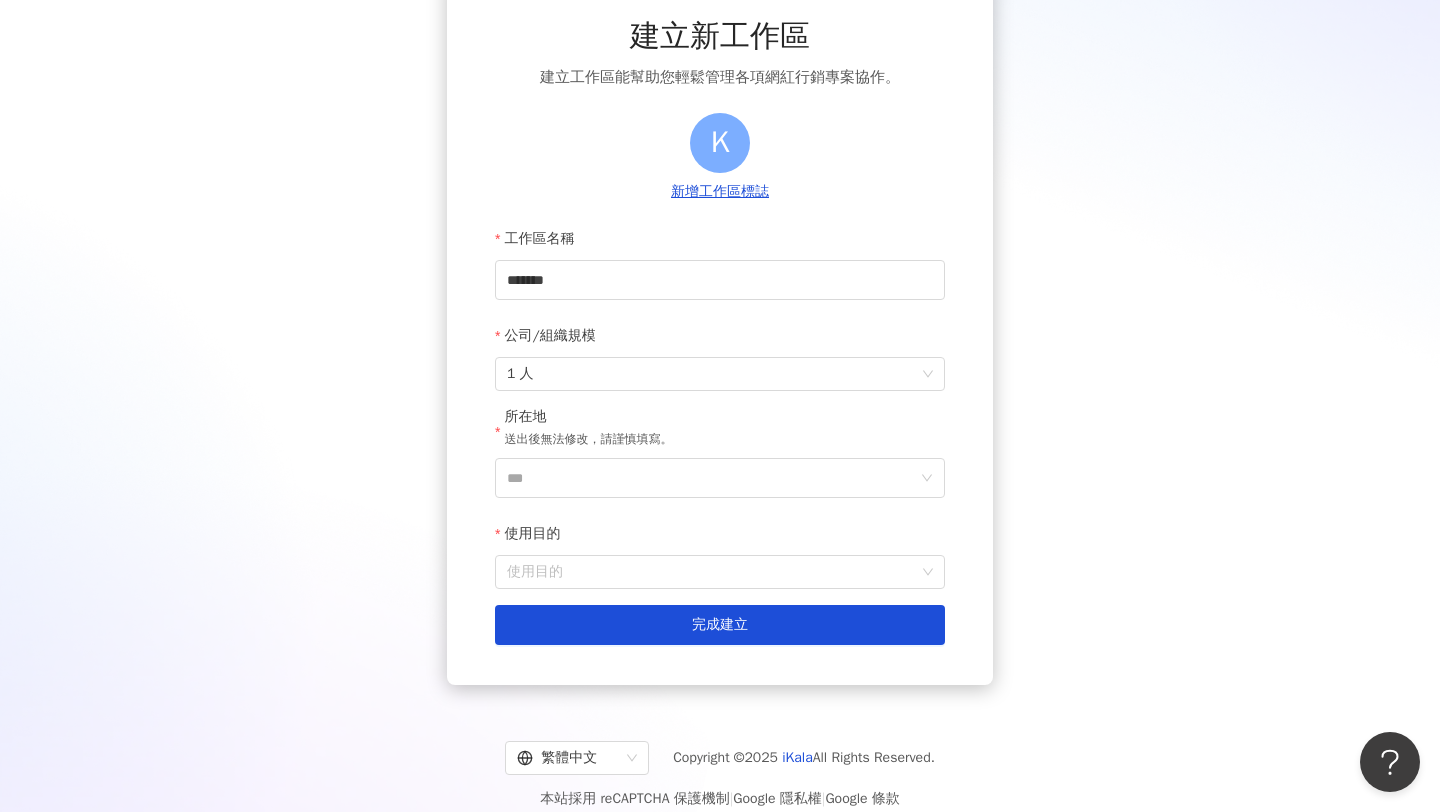 scroll, scrollTop: 134, scrollLeft: 0, axis: vertical 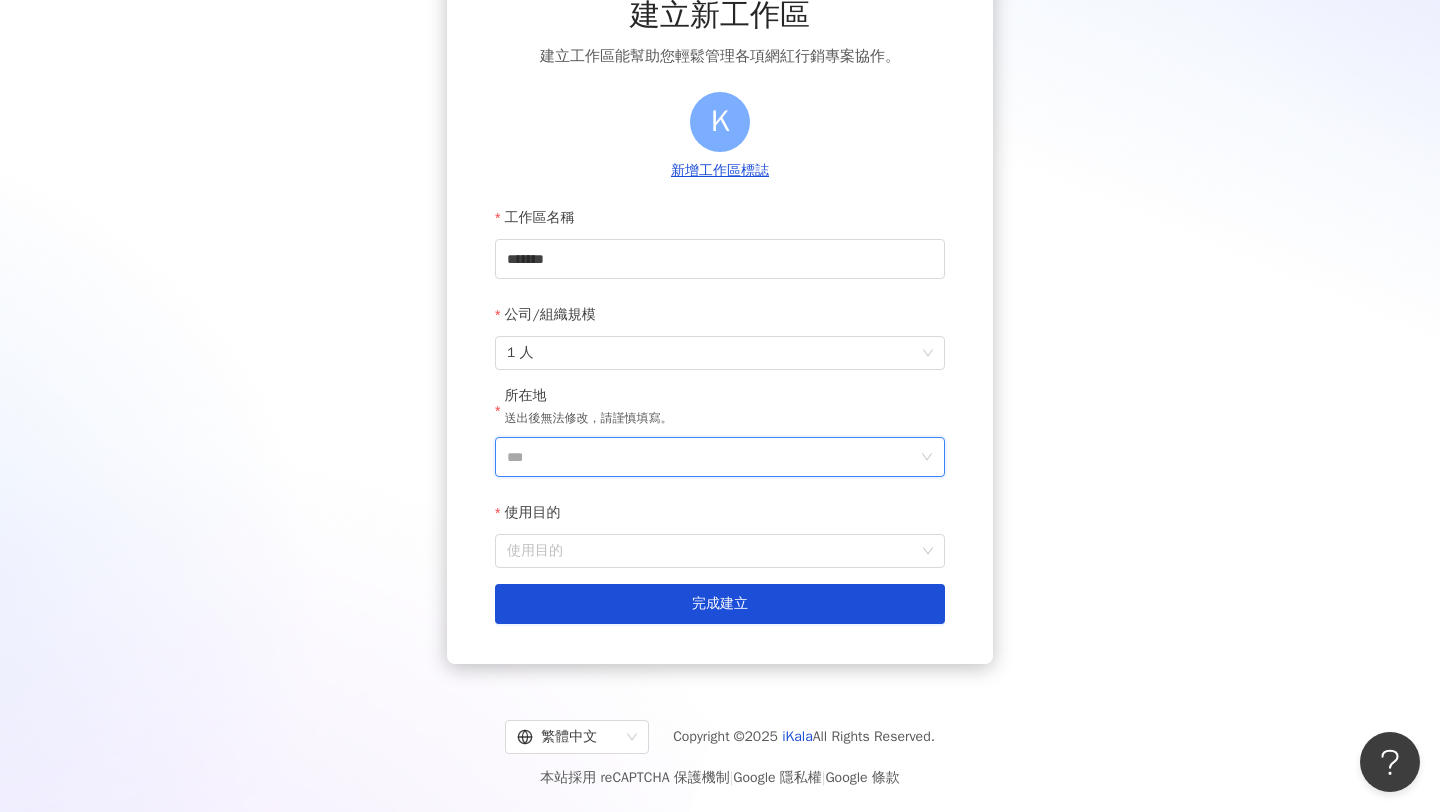 click on "***" at bounding box center [712, 457] 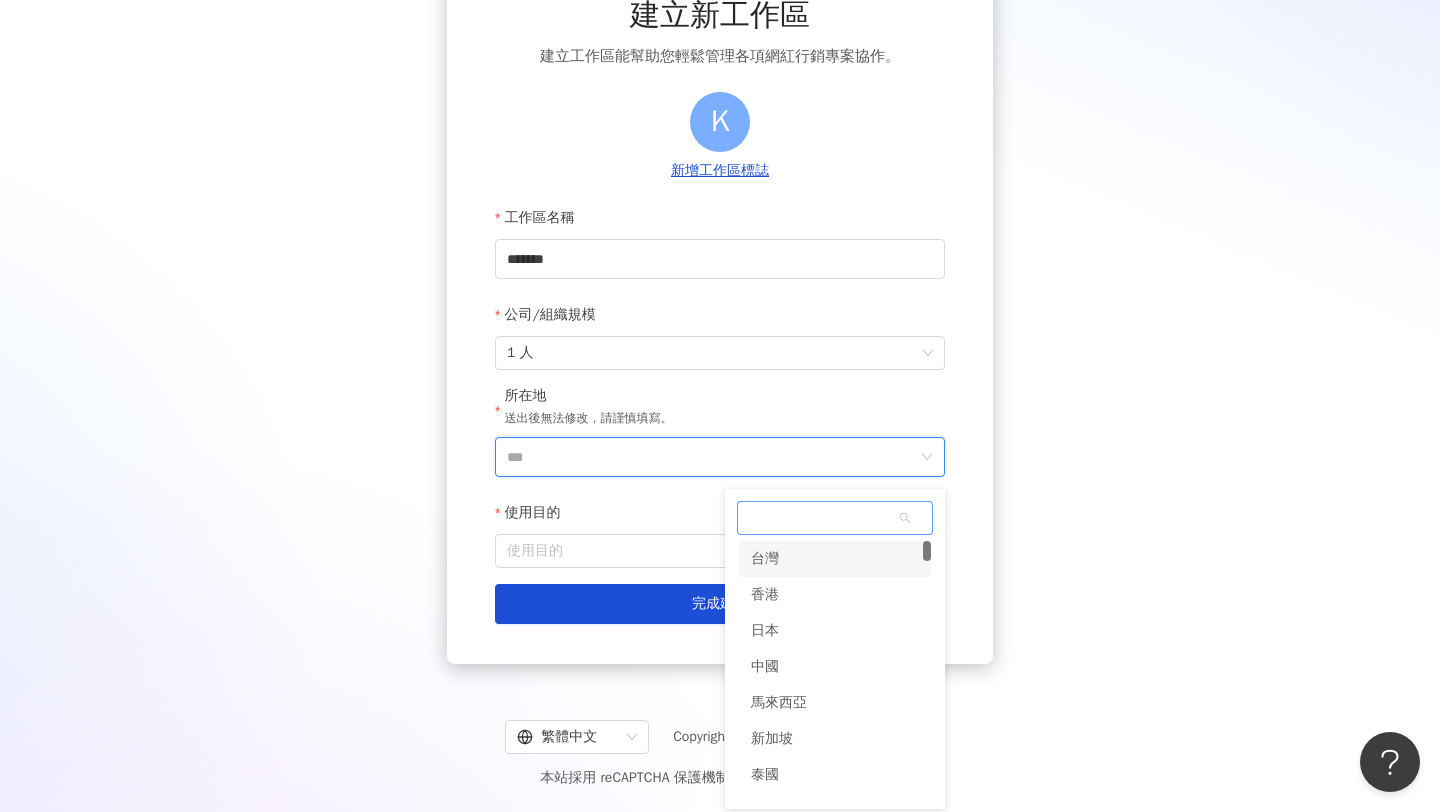click on "台灣" at bounding box center (835, 559) 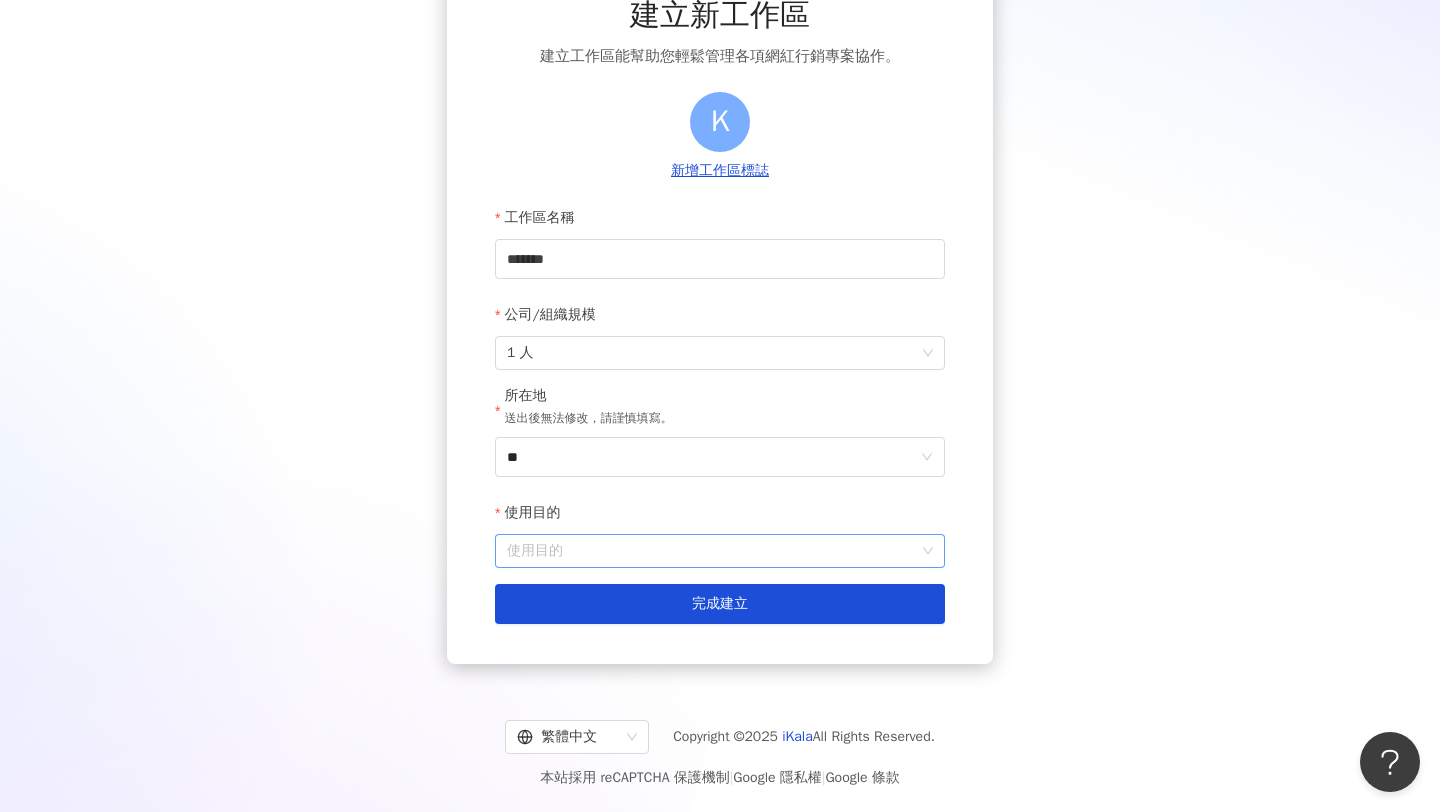 click on "使用目的" at bounding box center (720, 551) 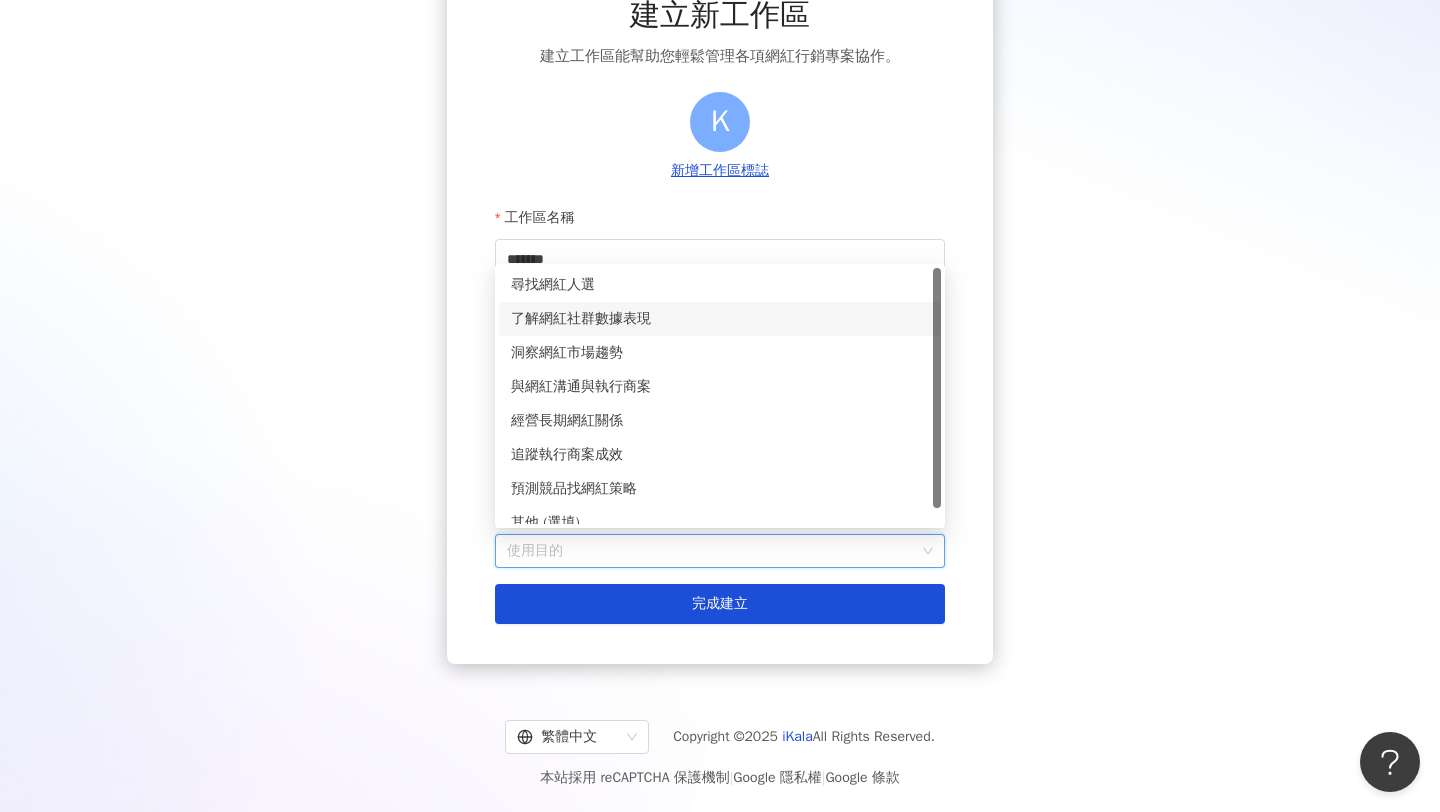 click on "了解網紅社群數據表現" at bounding box center (720, 319) 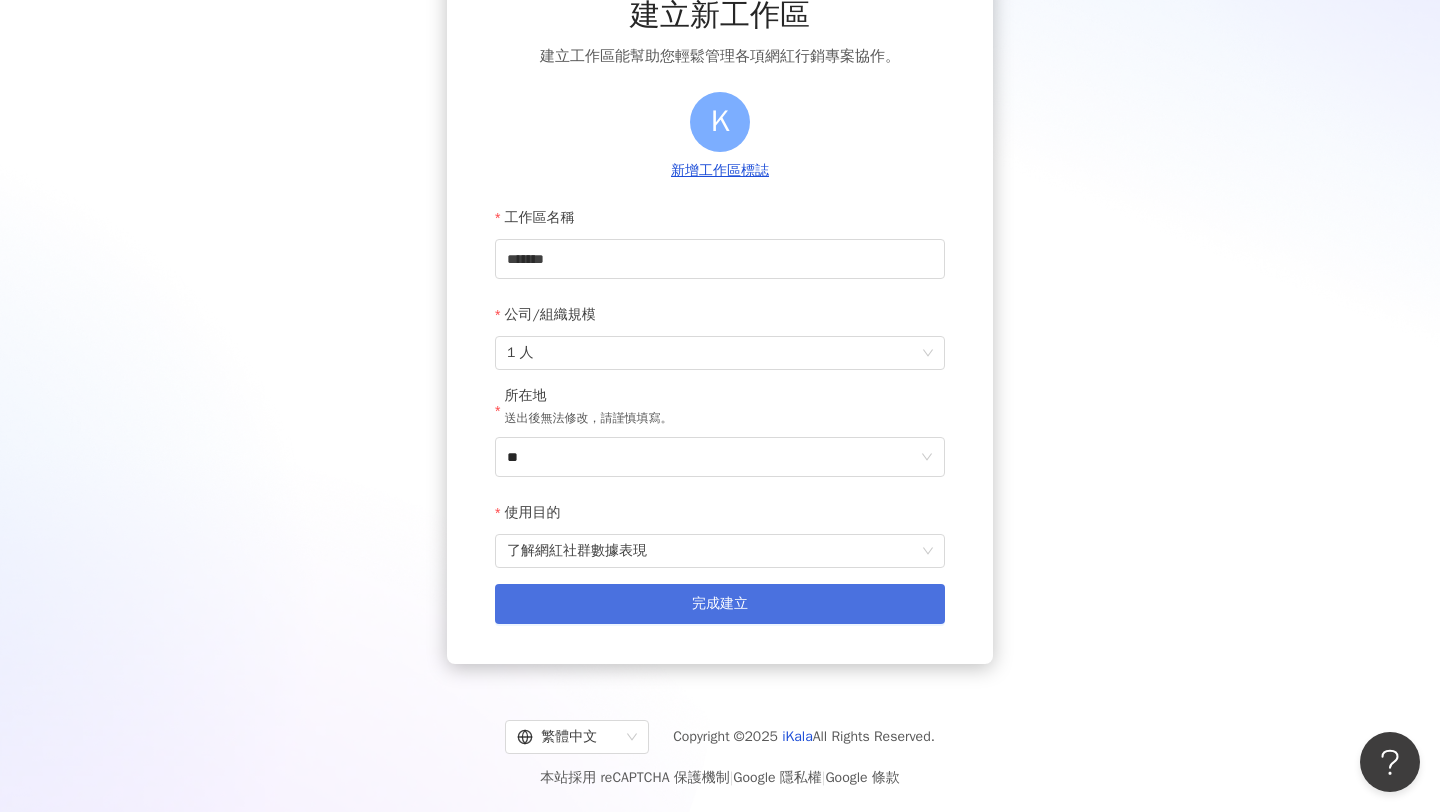click on "完成建立" at bounding box center (720, 604) 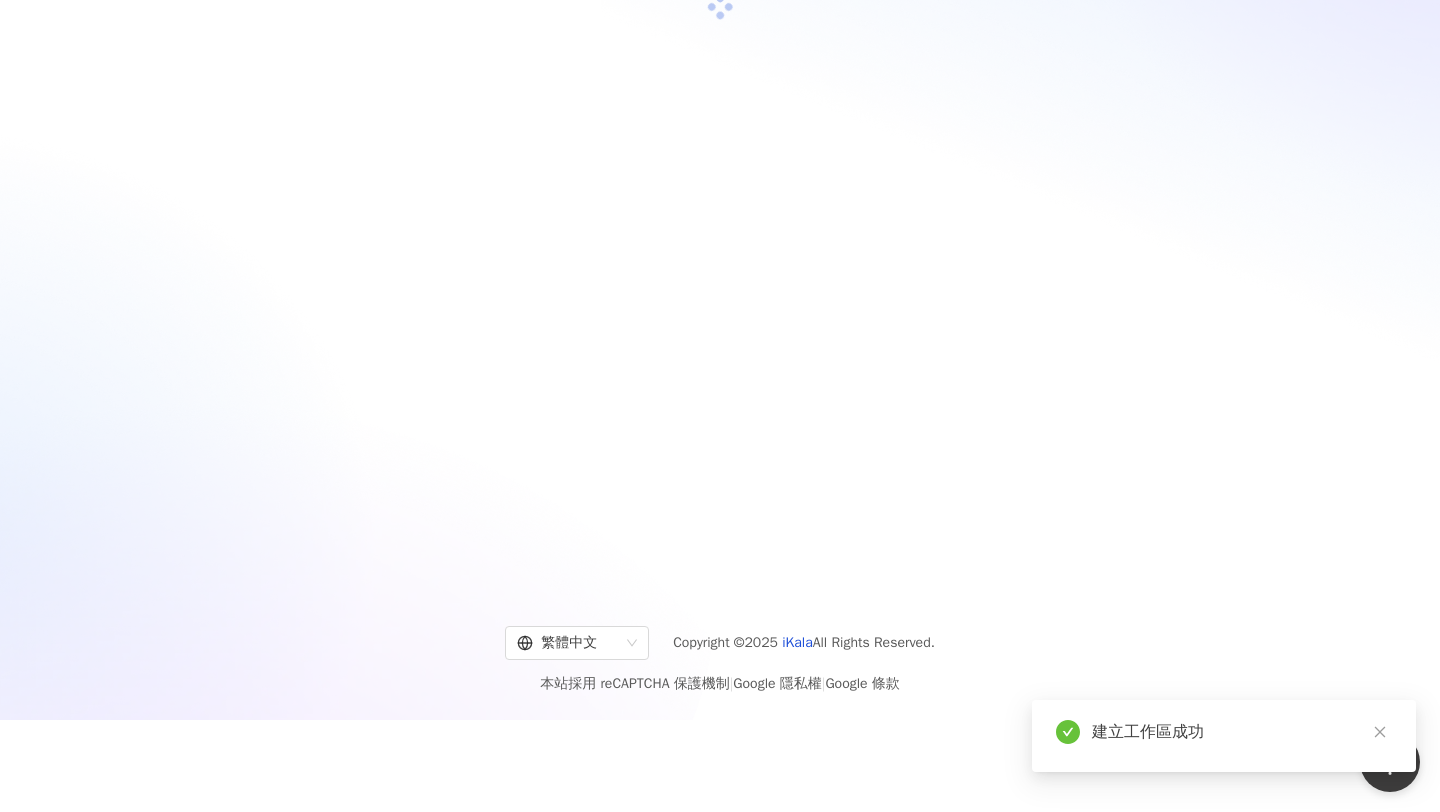 scroll, scrollTop: 92, scrollLeft: 0, axis: vertical 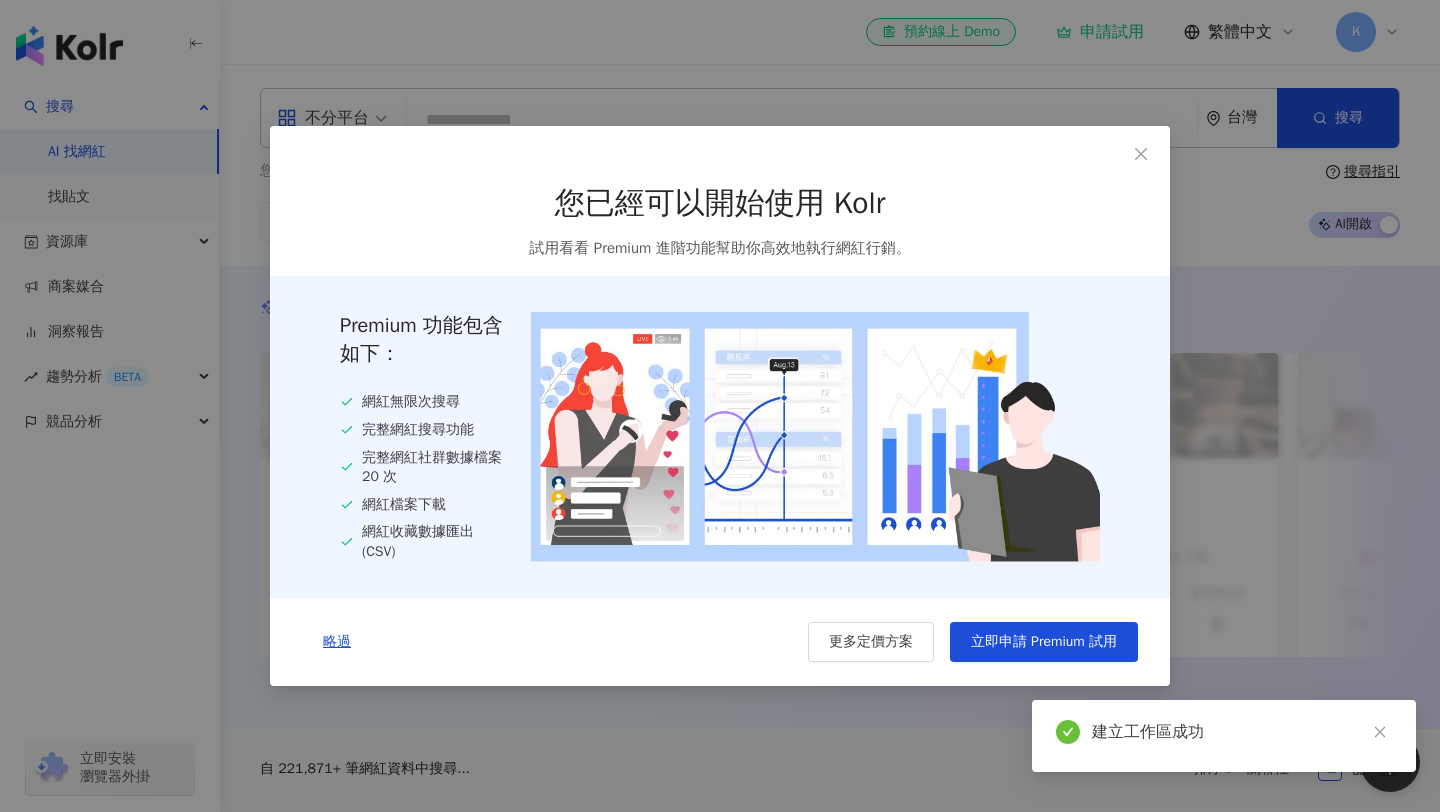 click on "您已經可以開始使用 Kolr 試用看看 Premium 進階功能幫助你高效地執行網紅行銷。" at bounding box center [720, 221] 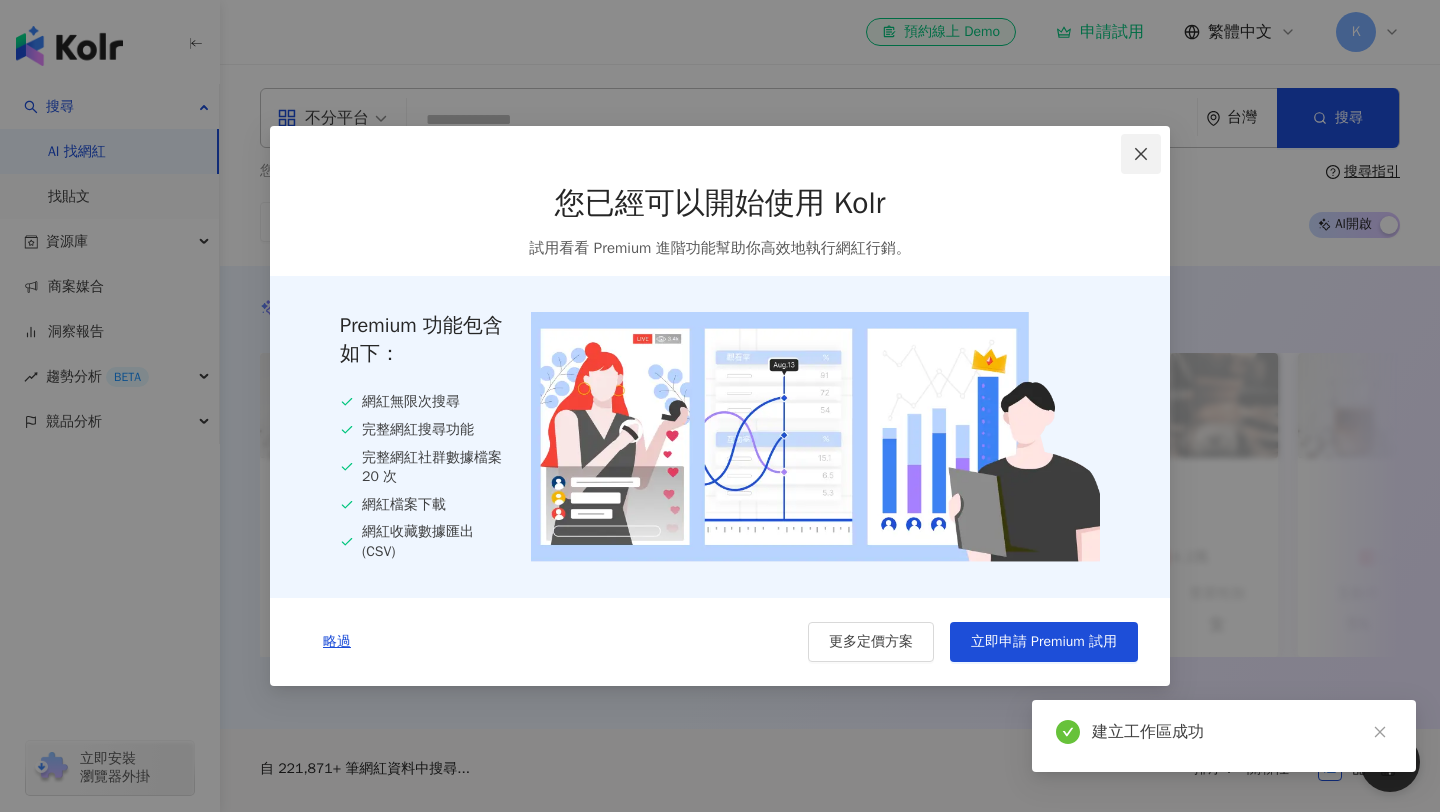 click at bounding box center (1141, 154) 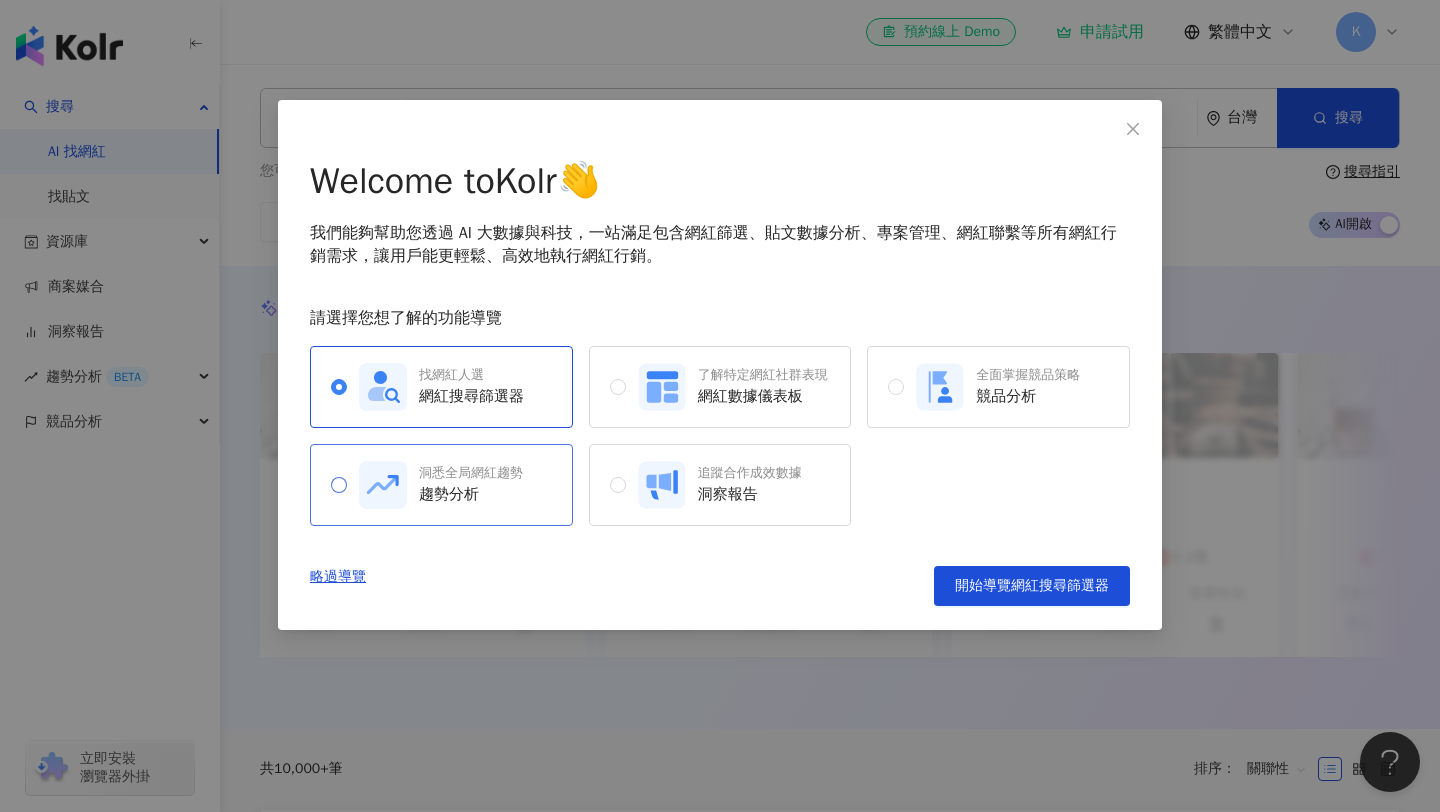click on "洞悉全局網紅趨勢 趨勢分析" at bounding box center (441, 485) 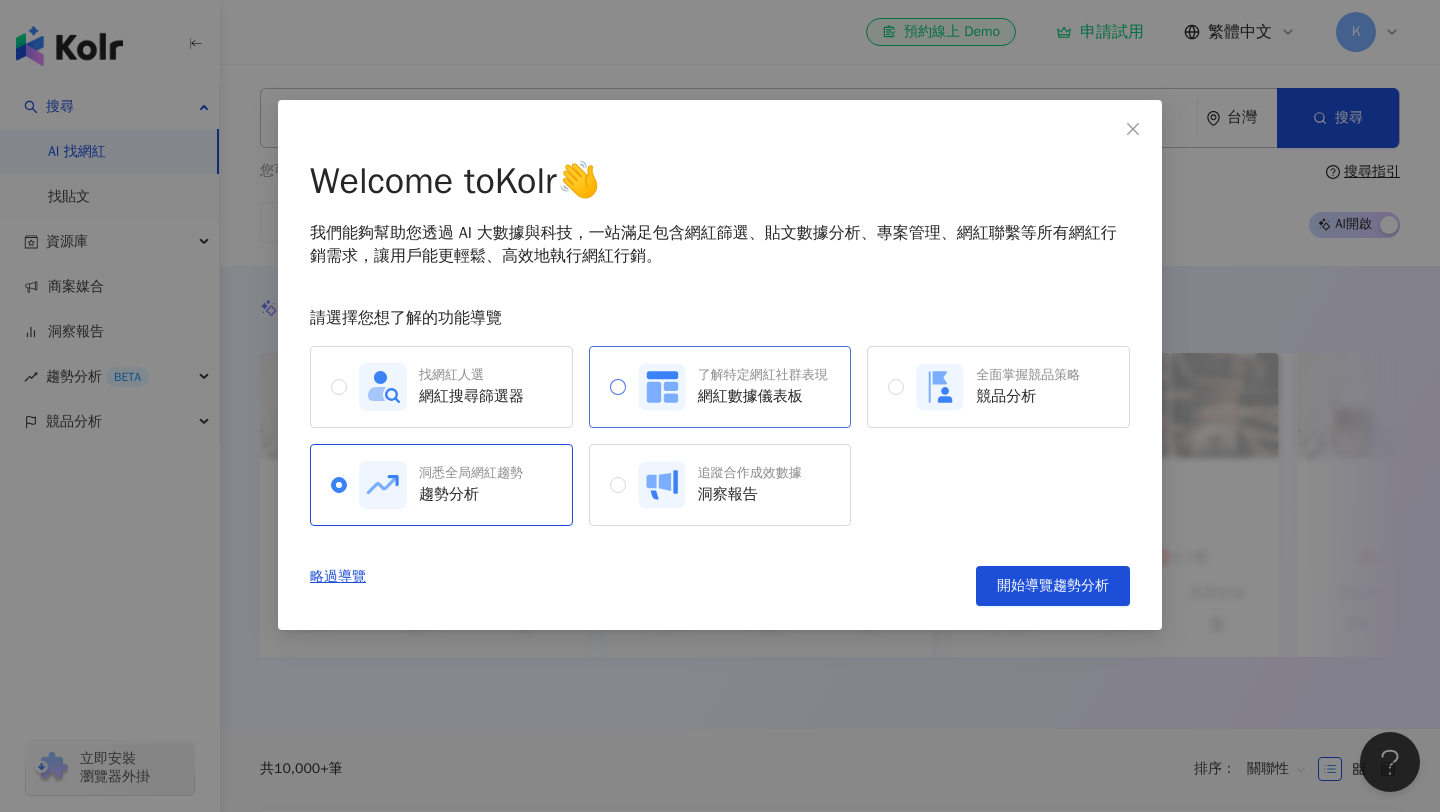 click 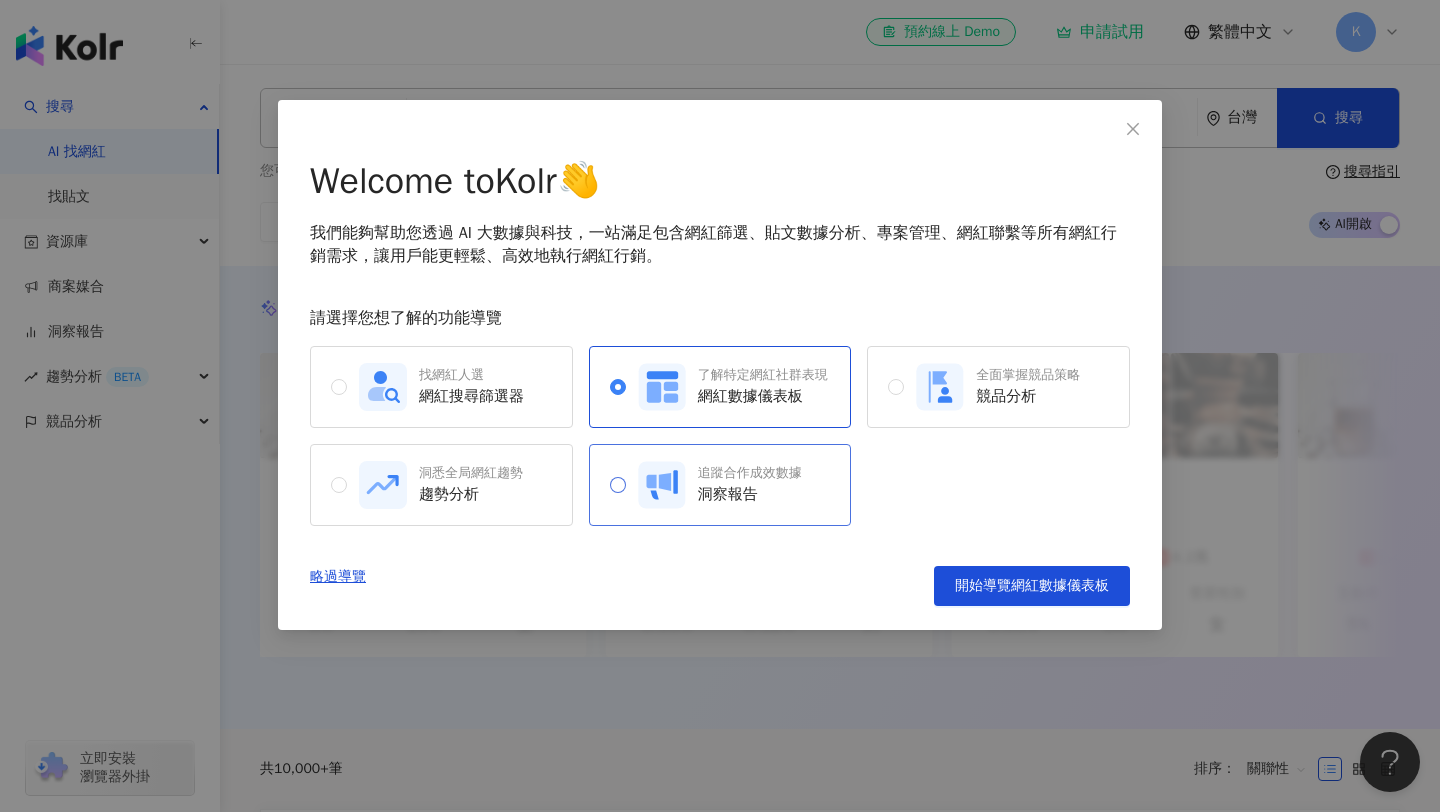 click 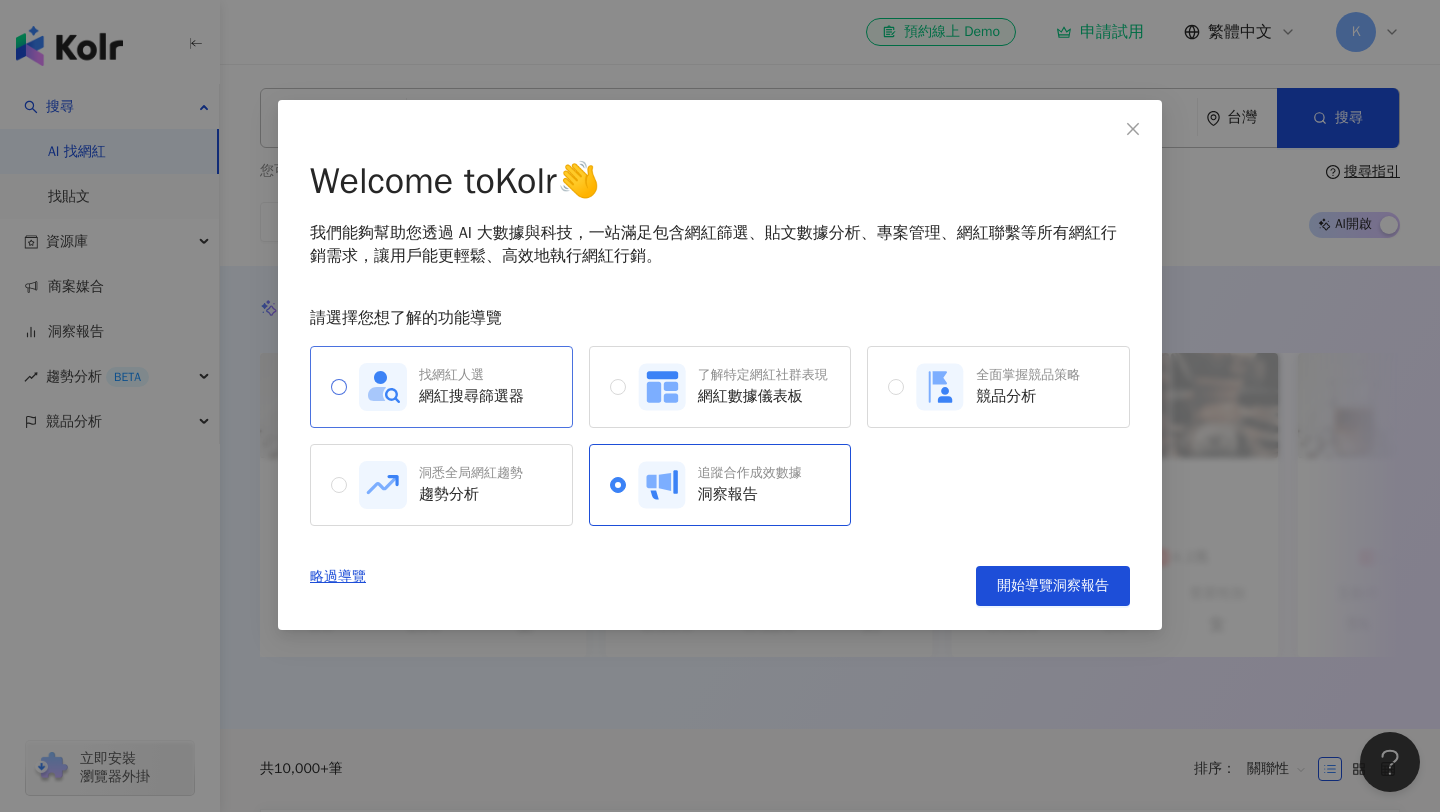 click on "找網紅人選" at bounding box center (471, 375) 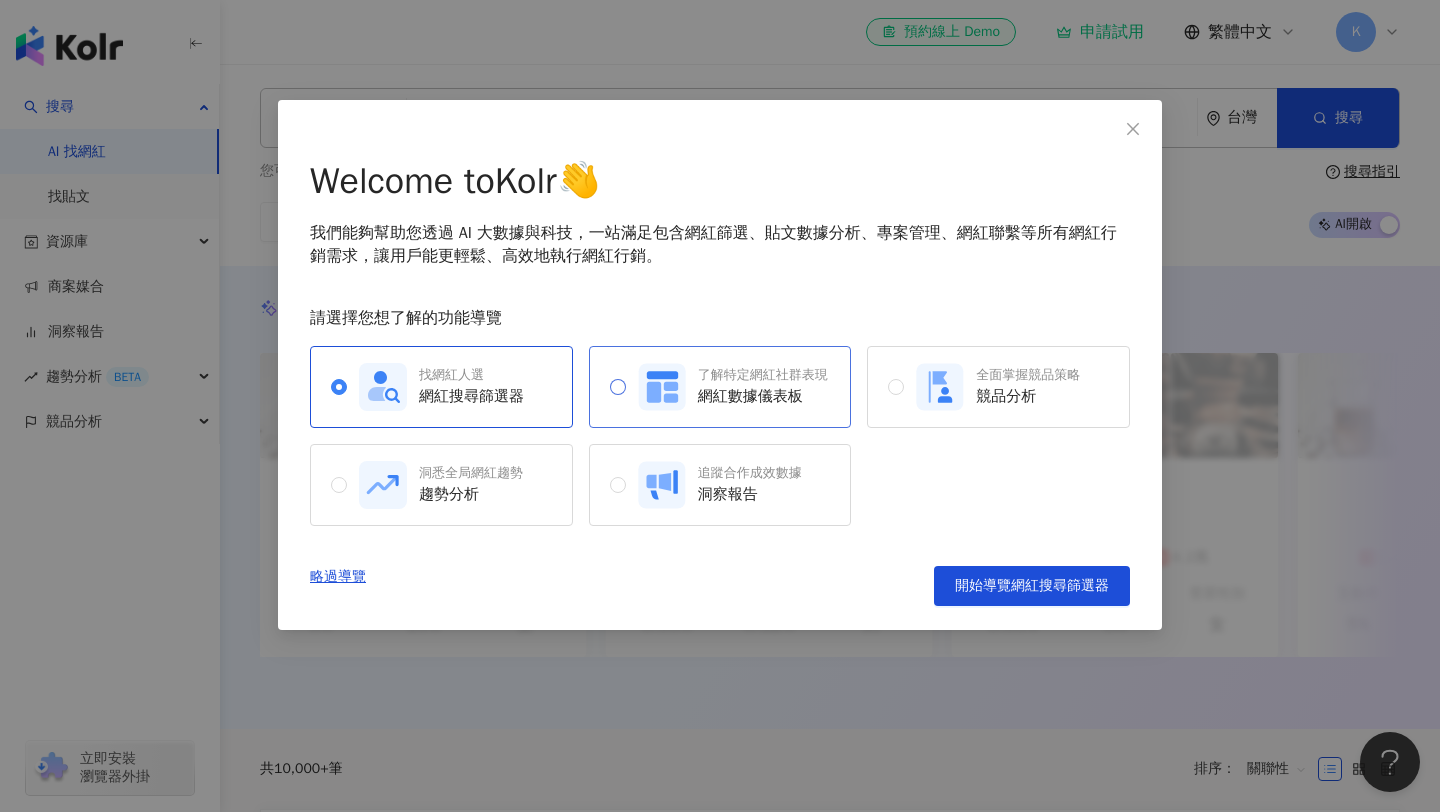 click on "了解特定網紅社群表現" at bounding box center (763, 375) 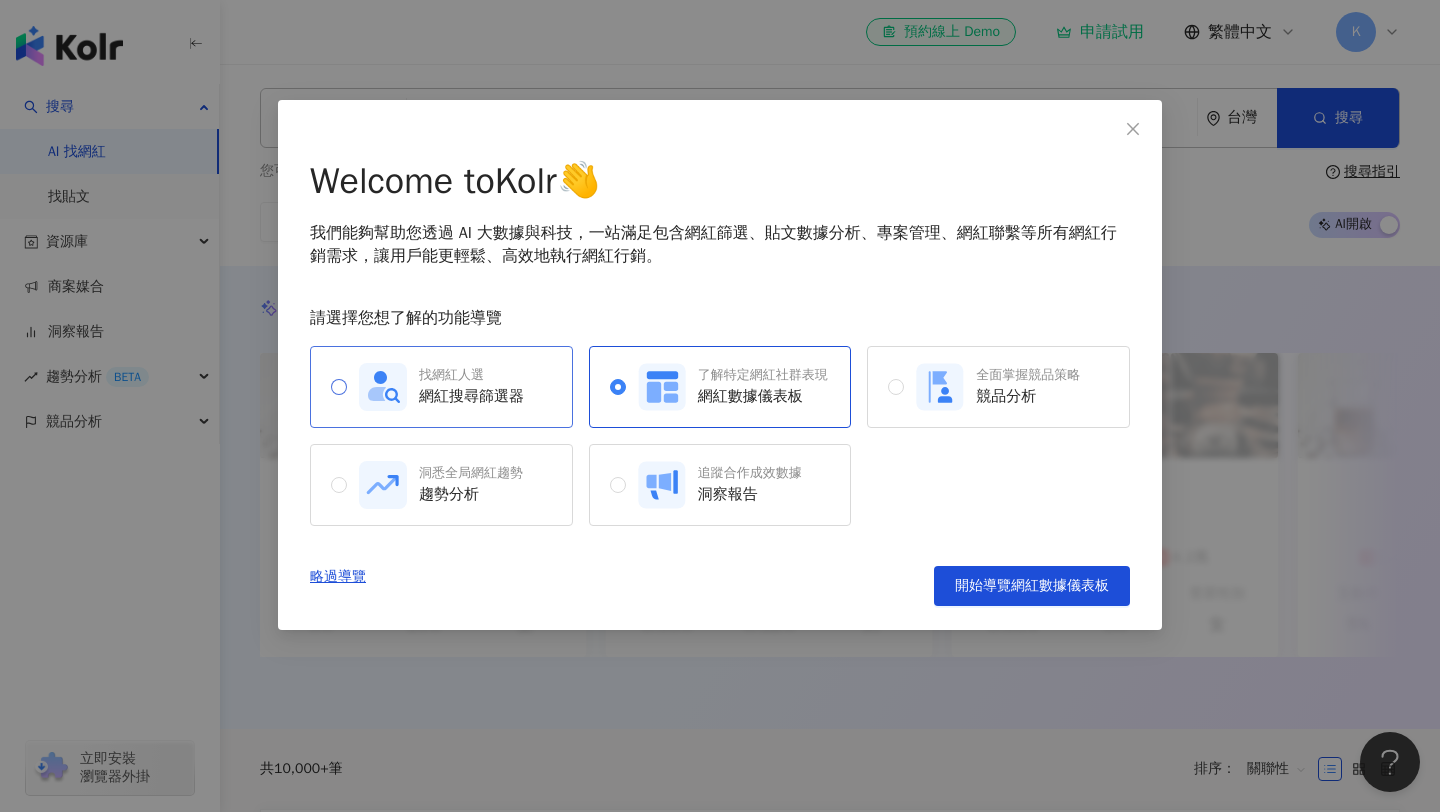 click on "找網紅人選" at bounding box center (471, 375) 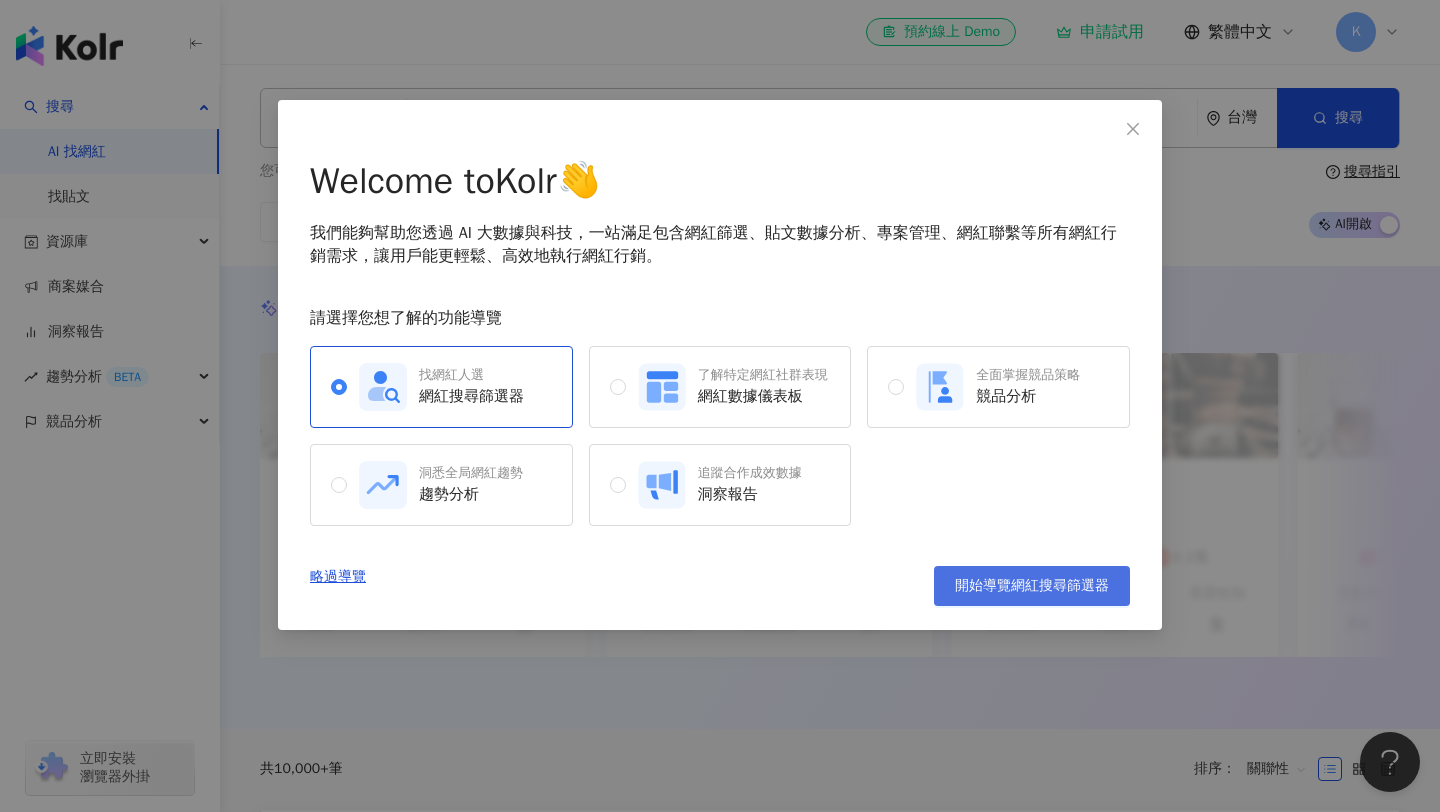 click on "開始導覽網紅搜尋篩選器" at bounding box center (1032, 586) 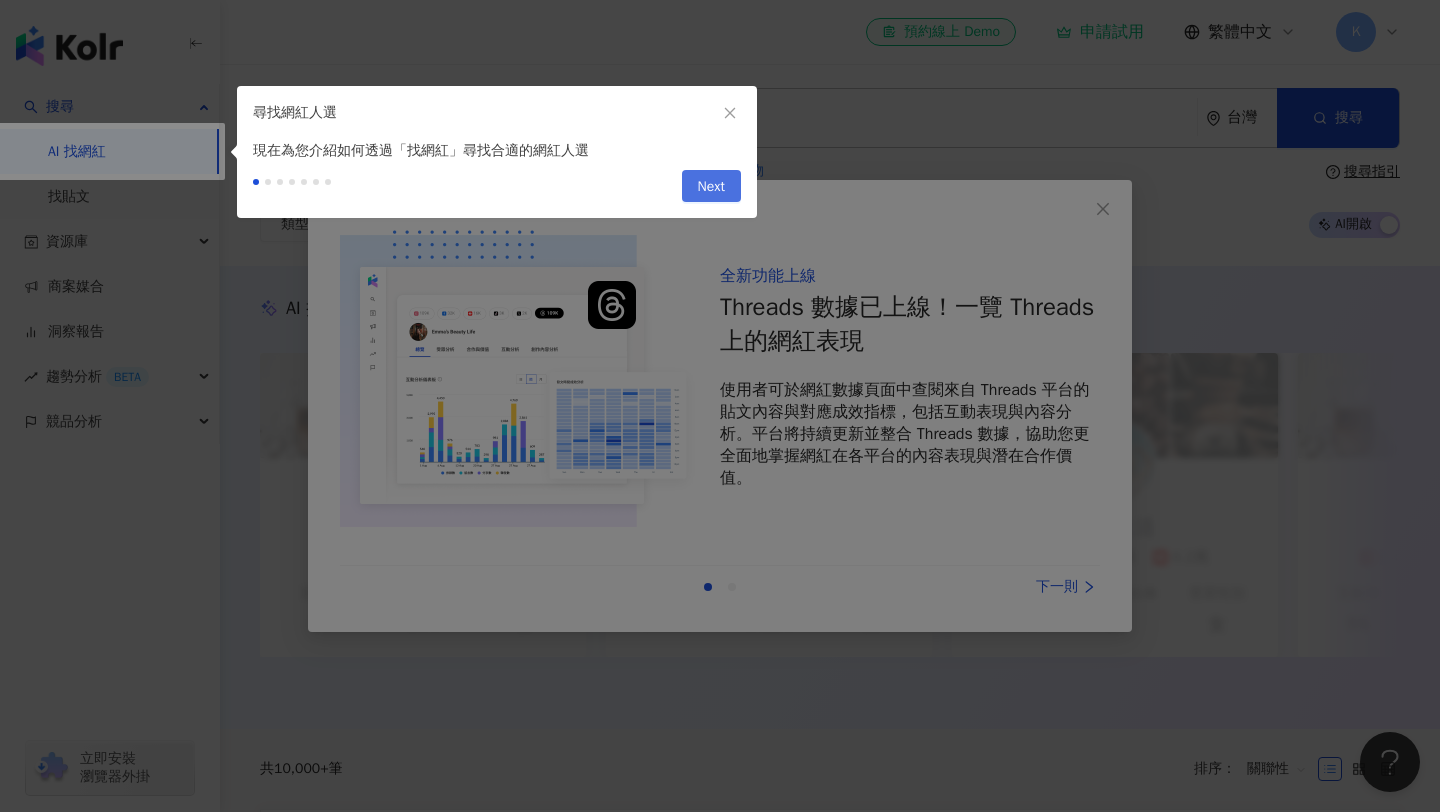 click on "Next" at bounding box center [711, 187] 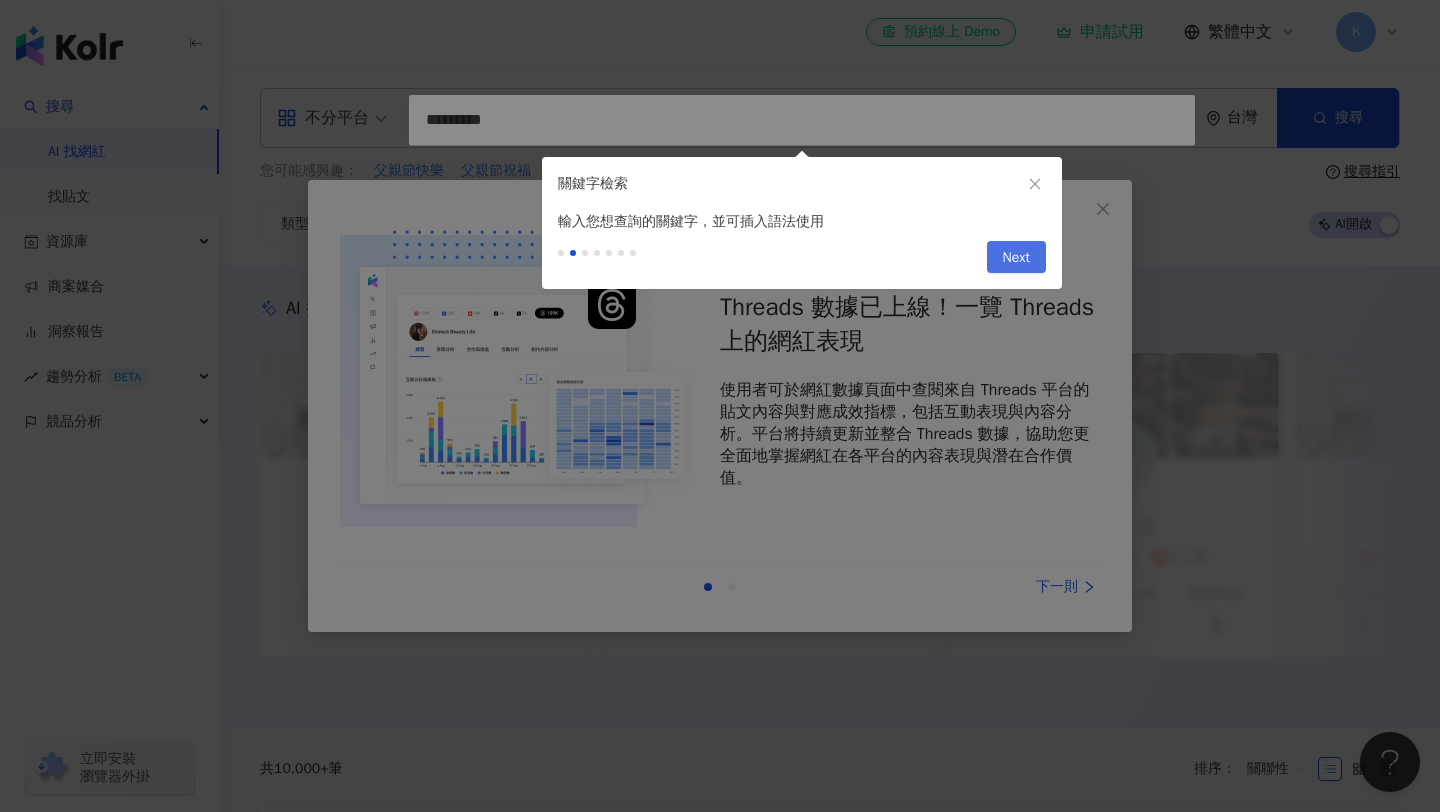 type on "*********" 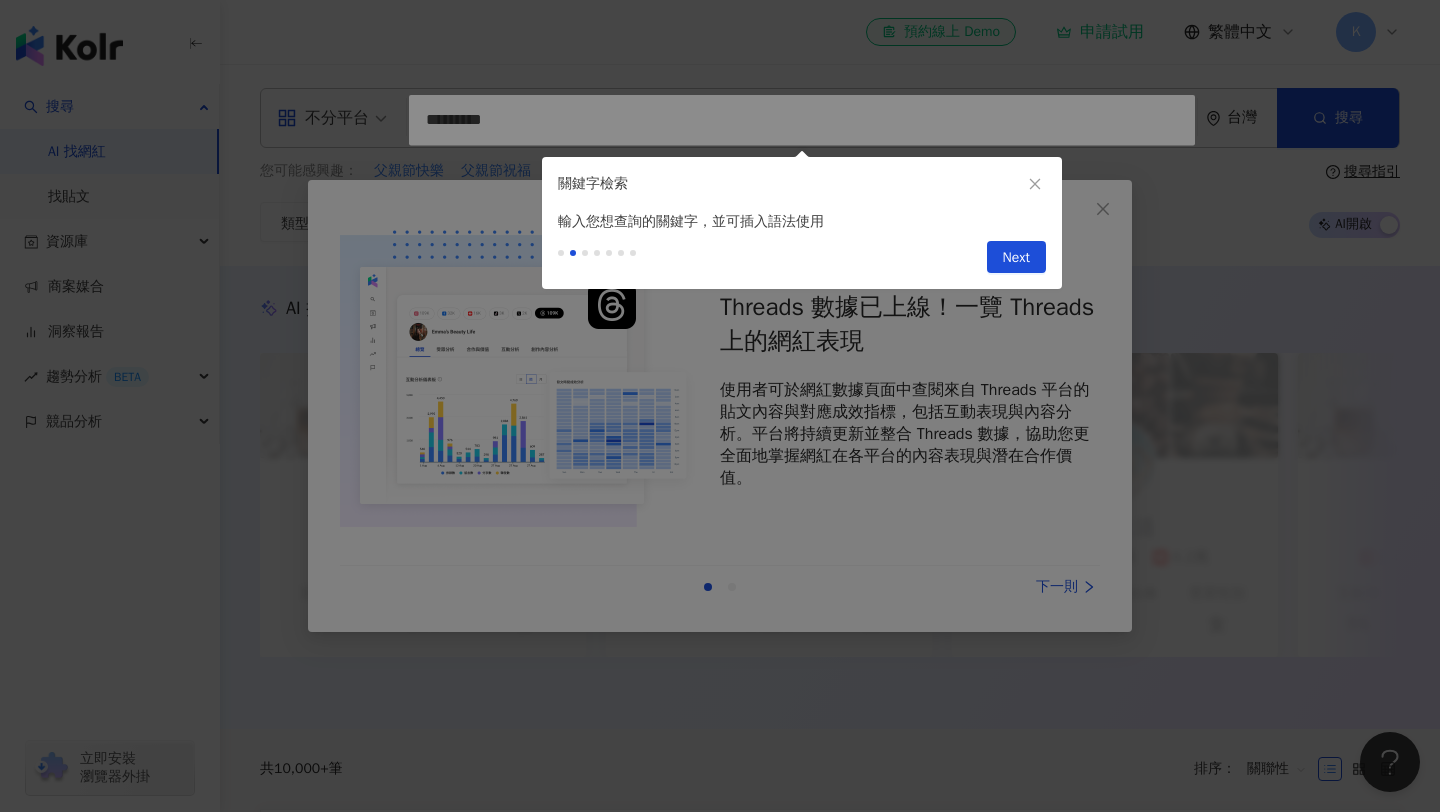 click on "Previous Next" at bounding box center (802, 261) 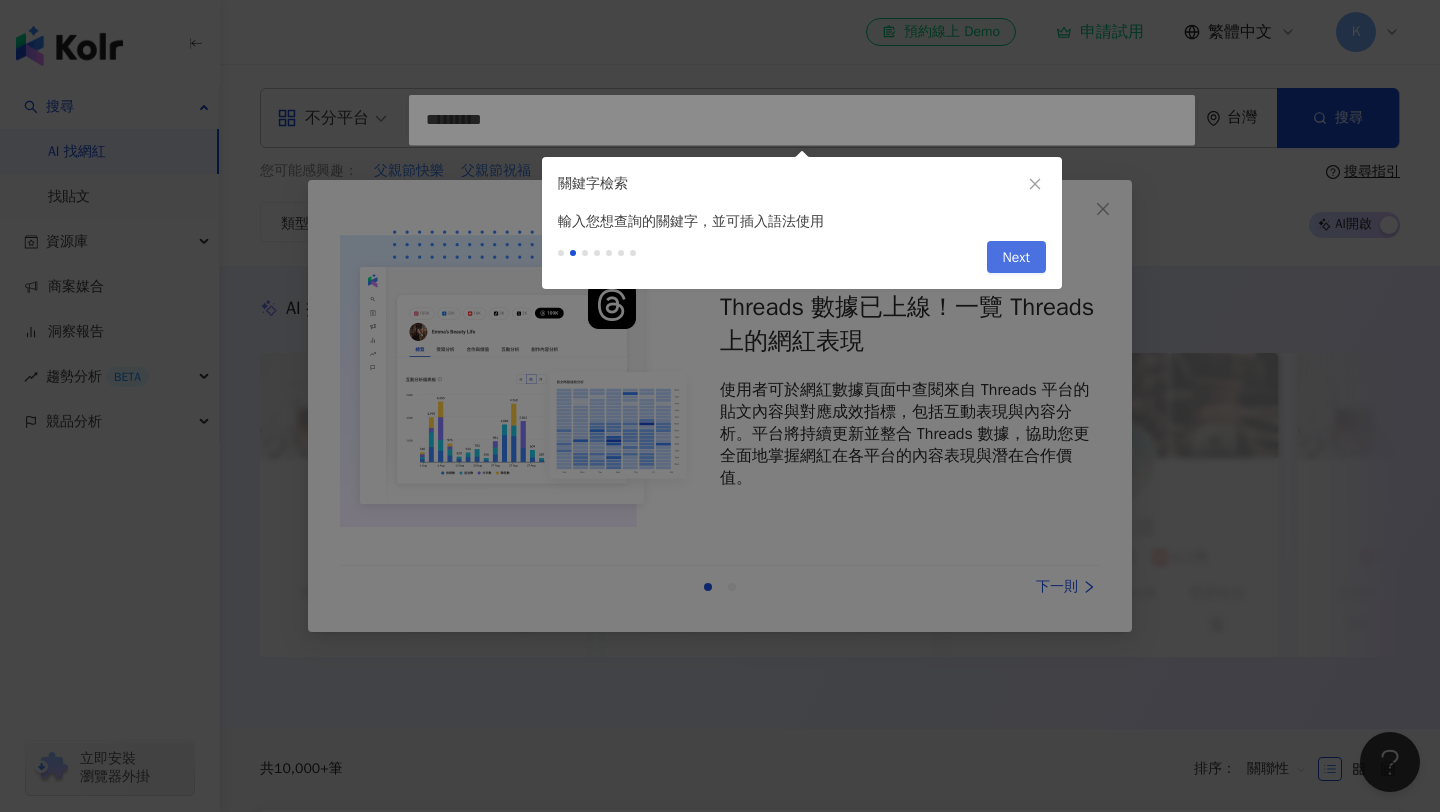 click on "Next" at bounding box center (1016, 258) 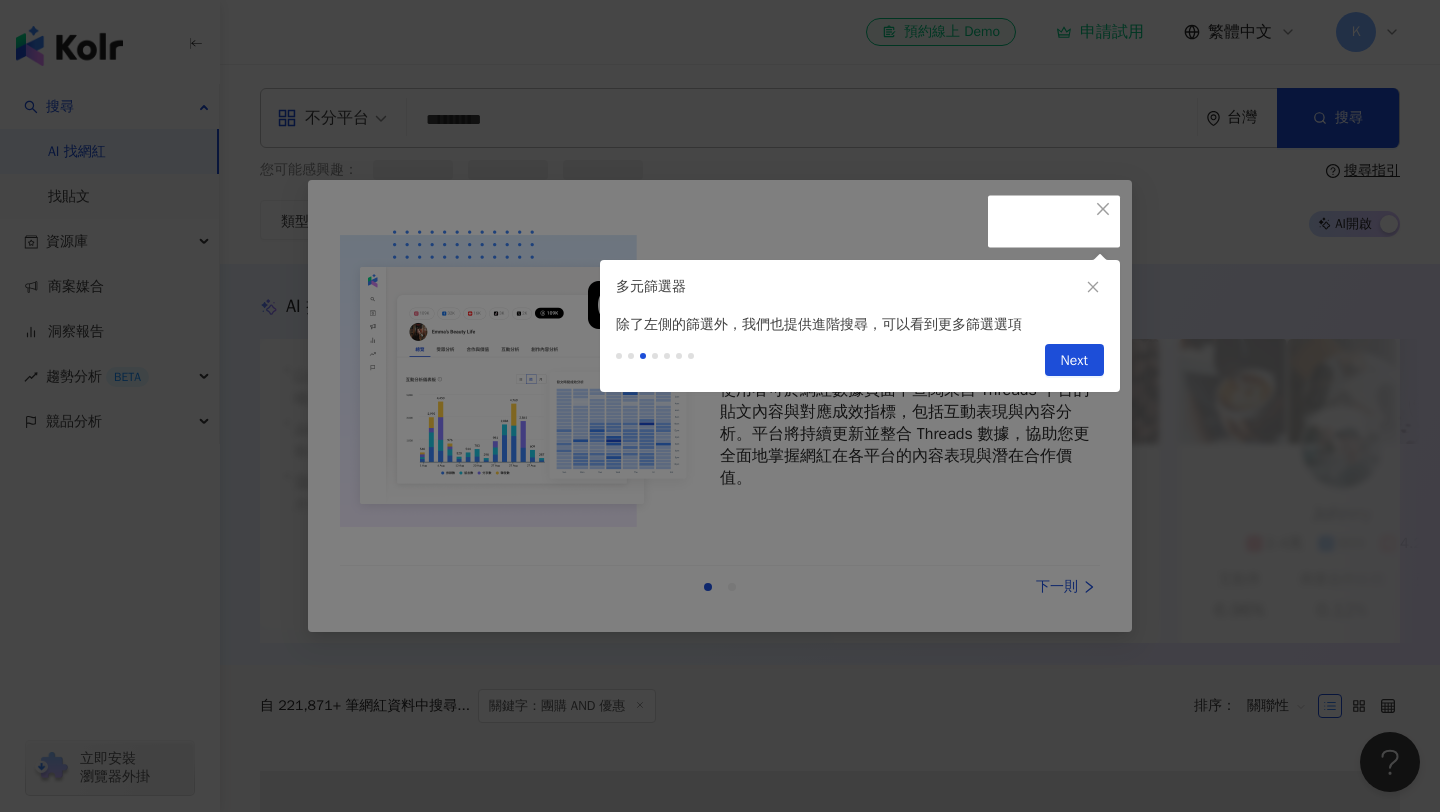 click at bounding box center (720, 406) 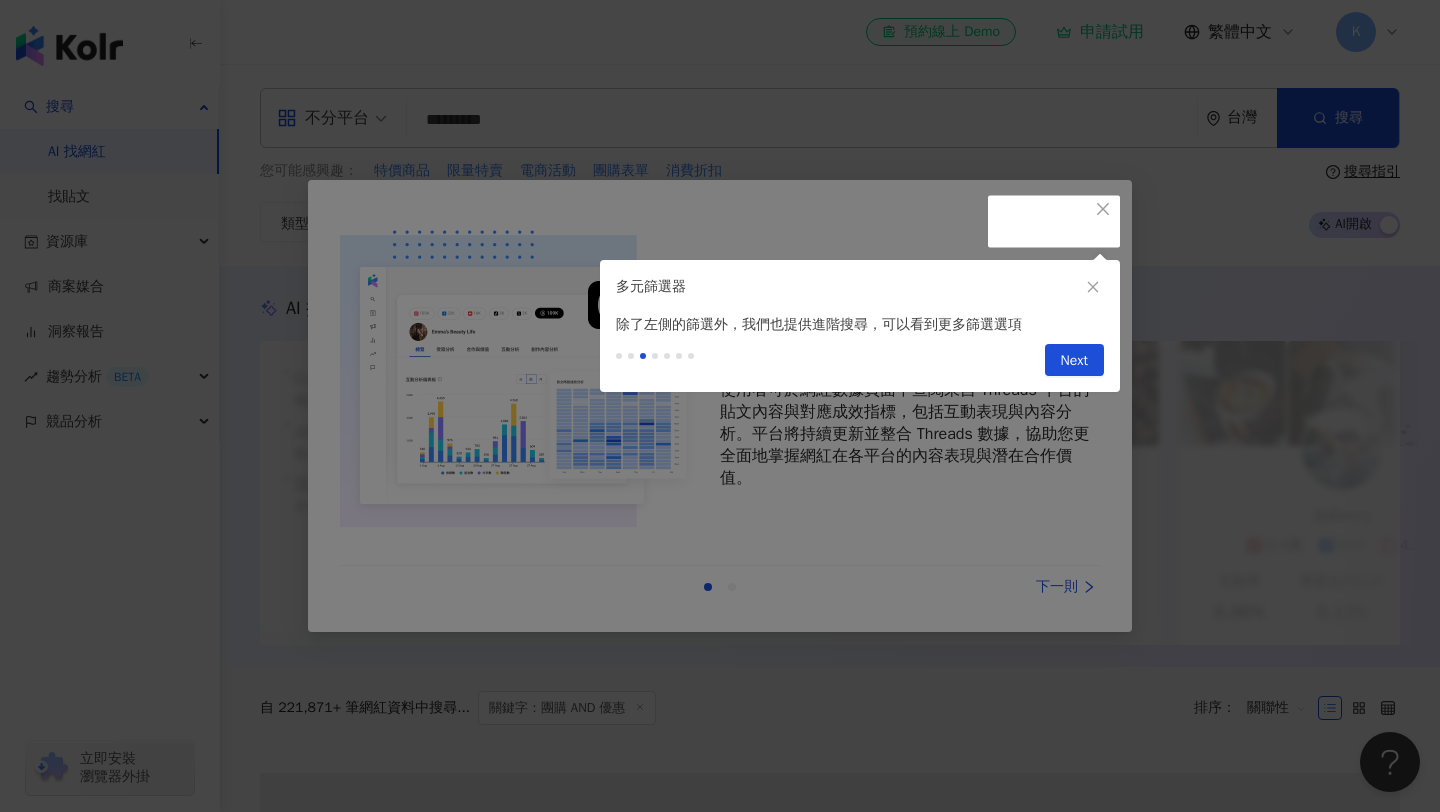 click on "Previous Next" at bounding box center (860, 364) 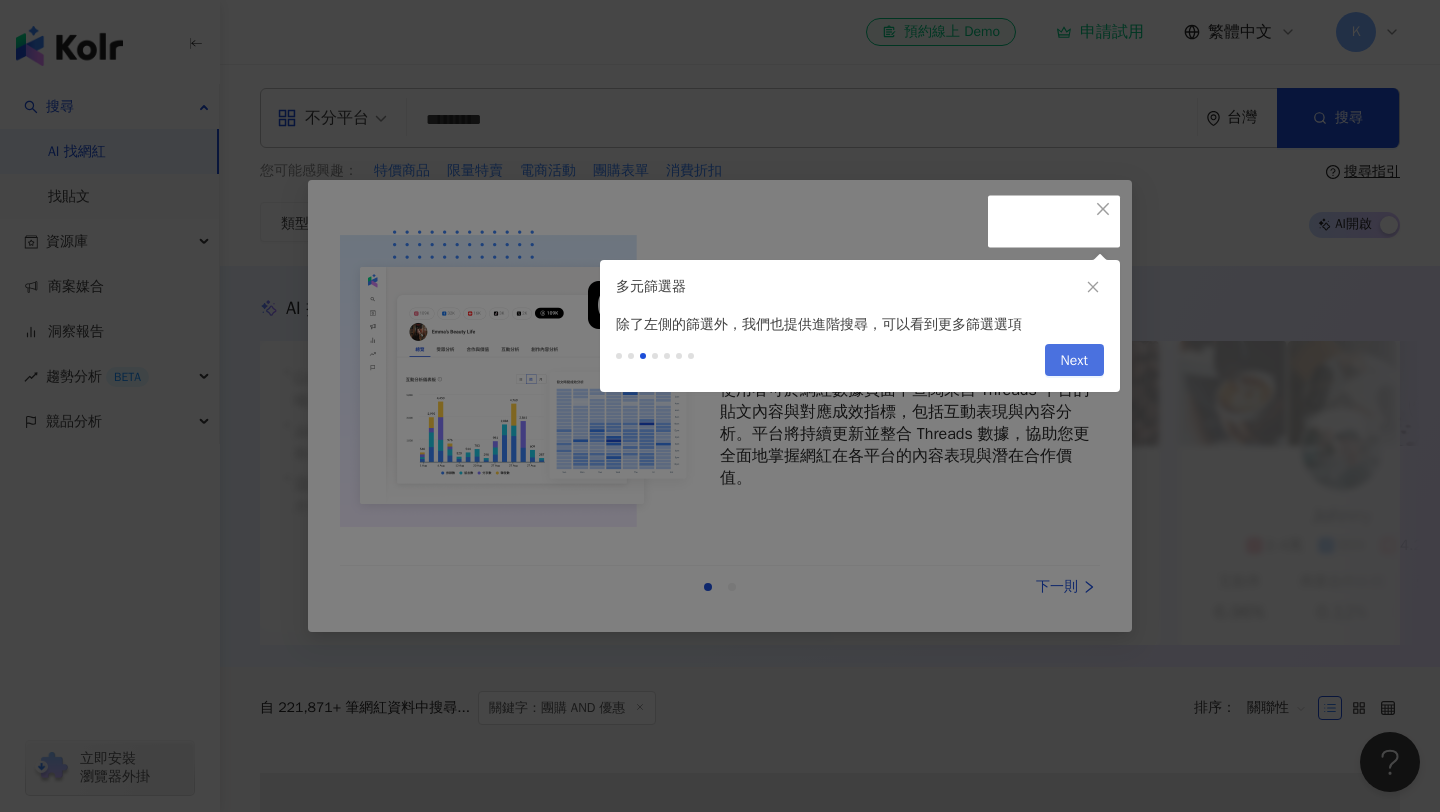 click on "Next" at bounding box center (1074, 361) 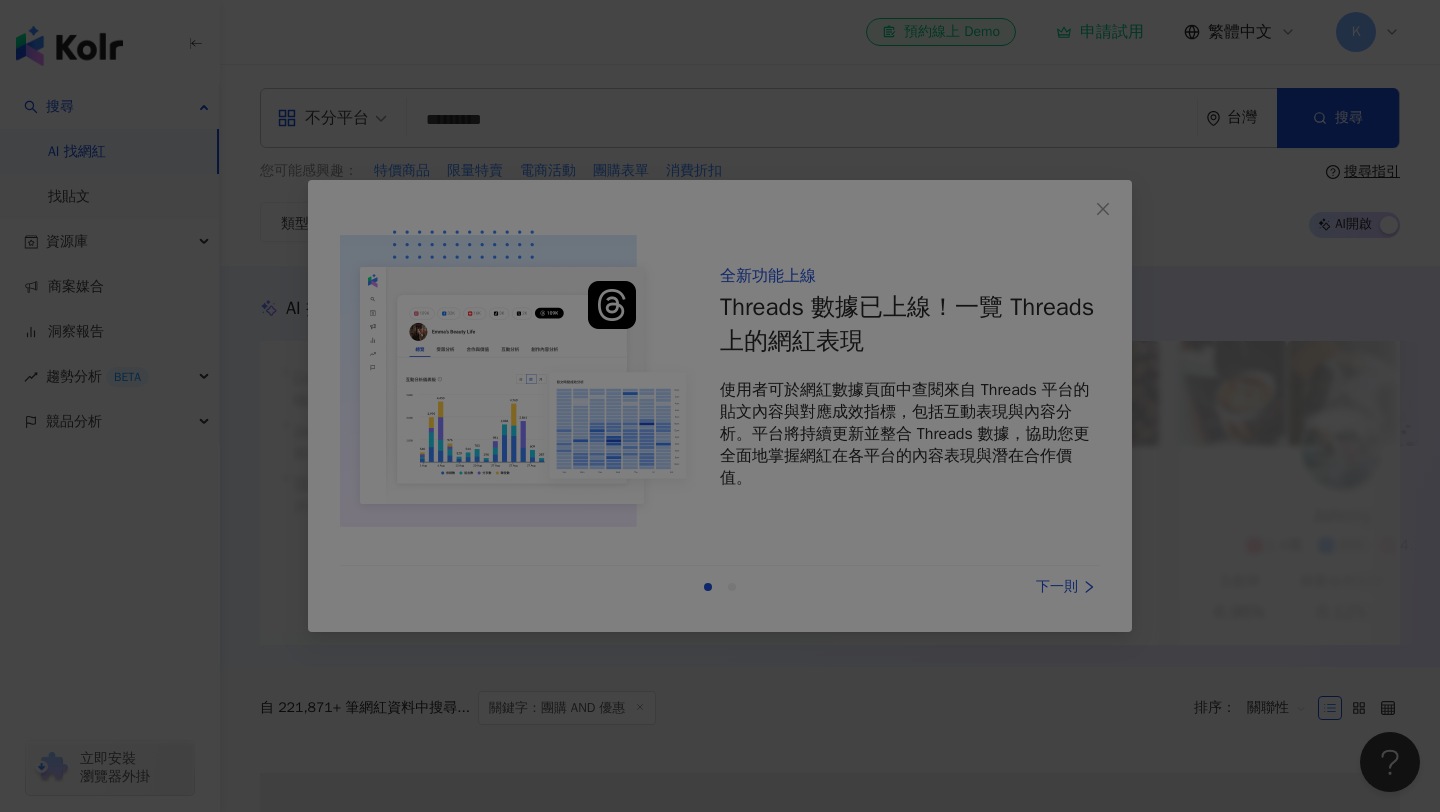 click at bounding box center (720, 406) 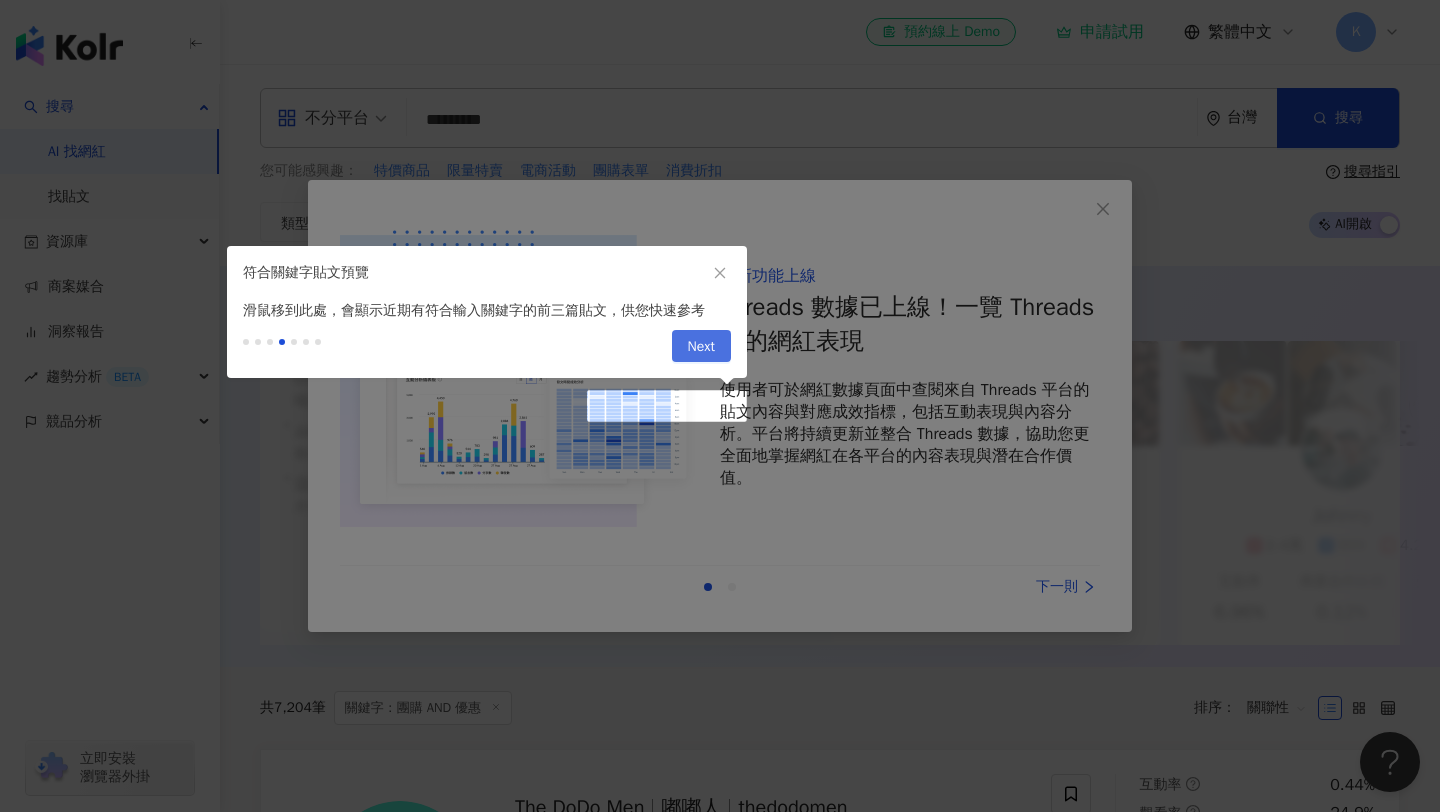 click on "Next" at bounding box center [701, 347] 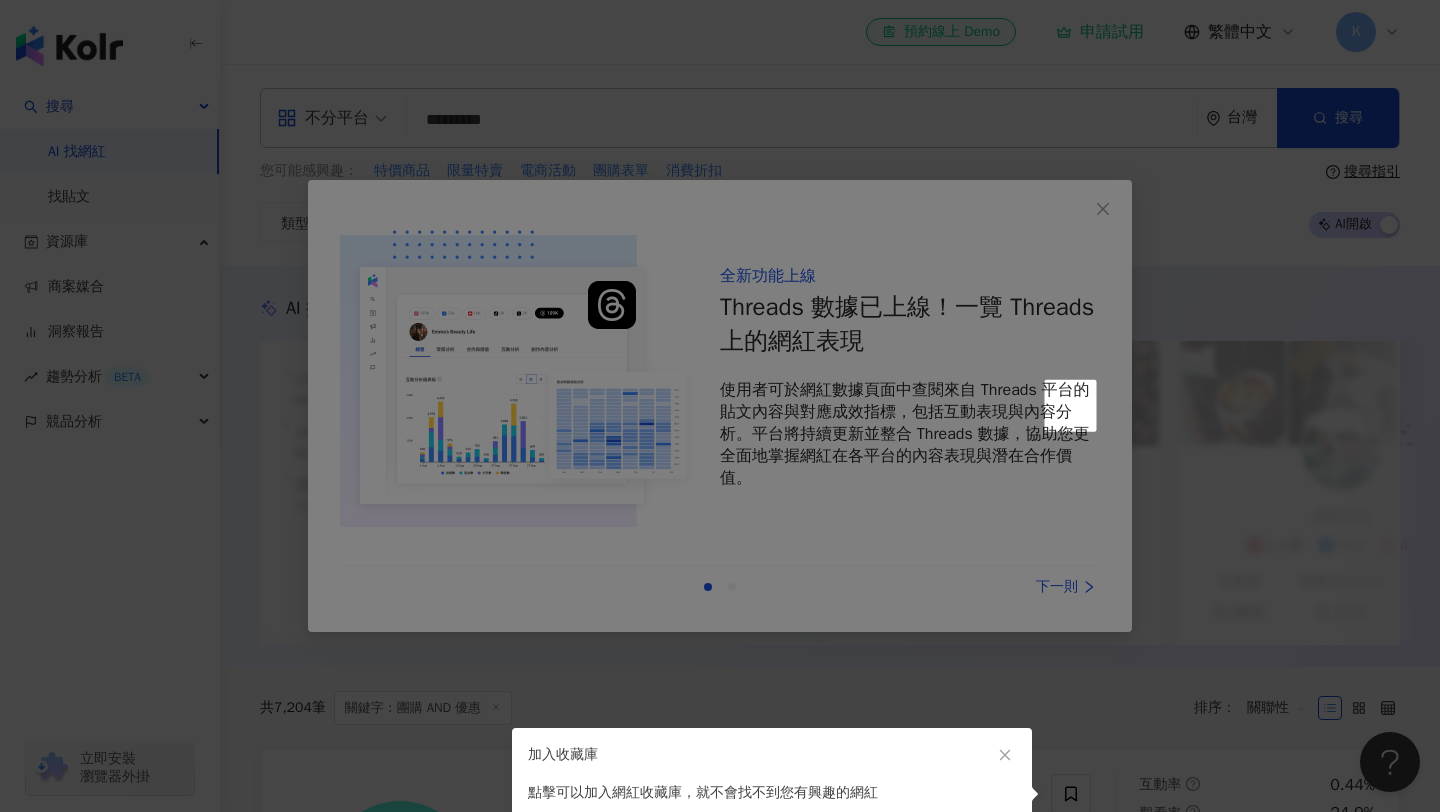 scroll, scrollTop: 0, scrollLeft: 0, axis: both 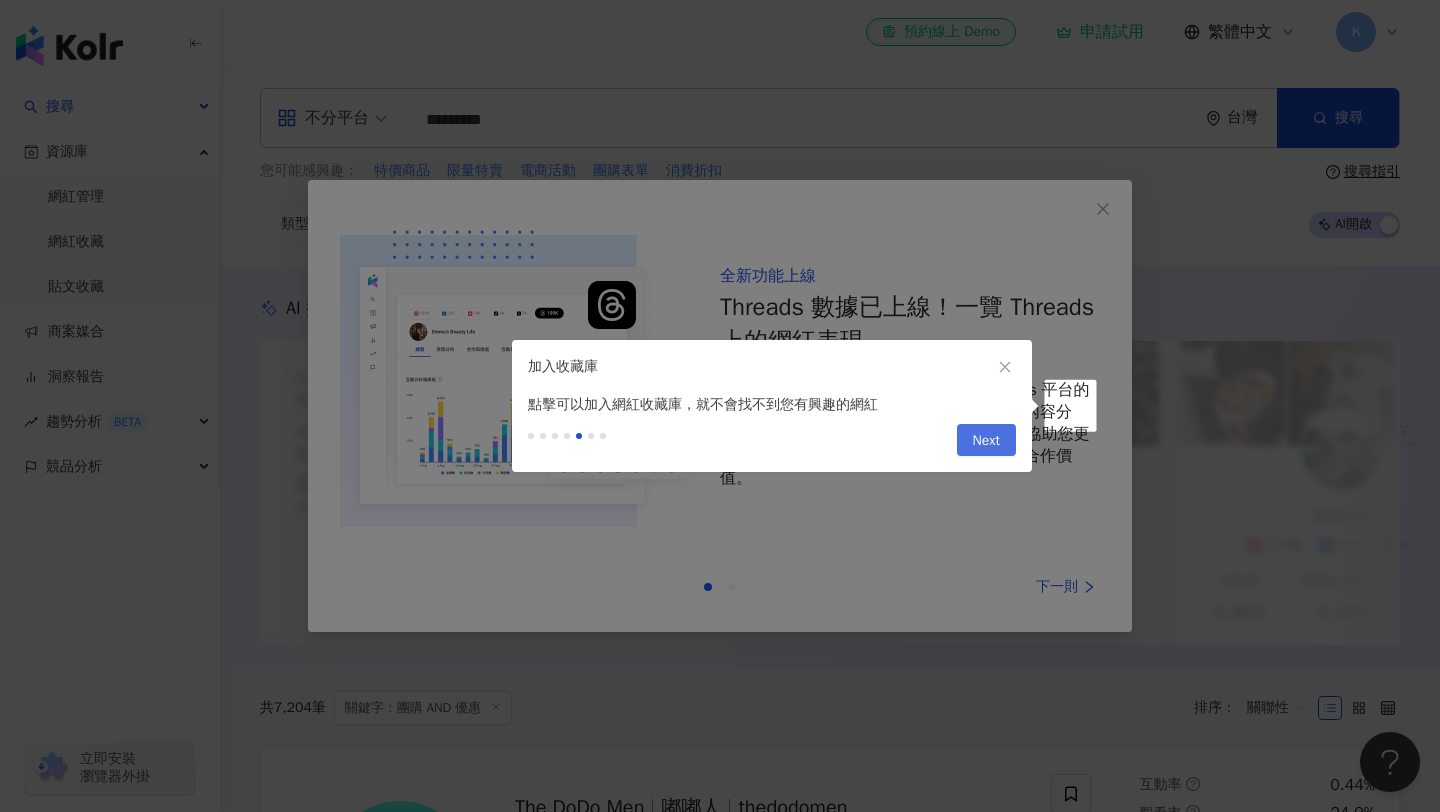click on "Next" at bounding box center [986, 441] 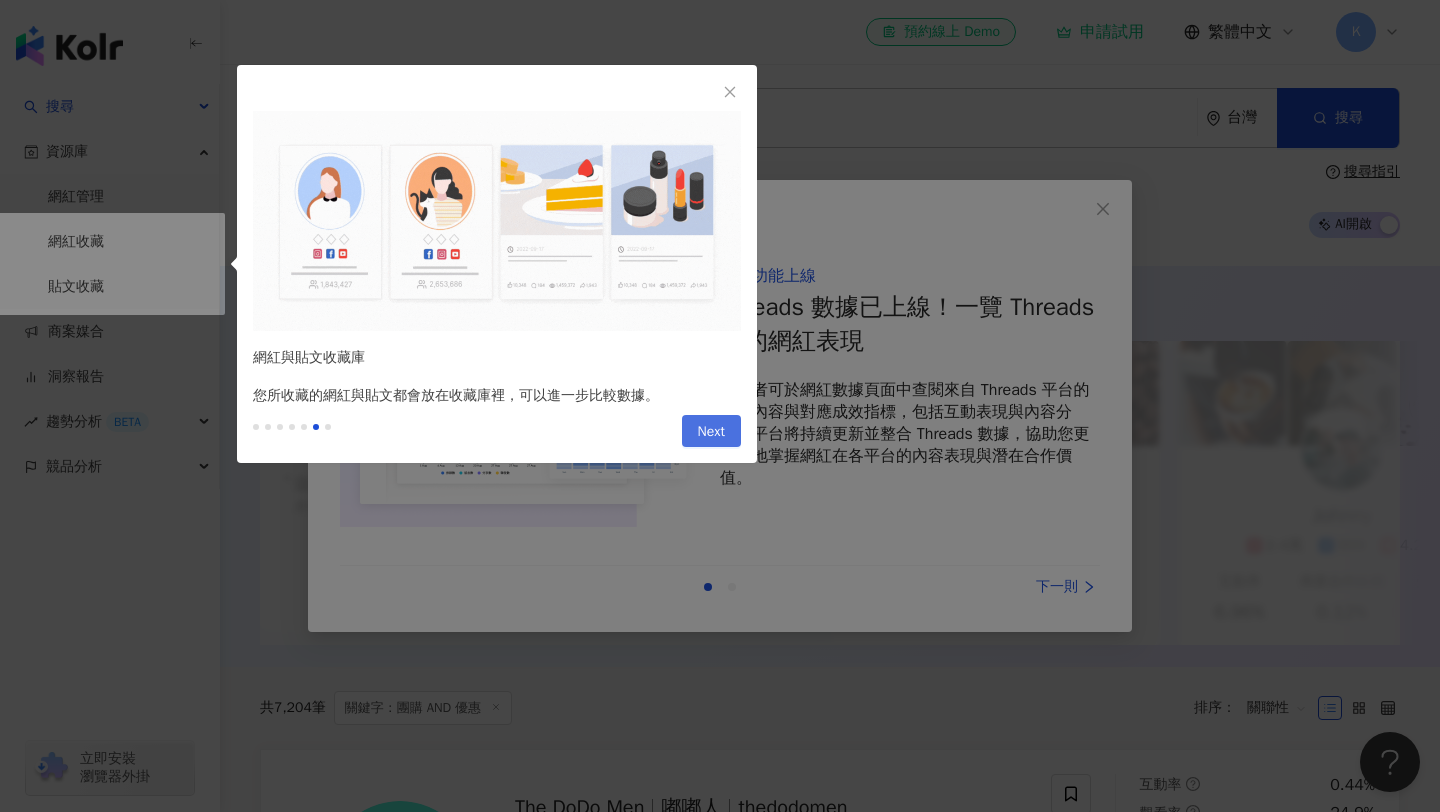 click on "Next" at bounding box center (711, 432) 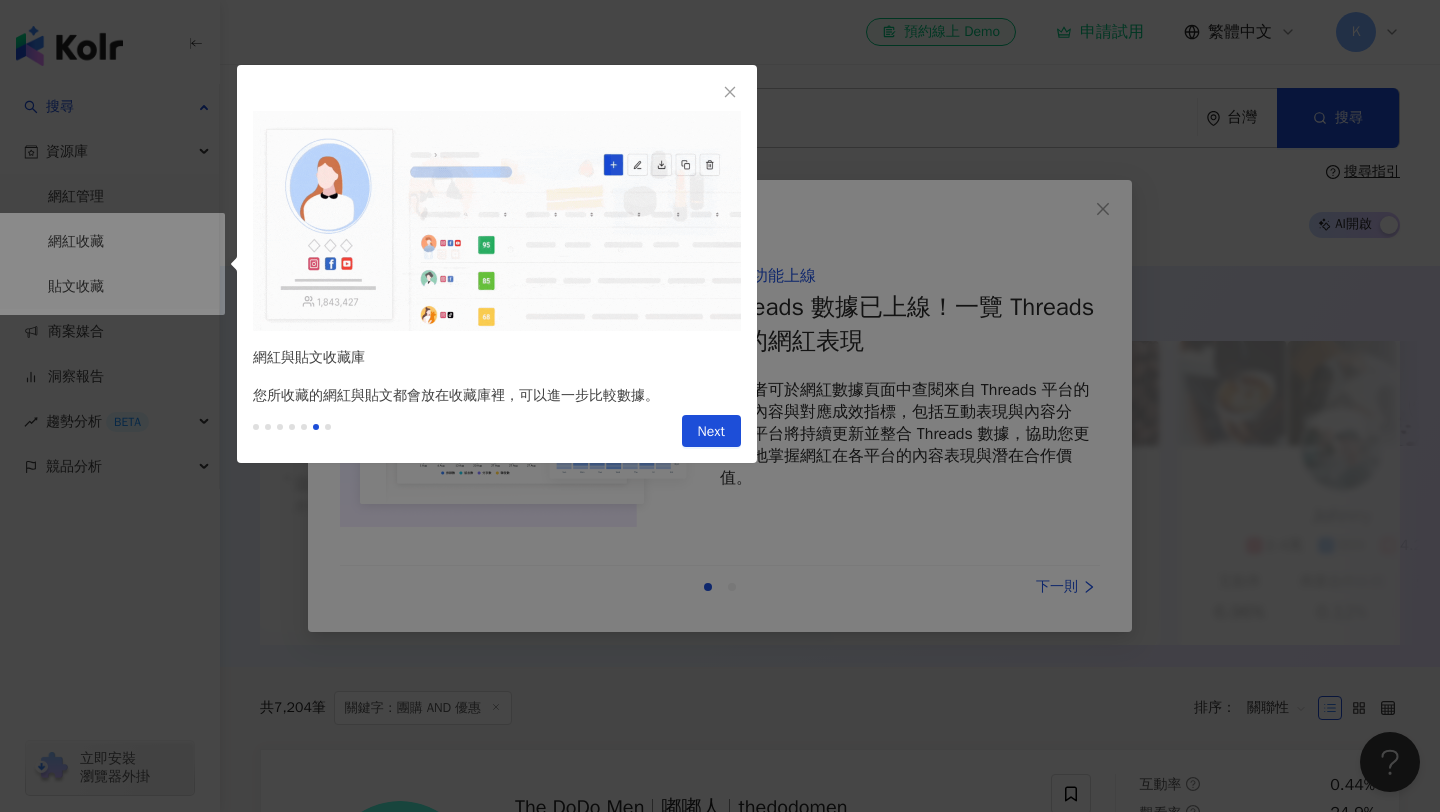 type 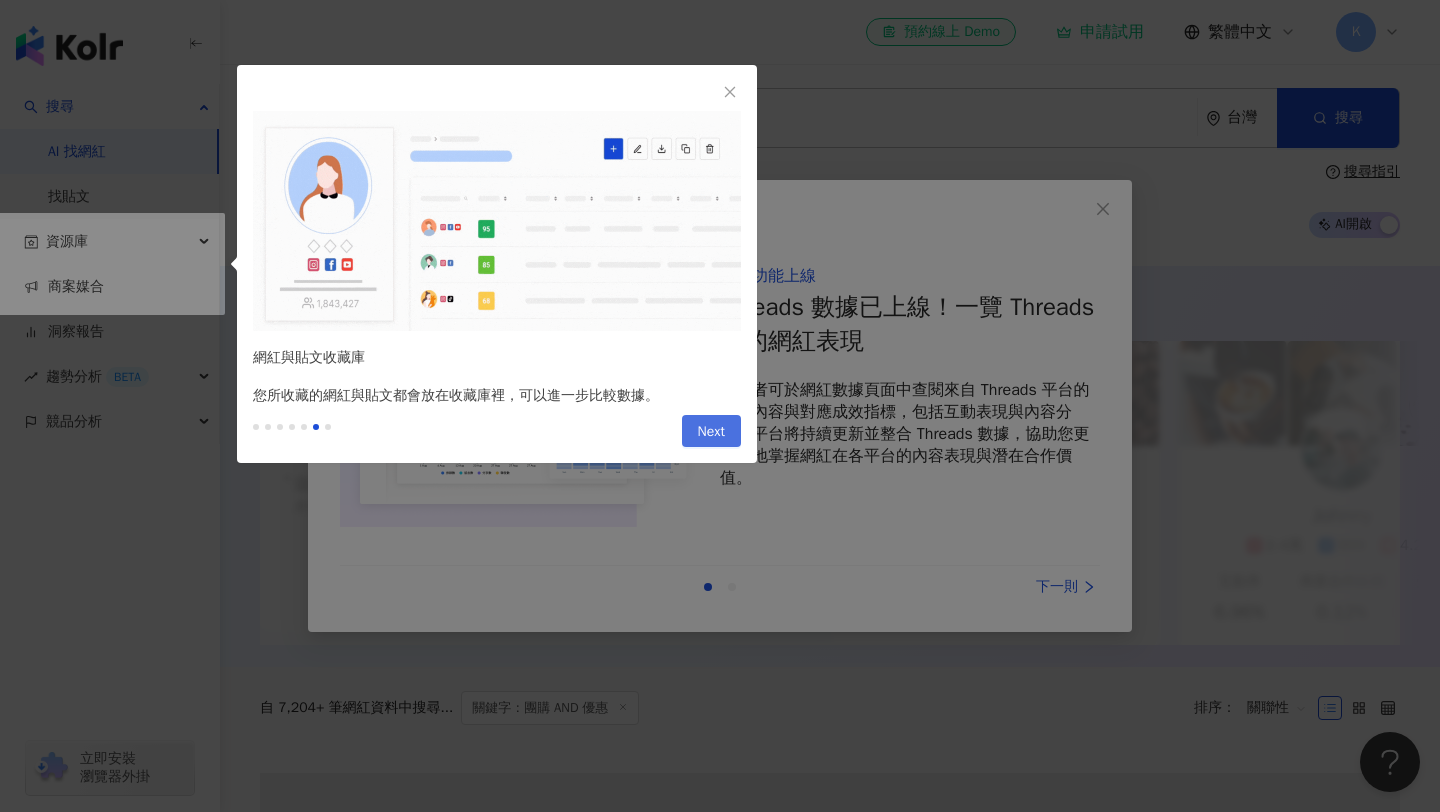 click on "Next" at bounding box center [711, 432] 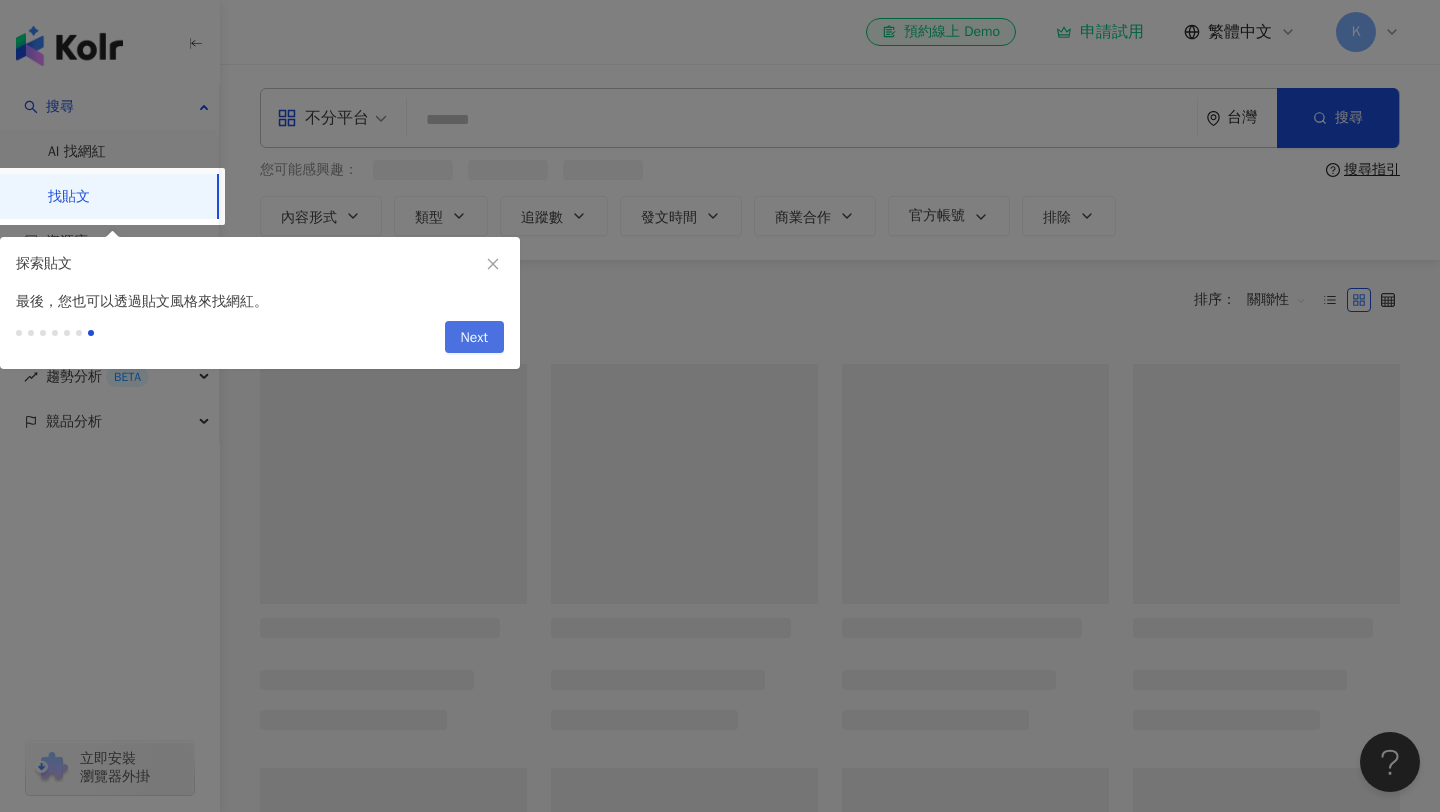 click at bounding box center [720, 406] 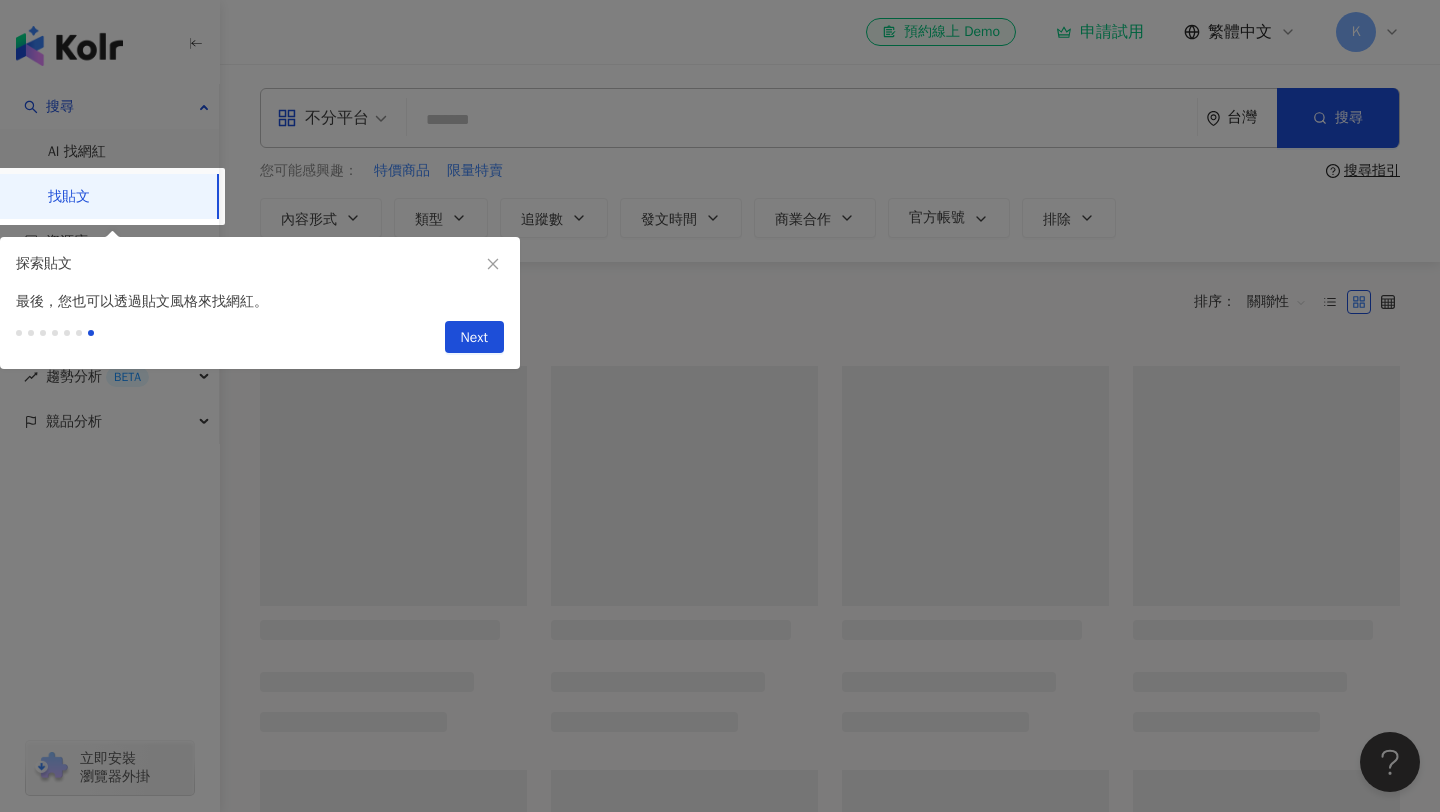 click on "Previous Next" at bounding box center (470, 337) 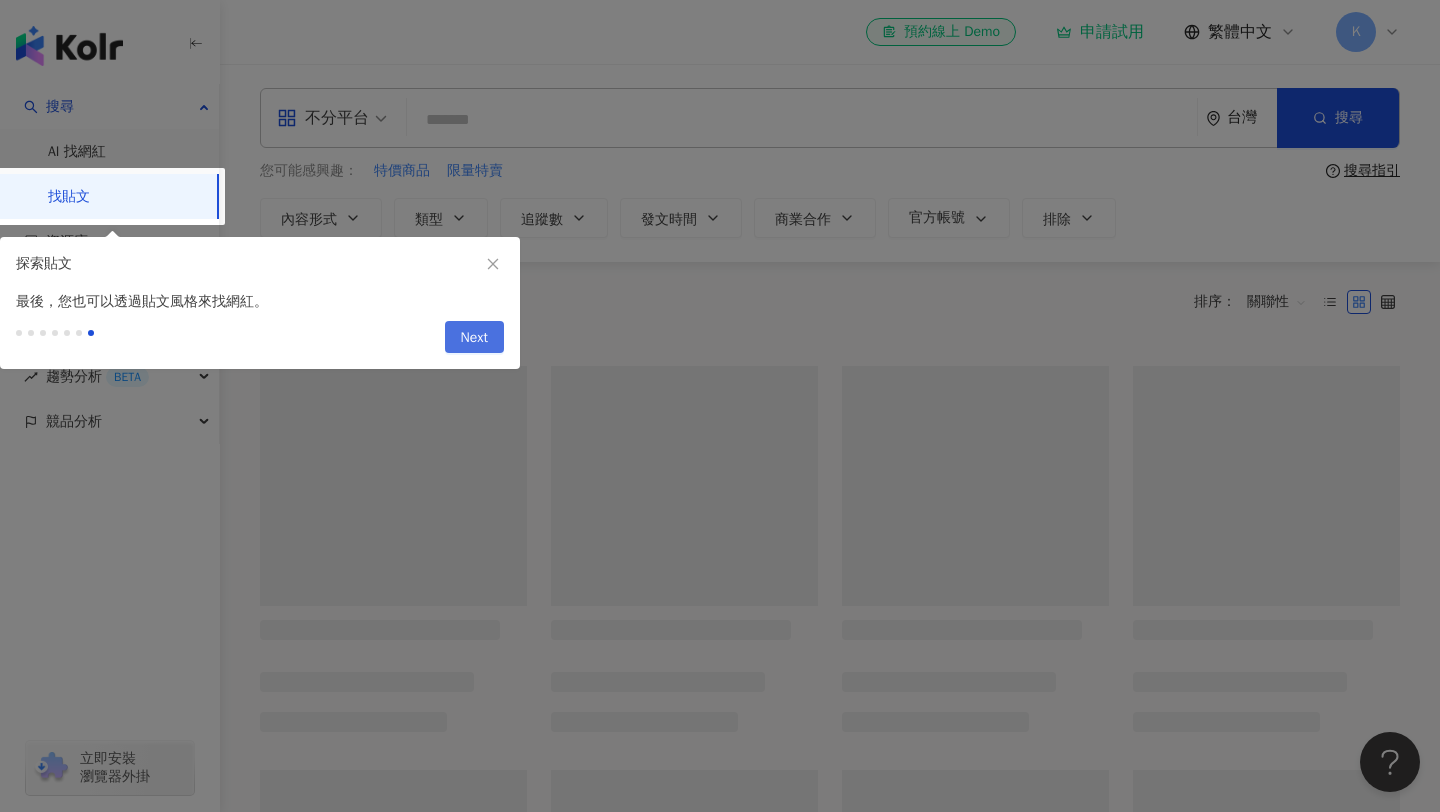 click on "Next" at bounding box center [474, 338] 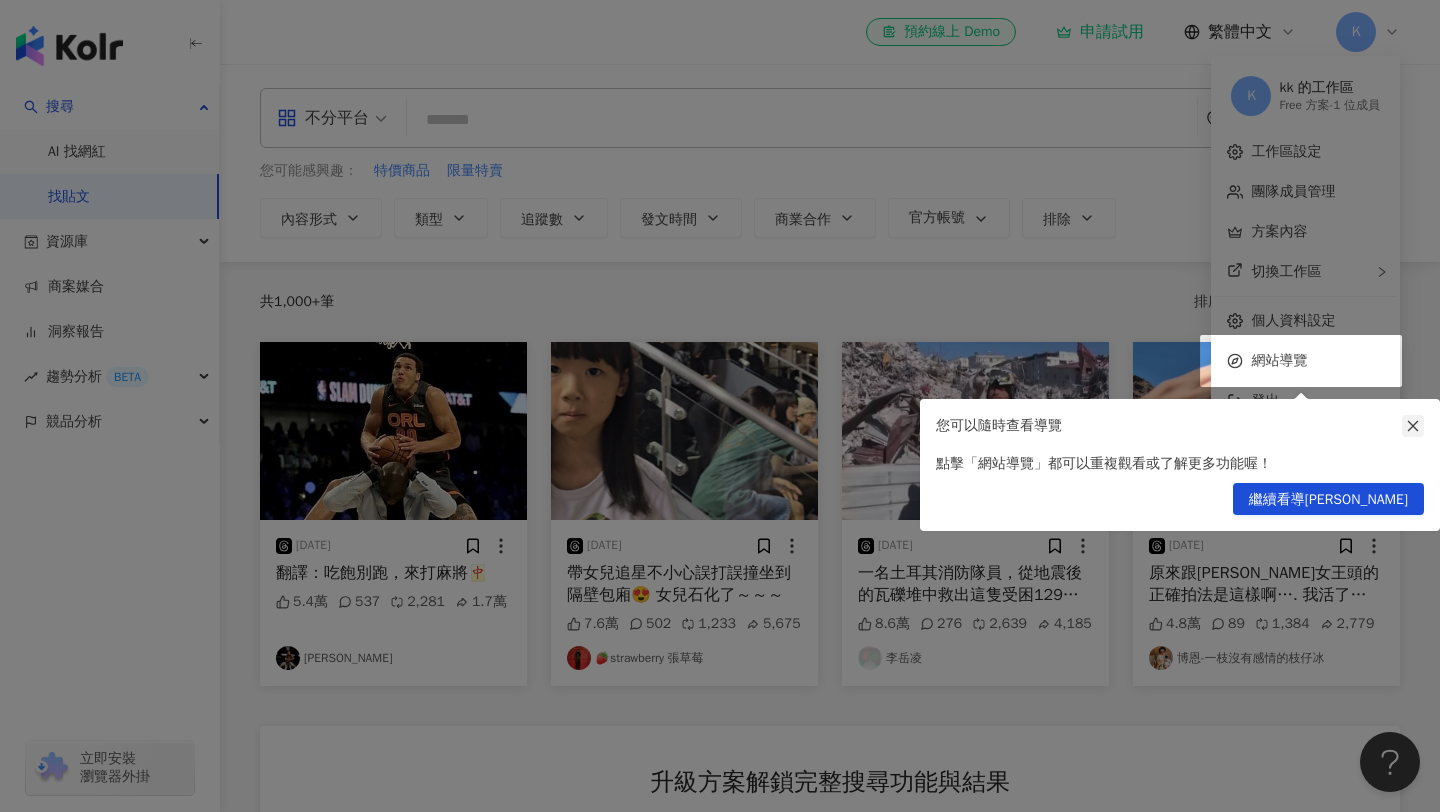 click at bounding box center (1413, 426) 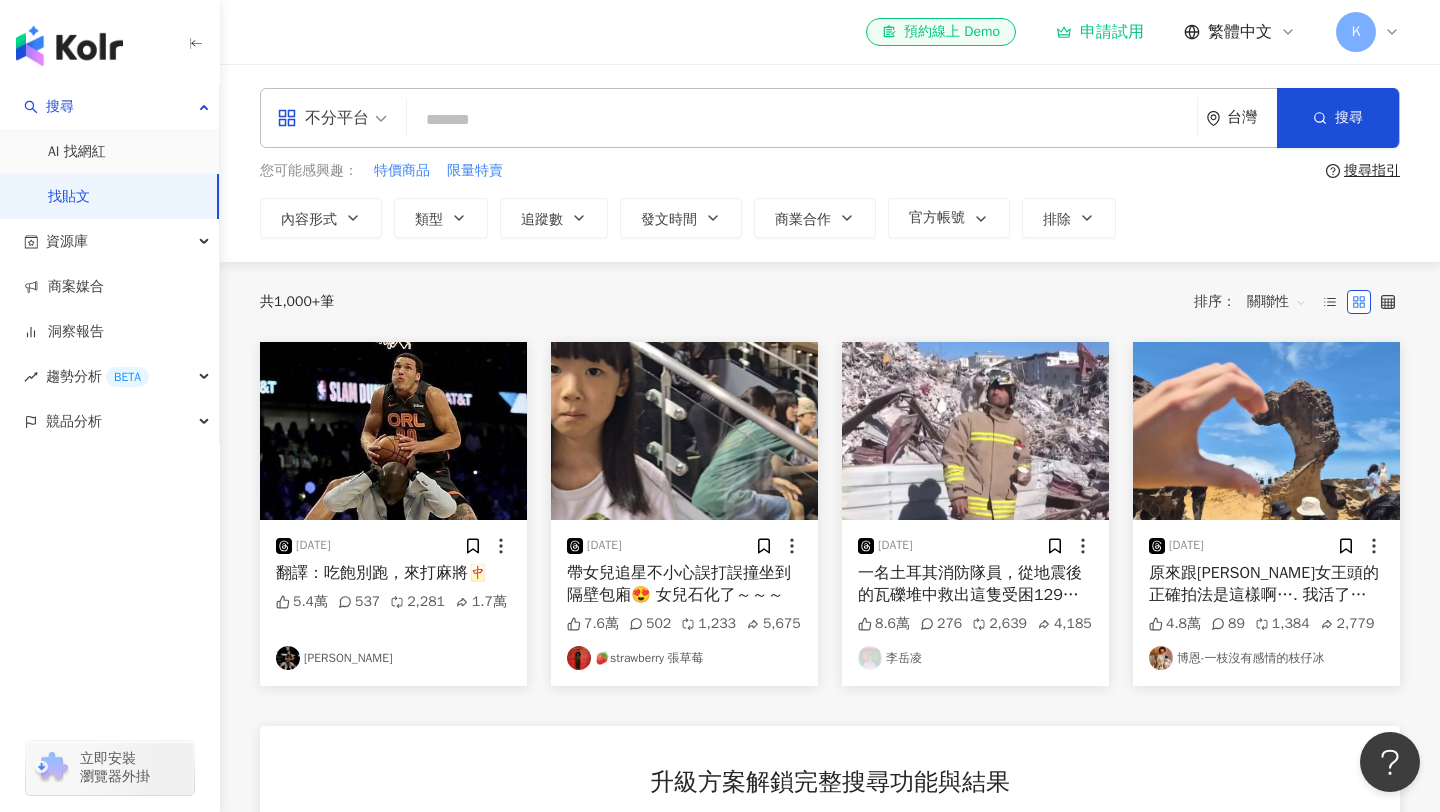 click at bounding box center (802, 119) 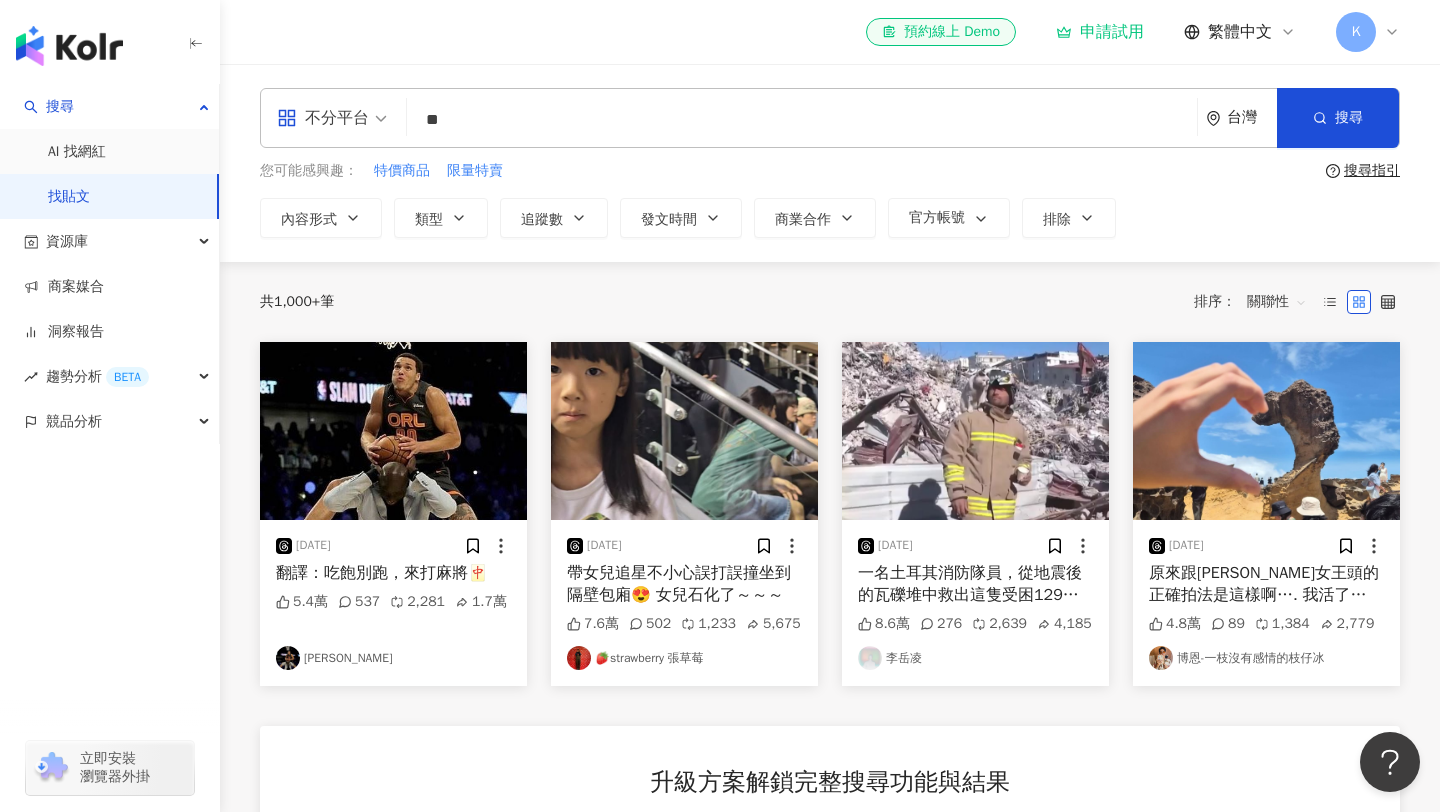 type on "*" 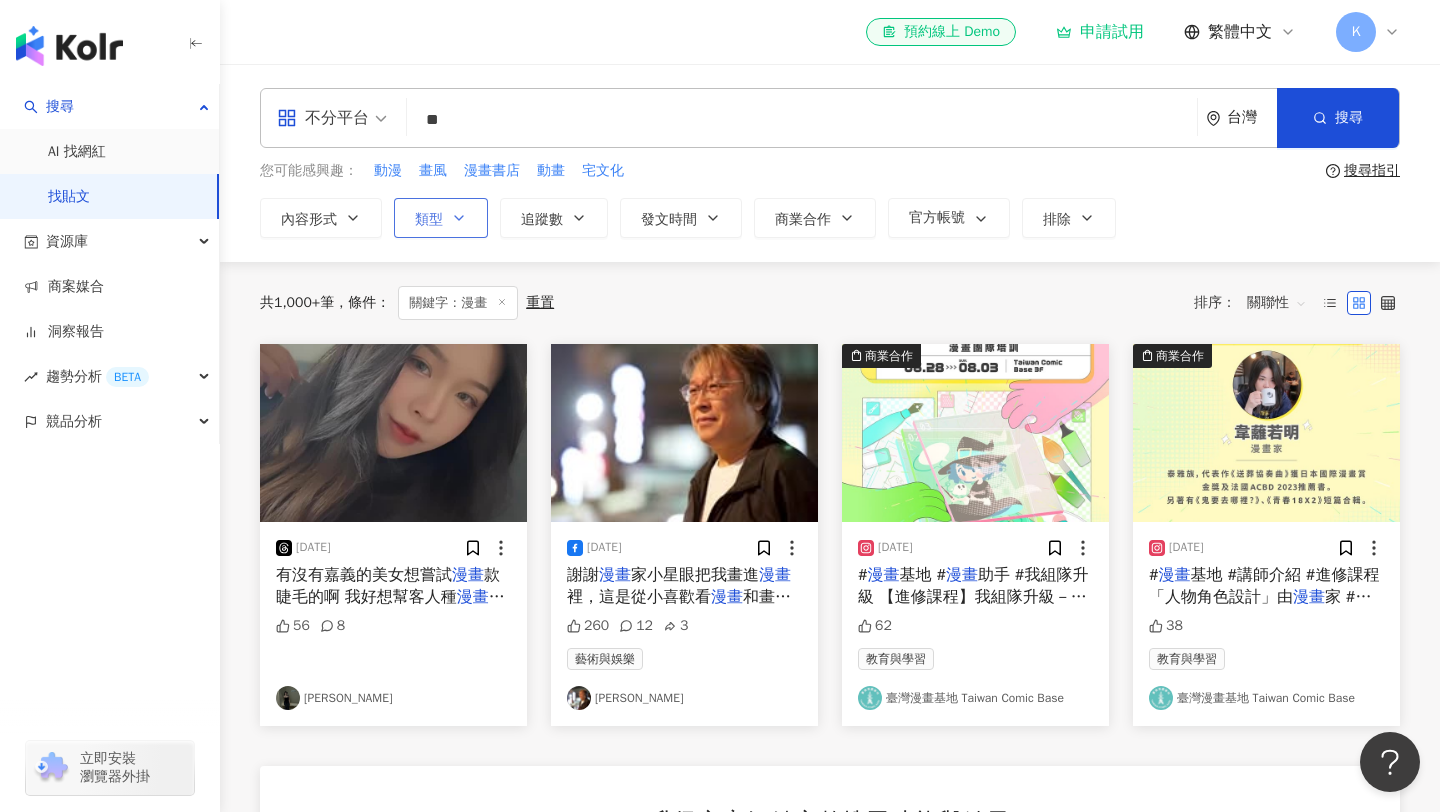 click on "類型" at bounding box center [441, 218] 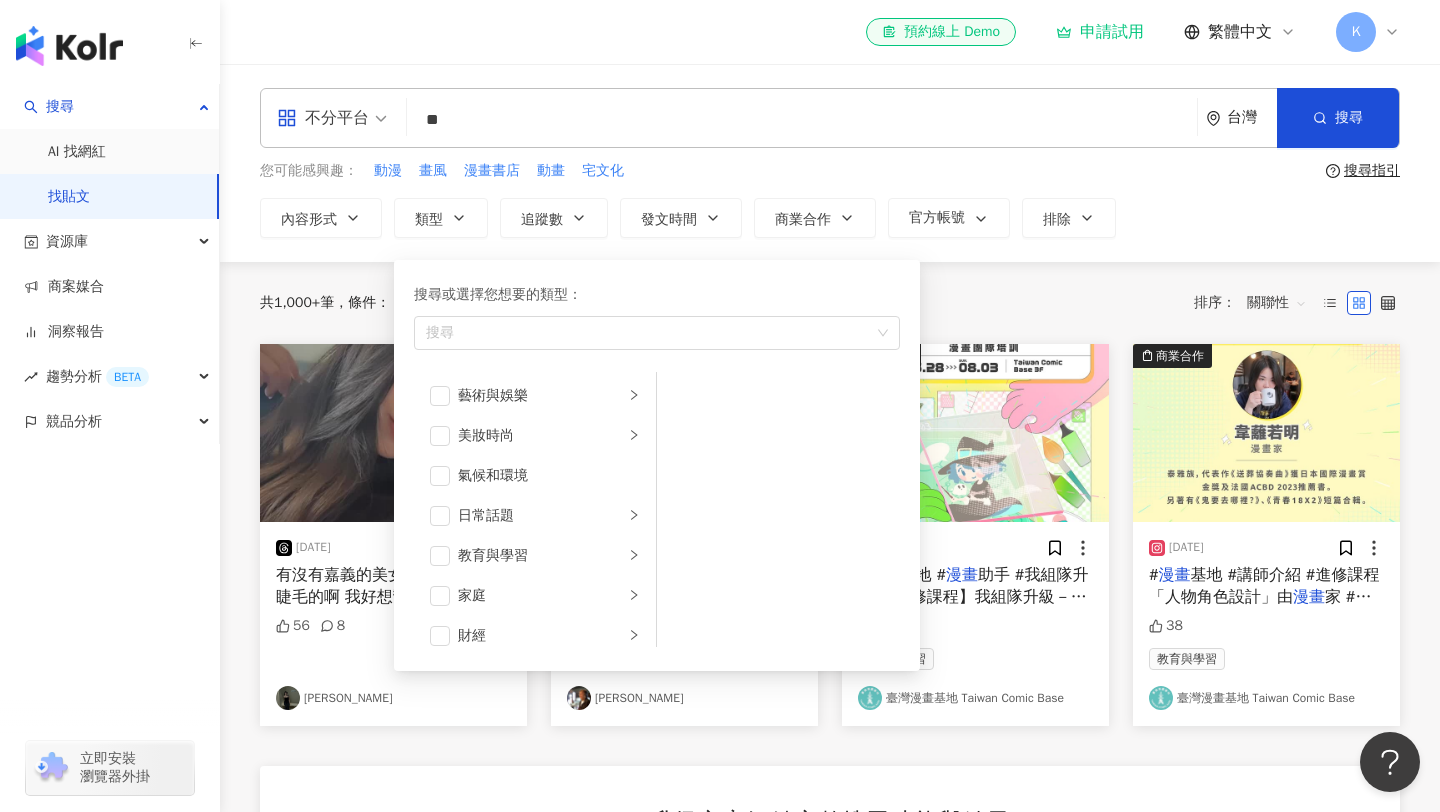 click on "不分平台 ** 台灣 搜尋 您可能感興趣： 動漫  畫風  漫畫書店  動畫  宅文化  搜尋指引 內容形式 類型 搜尋或選擇您想要的類型：   搜尋 藝術與娛樂 美妝時尚 氣候和環境 日常話題 教育與學習 家庭 財經 美食 命理占卜 遊戲 法政社會 生活風格 影視娛樂 醫療與健康 寵物 攝影 感情 宗教 促購導購 運動 科技 交通工具 旅遊 成人 追蹤數 發文時間 商業合作 官方帳號  排除" at bounding box center [830, 163] 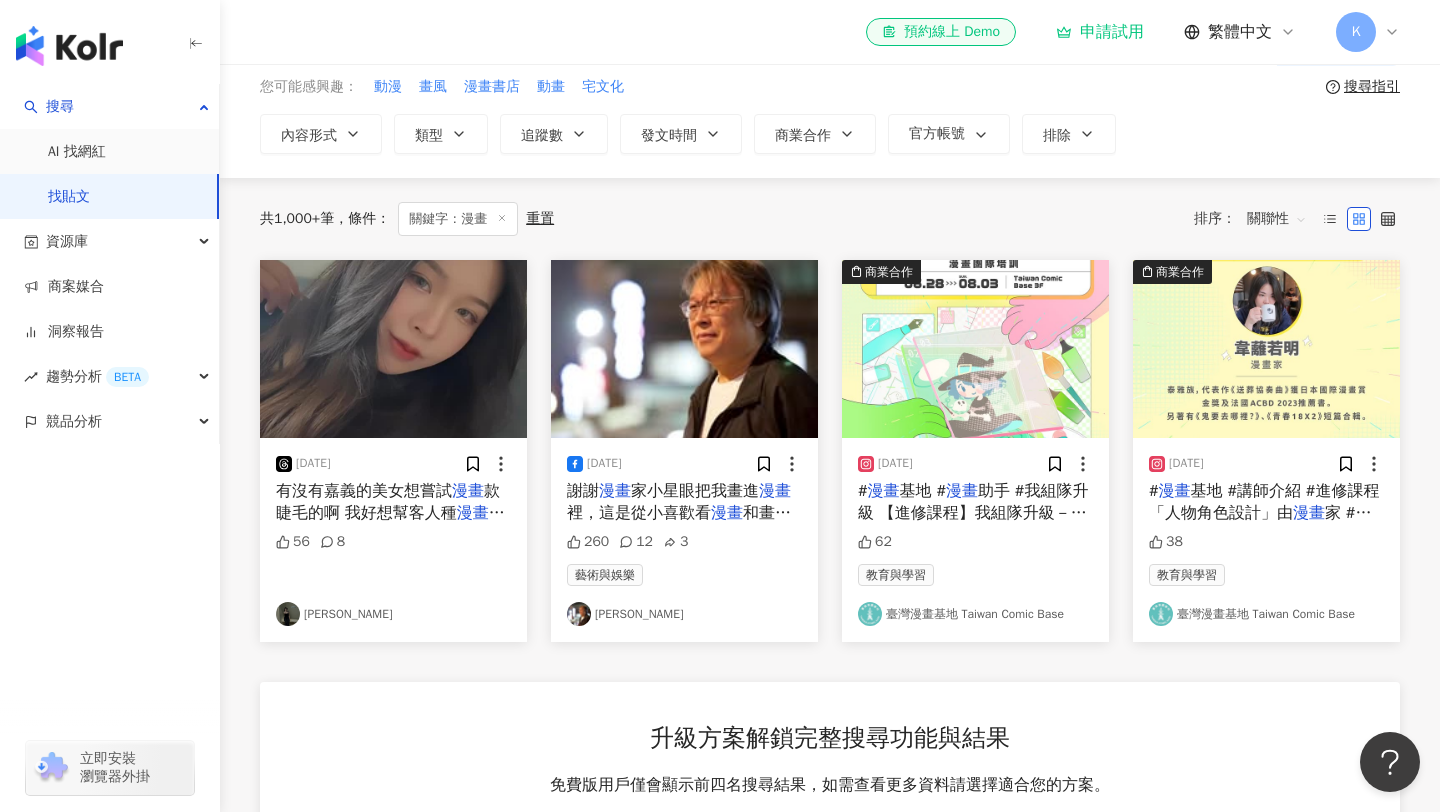 scroll, scrollTop: 80, scrollLeft: 0, axis: vertical 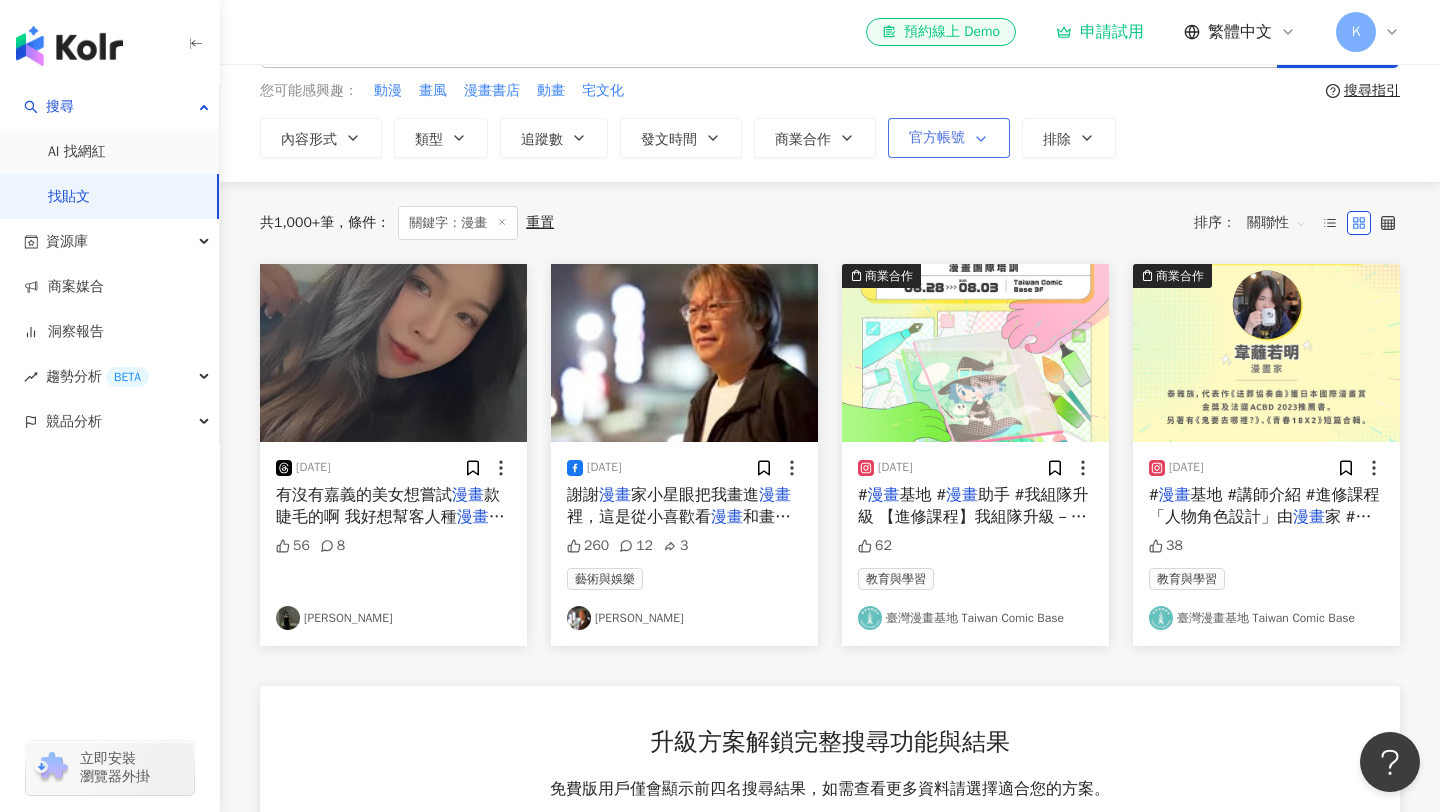 click on "官方帳號" at bounding box center [937, 138] 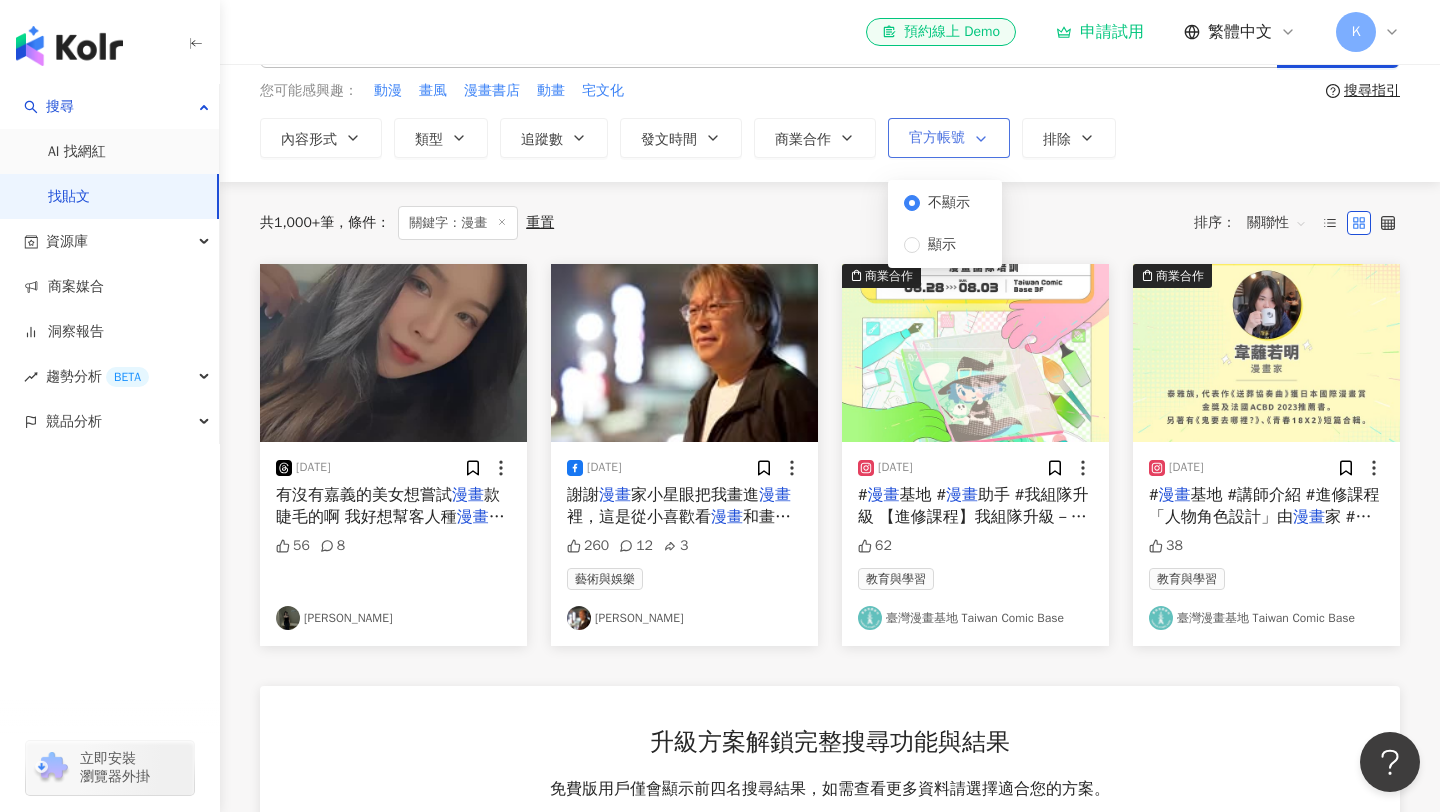 click on "官方帳號" at bounding box center (937, 138) 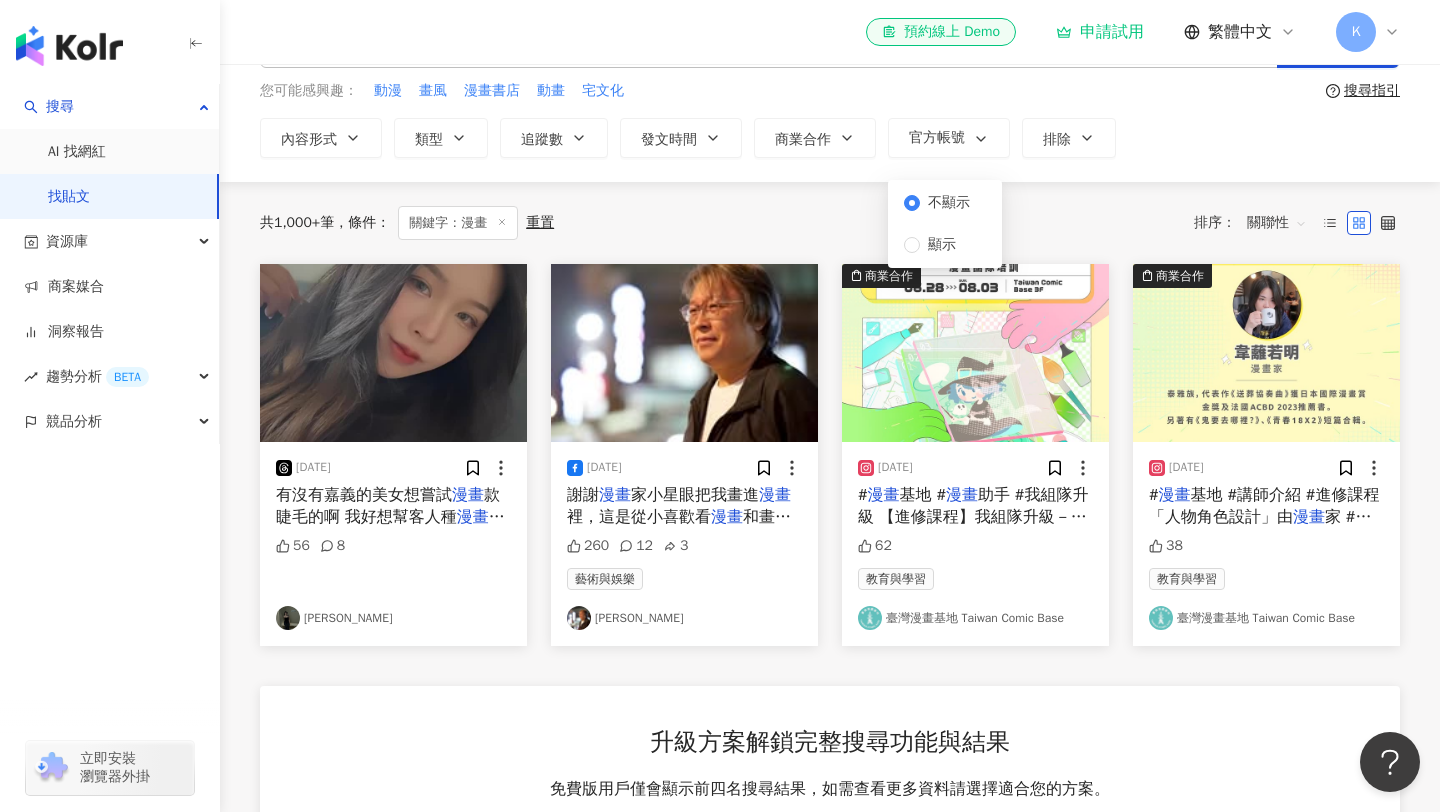 scroll, scrollTop: 0, scrollLeft: 0, axis: both 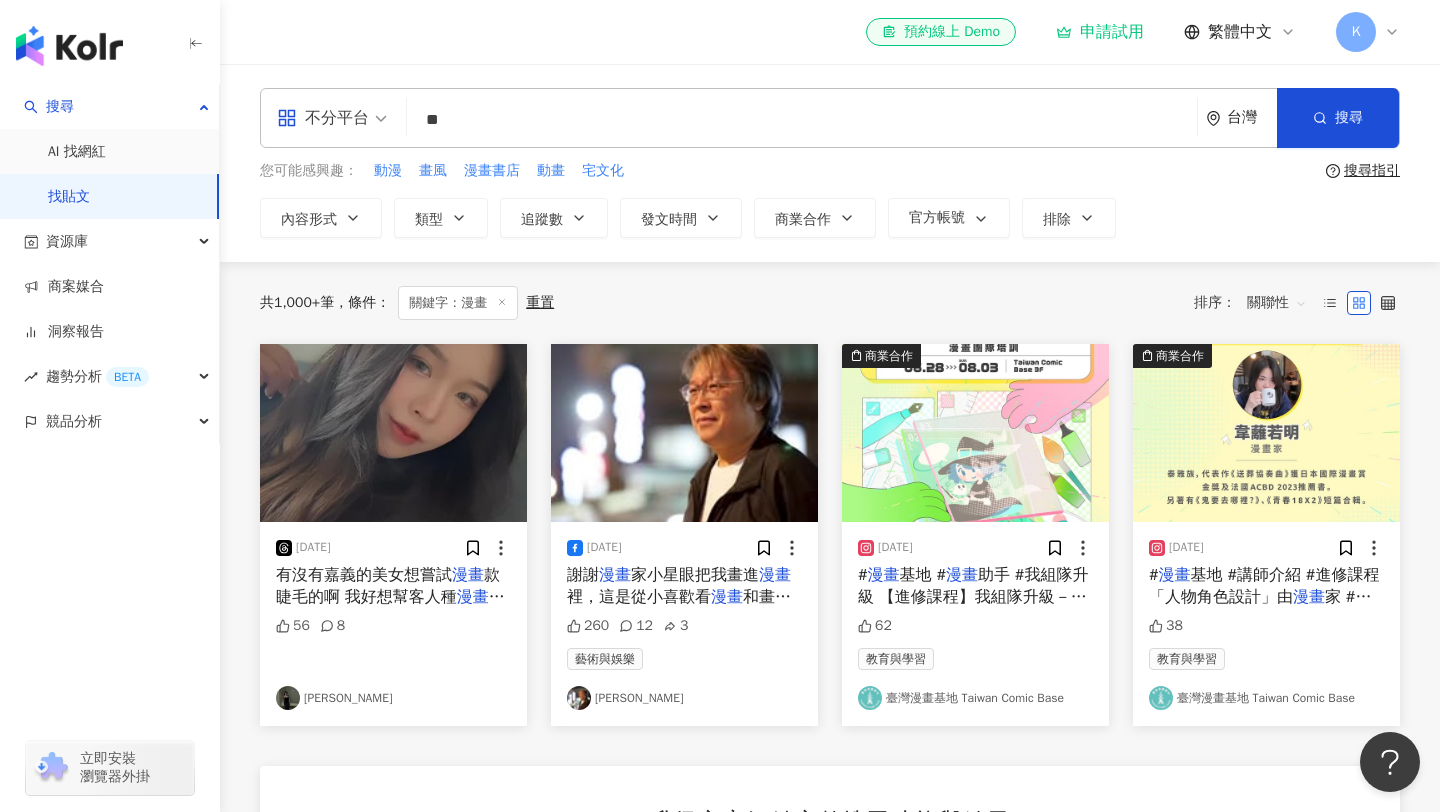 click on "關聯性" at bounding box center [1277, 303] 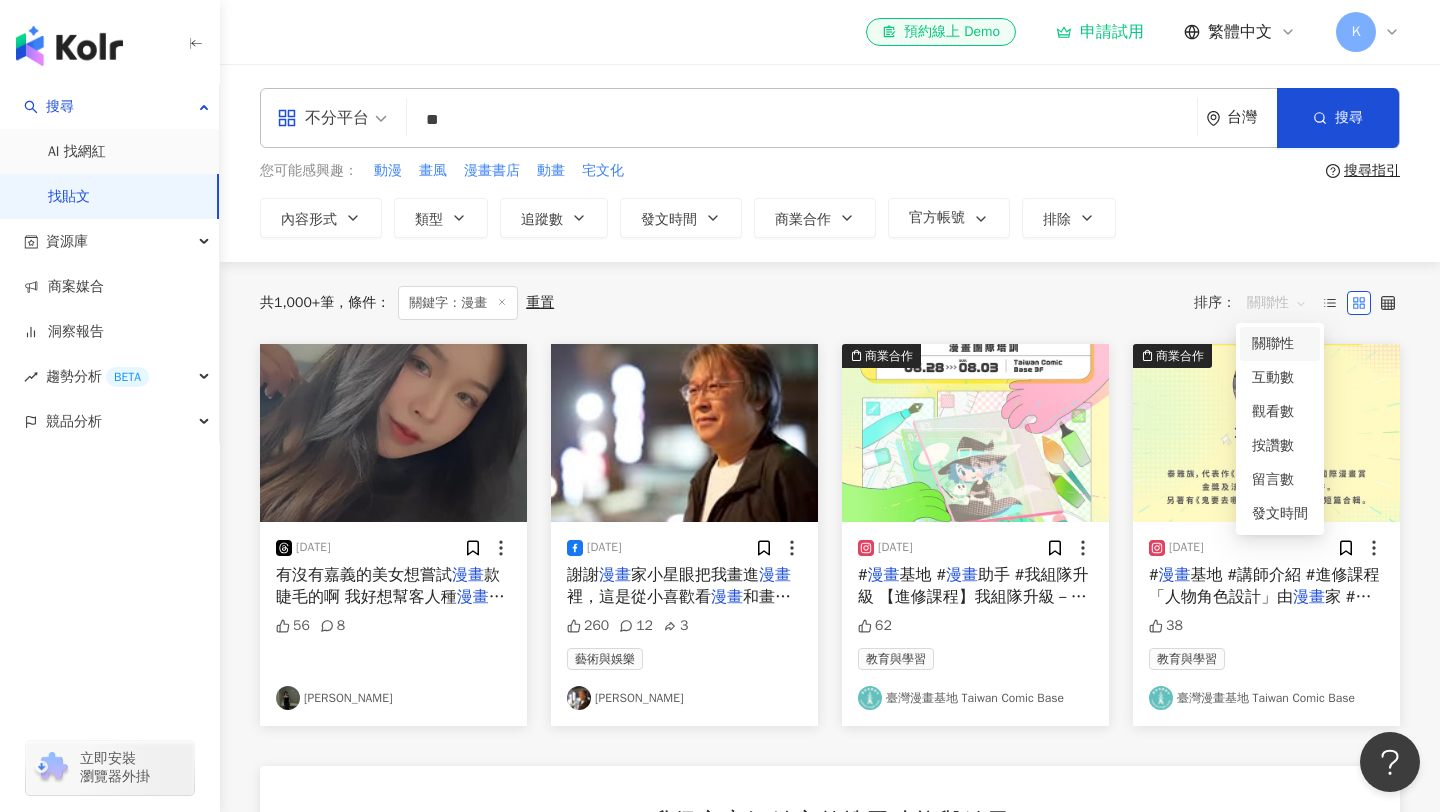 click on "關聯性" at bounding box center (1280, 344) 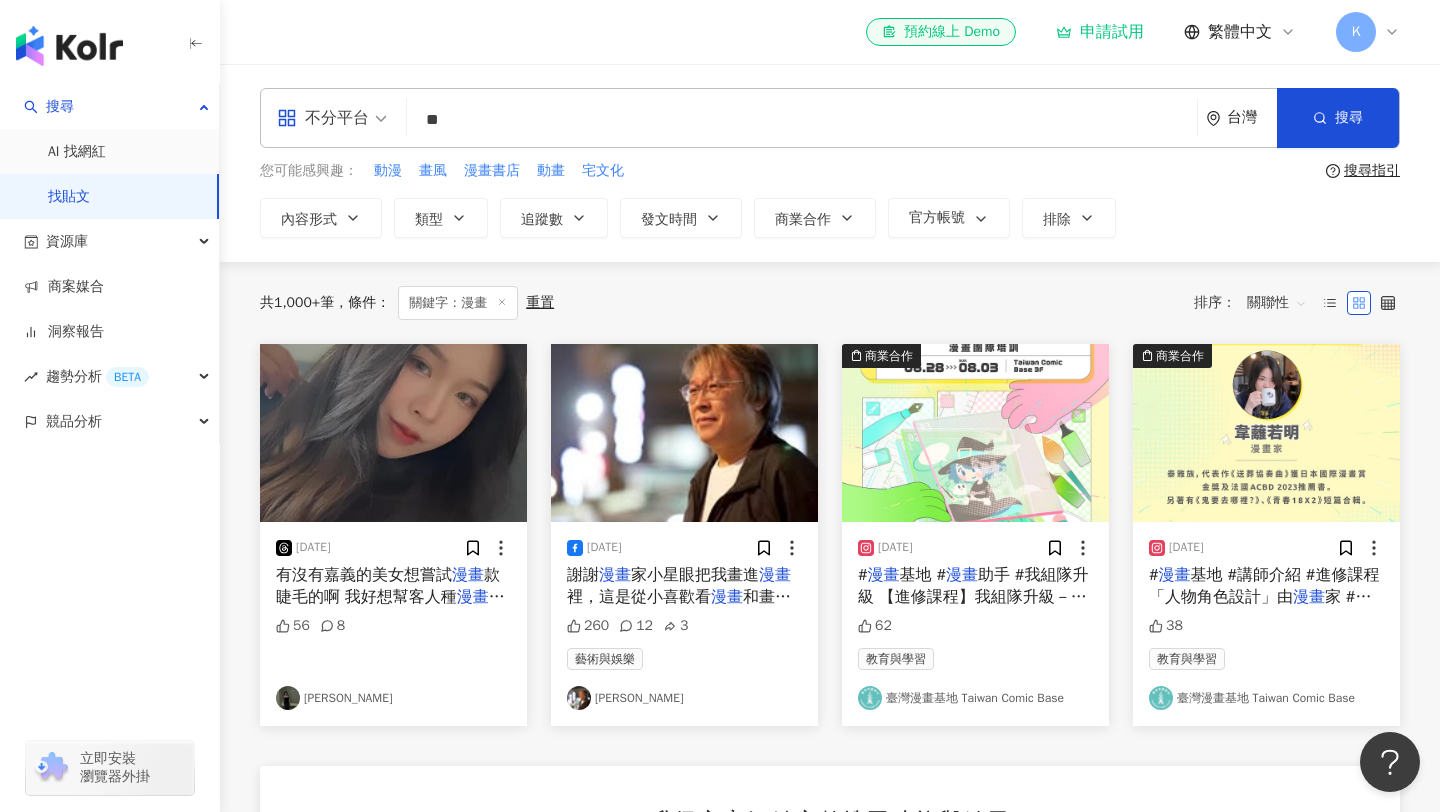 click at bounding box center [1359, 303] 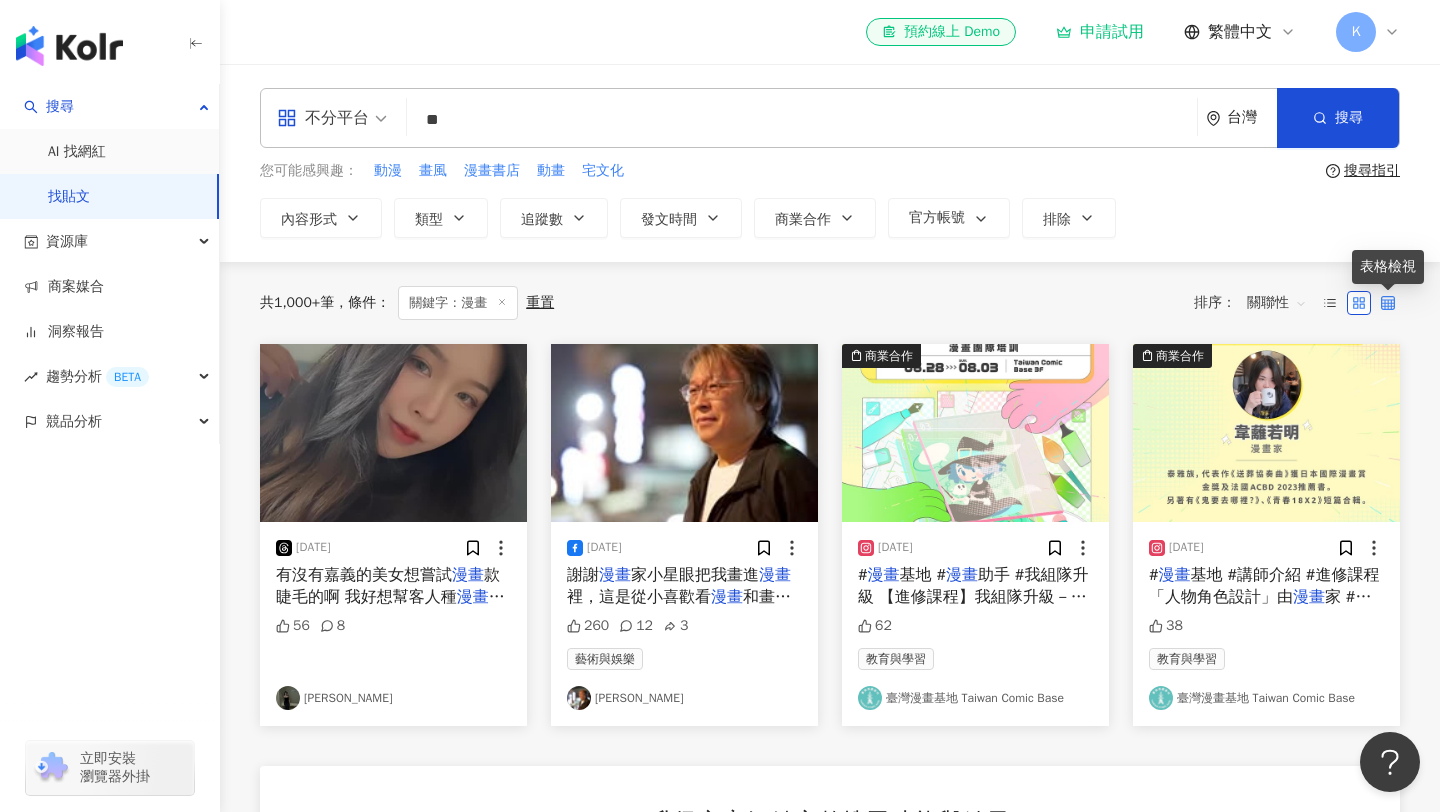 click 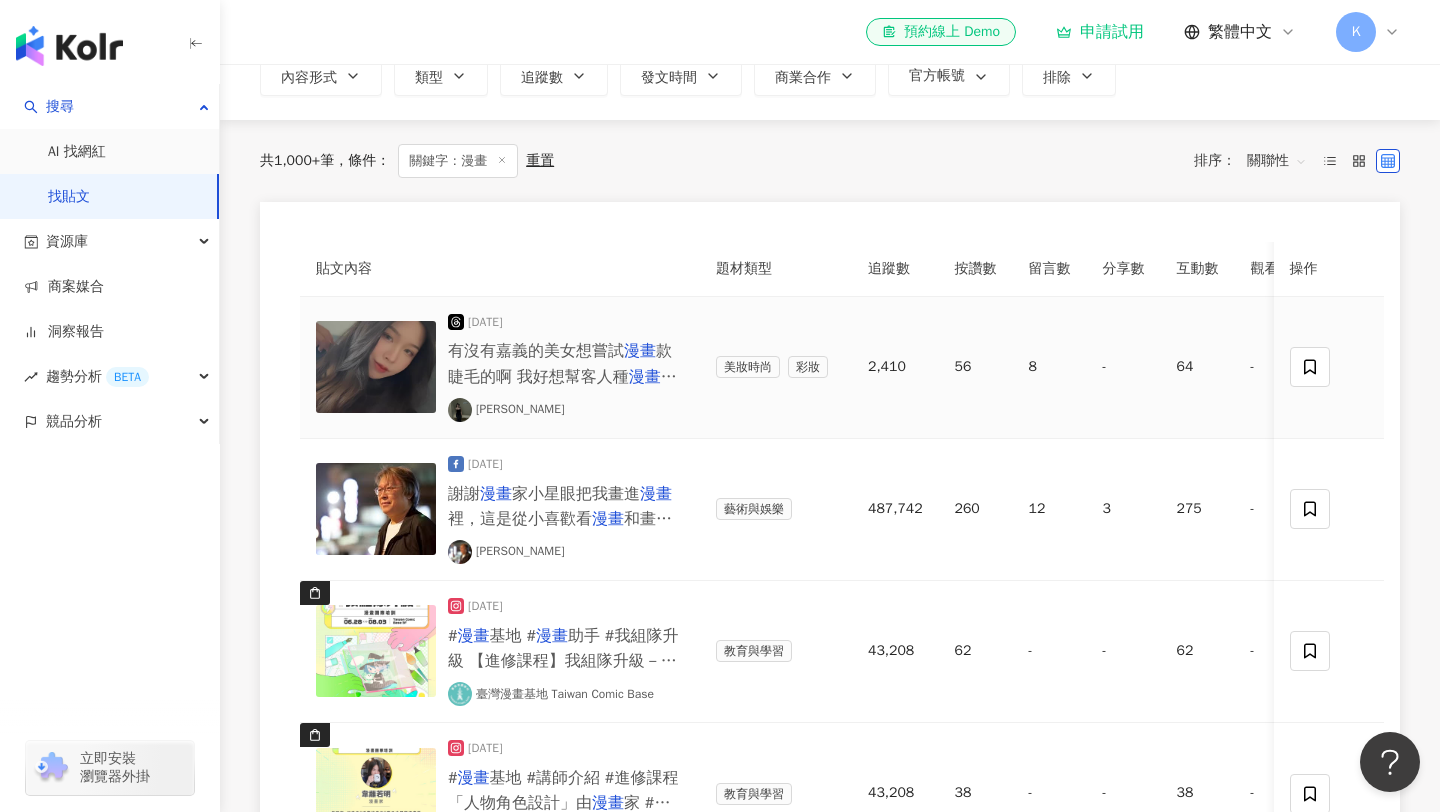 scroll, scrollTop: 0, scrollLeft: 0, axis: both 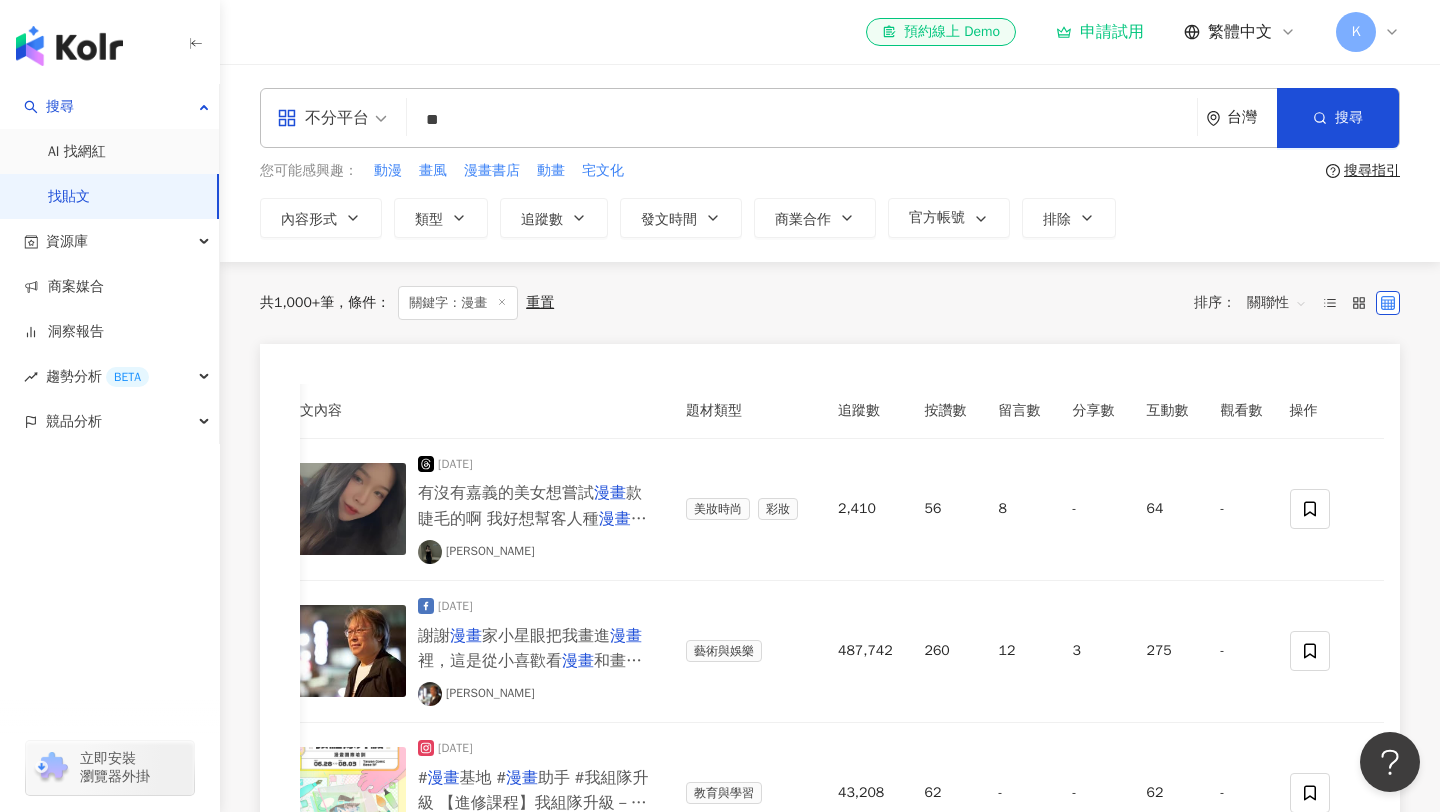 click on "1,000+" at bounding box center (297, 302) 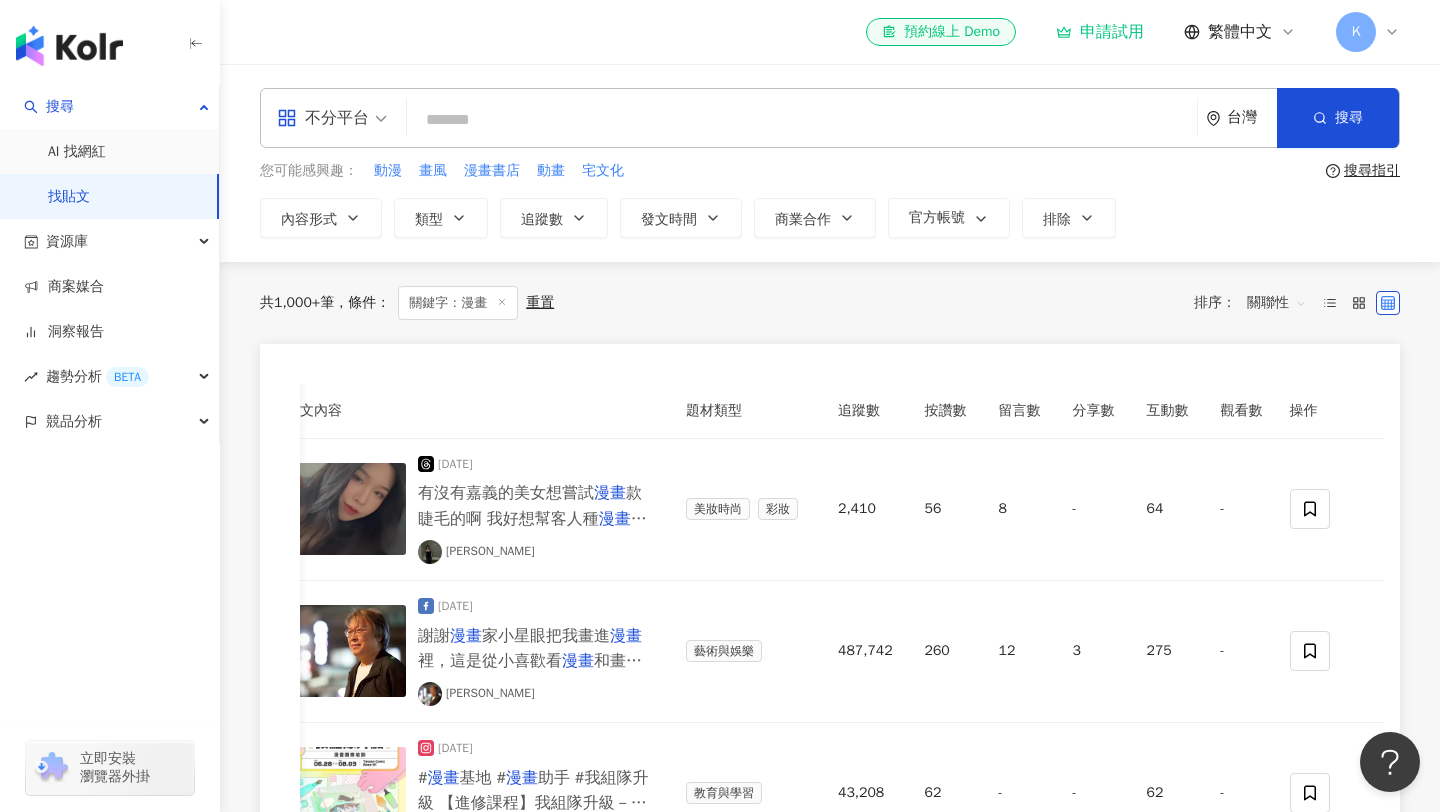 scroll, scrollTop: 0, scrollLeft: 0, axis: both 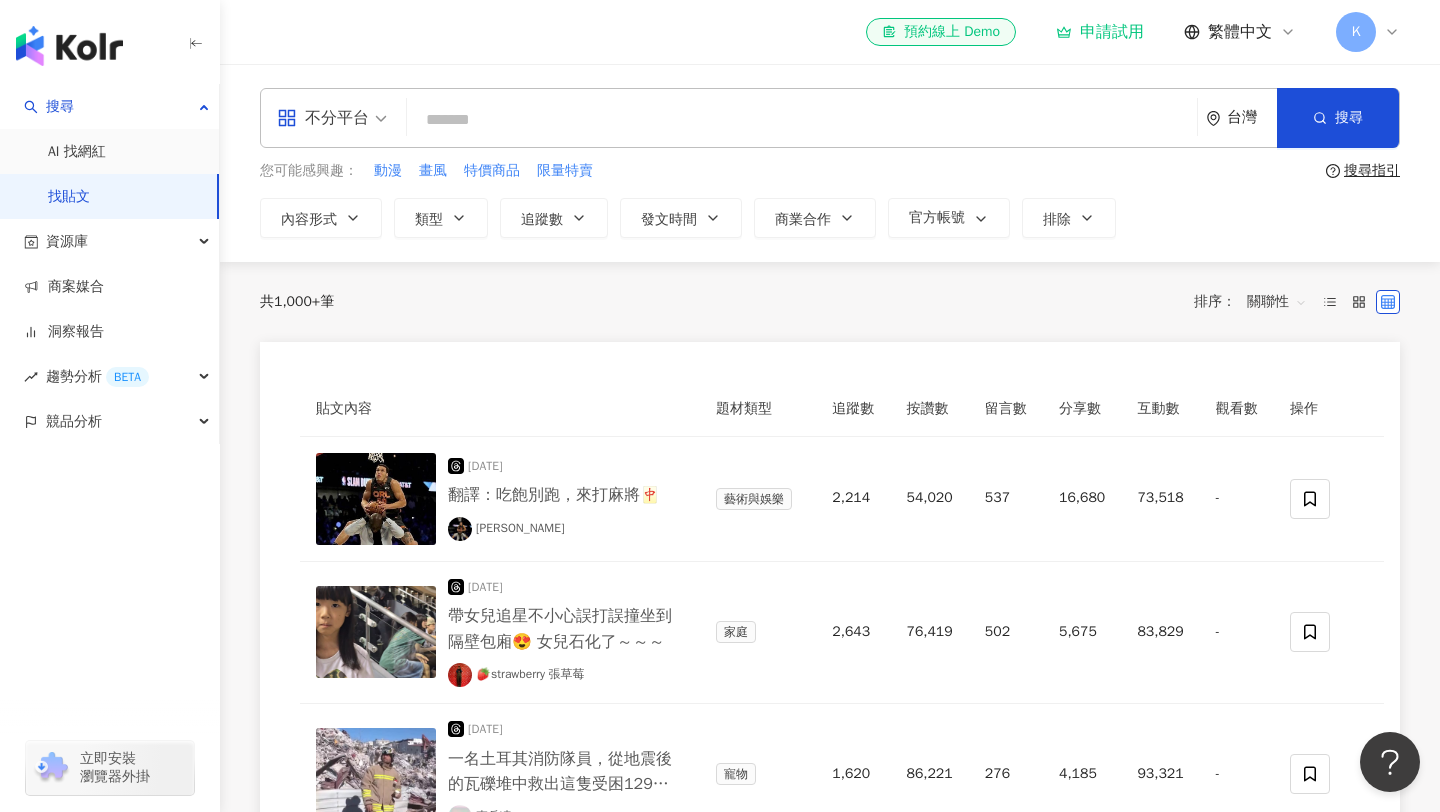 click at bounding box center (802, 119) 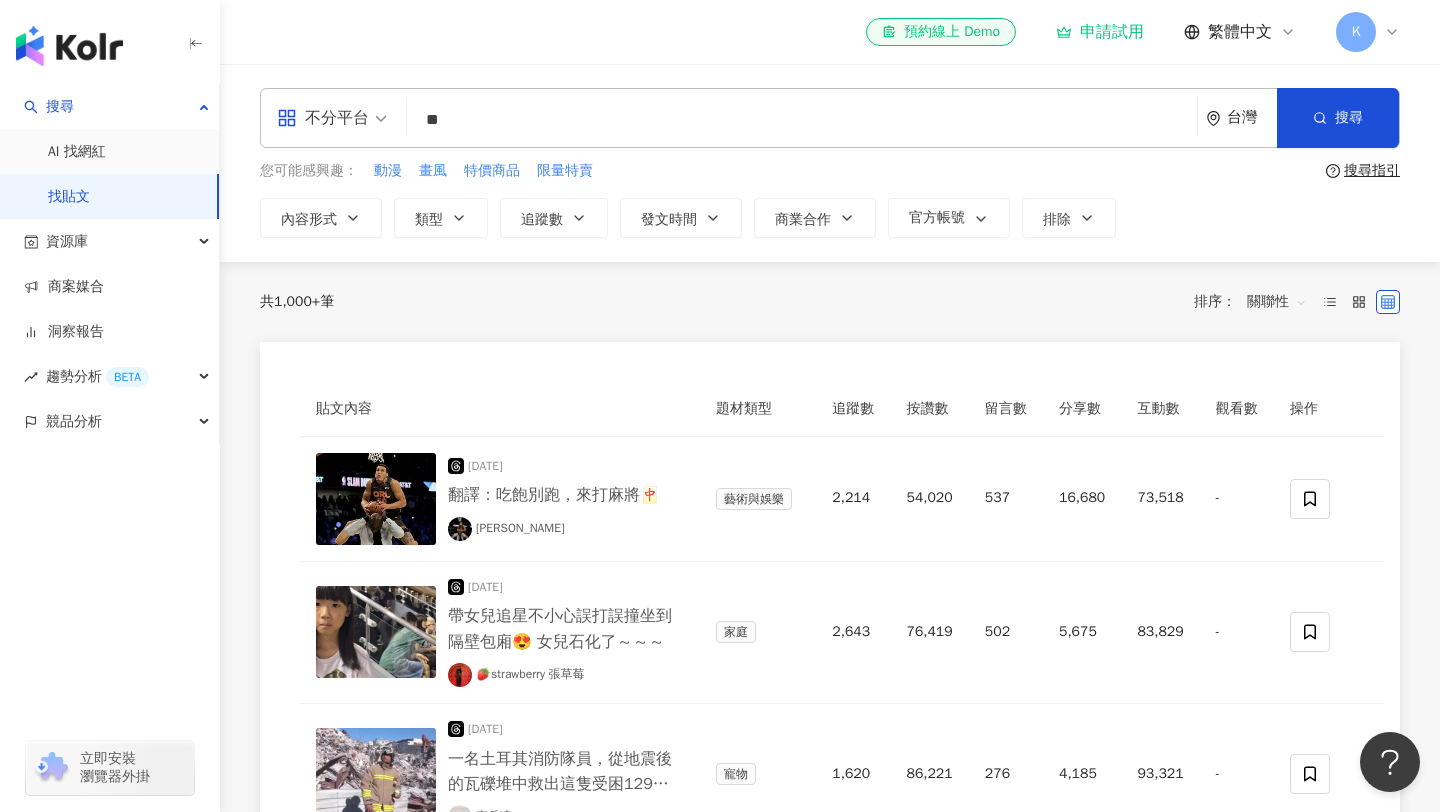 type on "**" 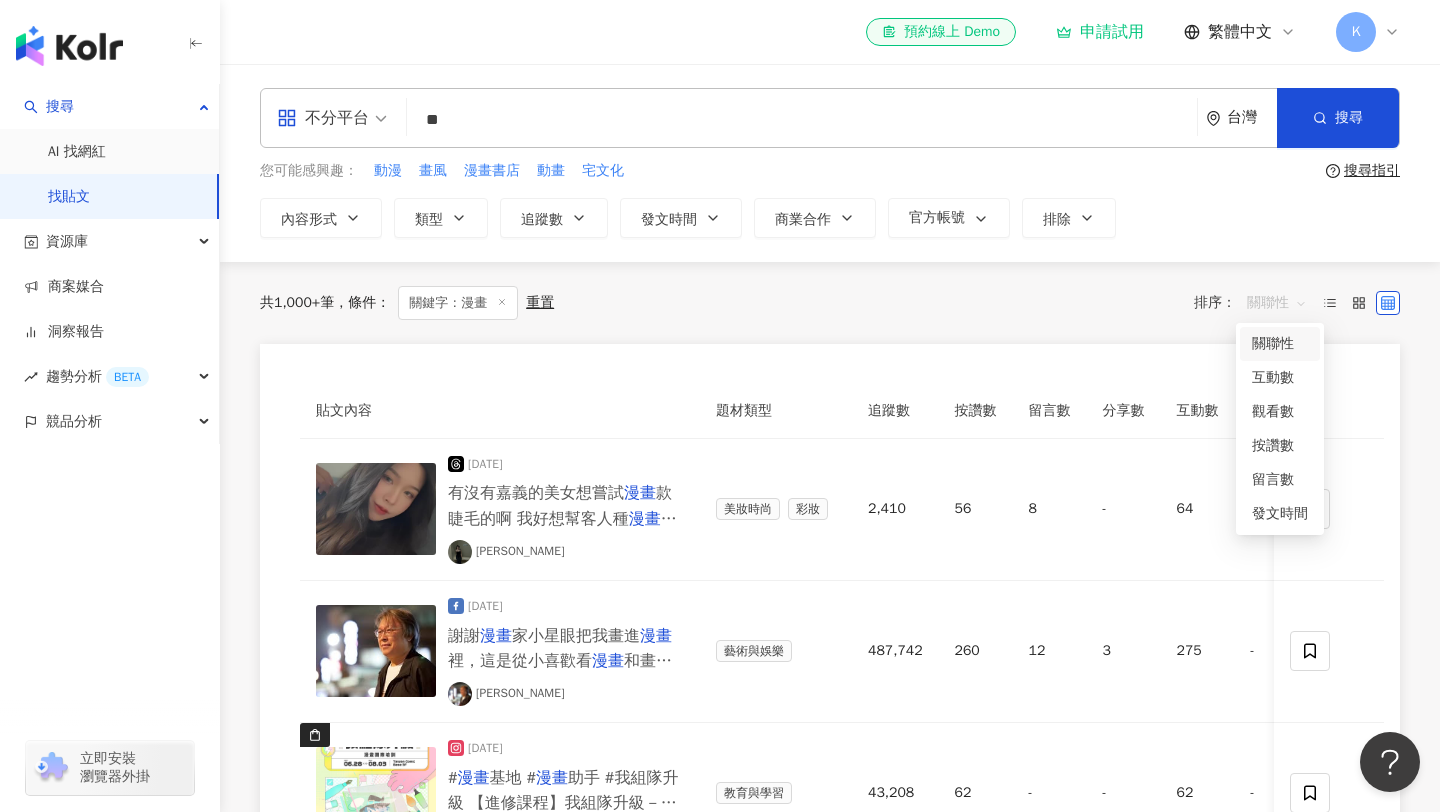 click on "關聯性" at bounding box center (1277, 303) 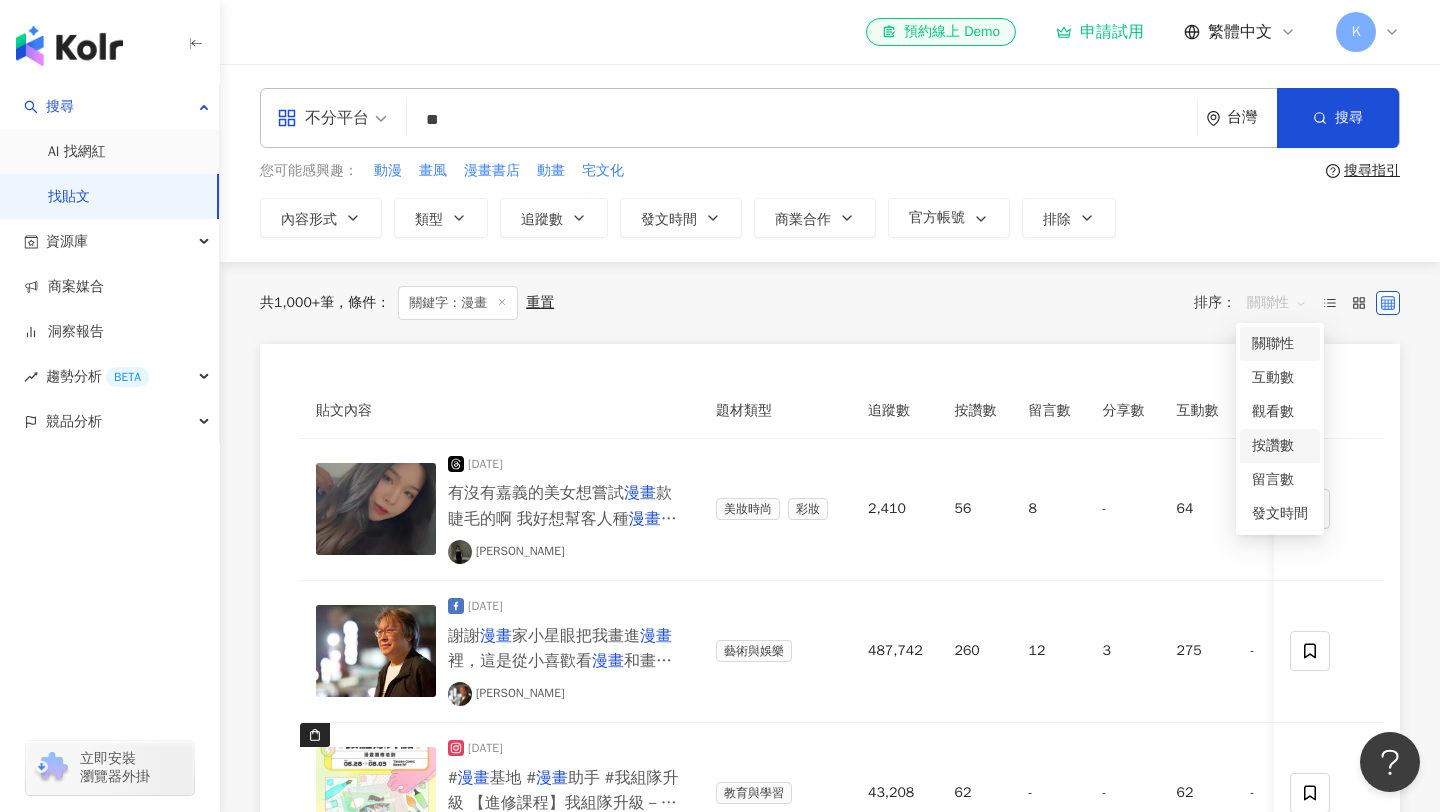 click on "按讚數" at bounding box center [1280, 446] 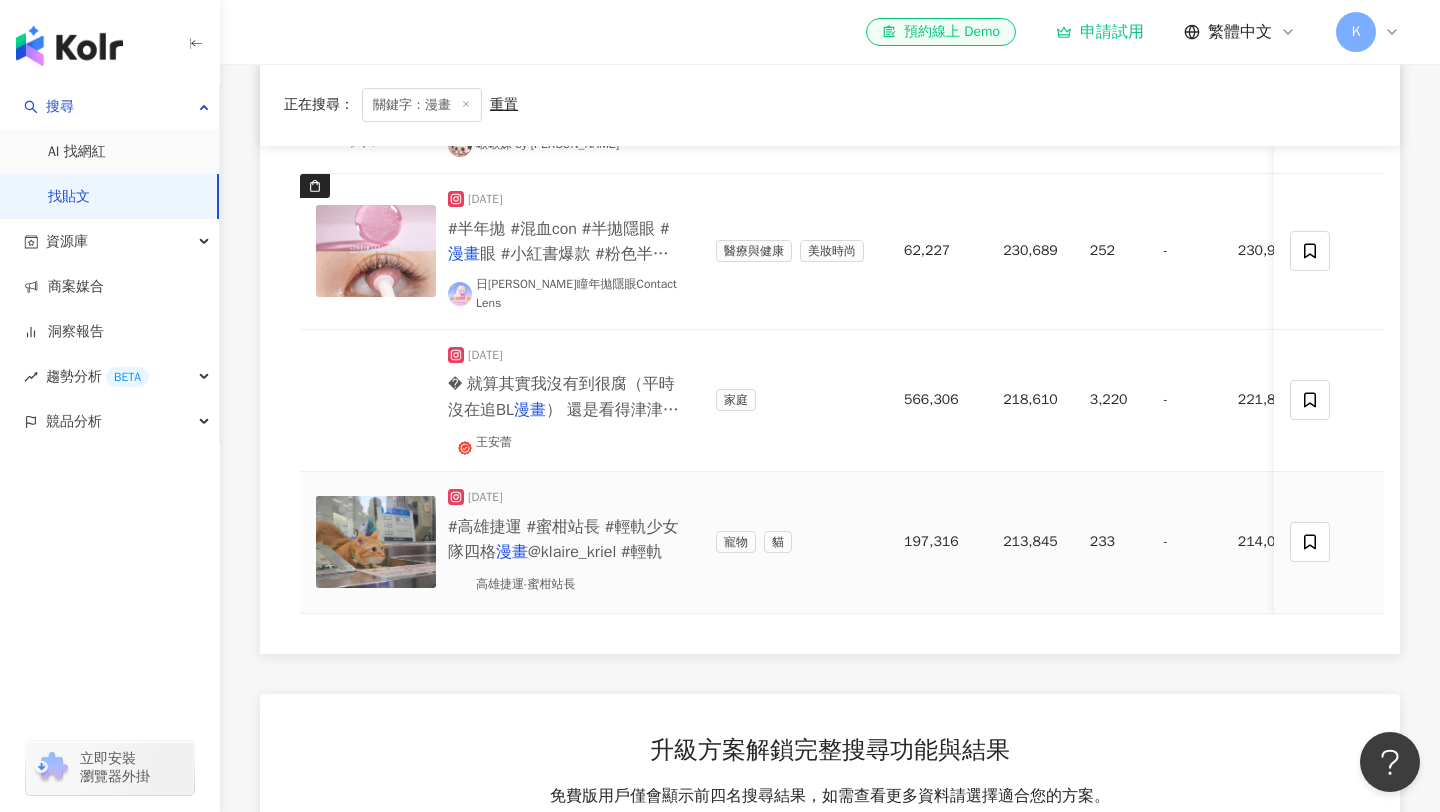 scroll, scrollTop: 393, scrollLeft: 0, axis: vertical 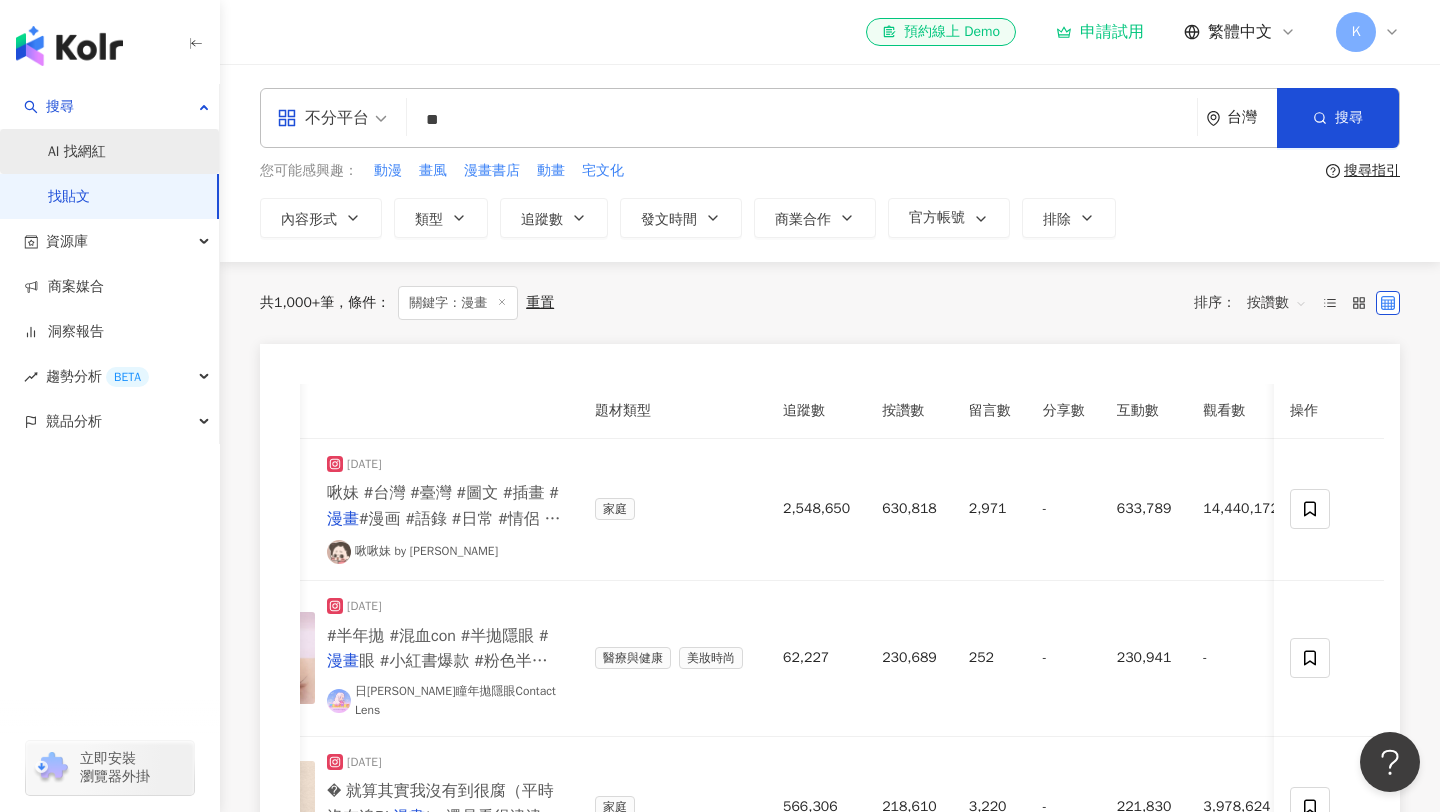 click on "AI 找網紅" at bounding box center [77, 152] 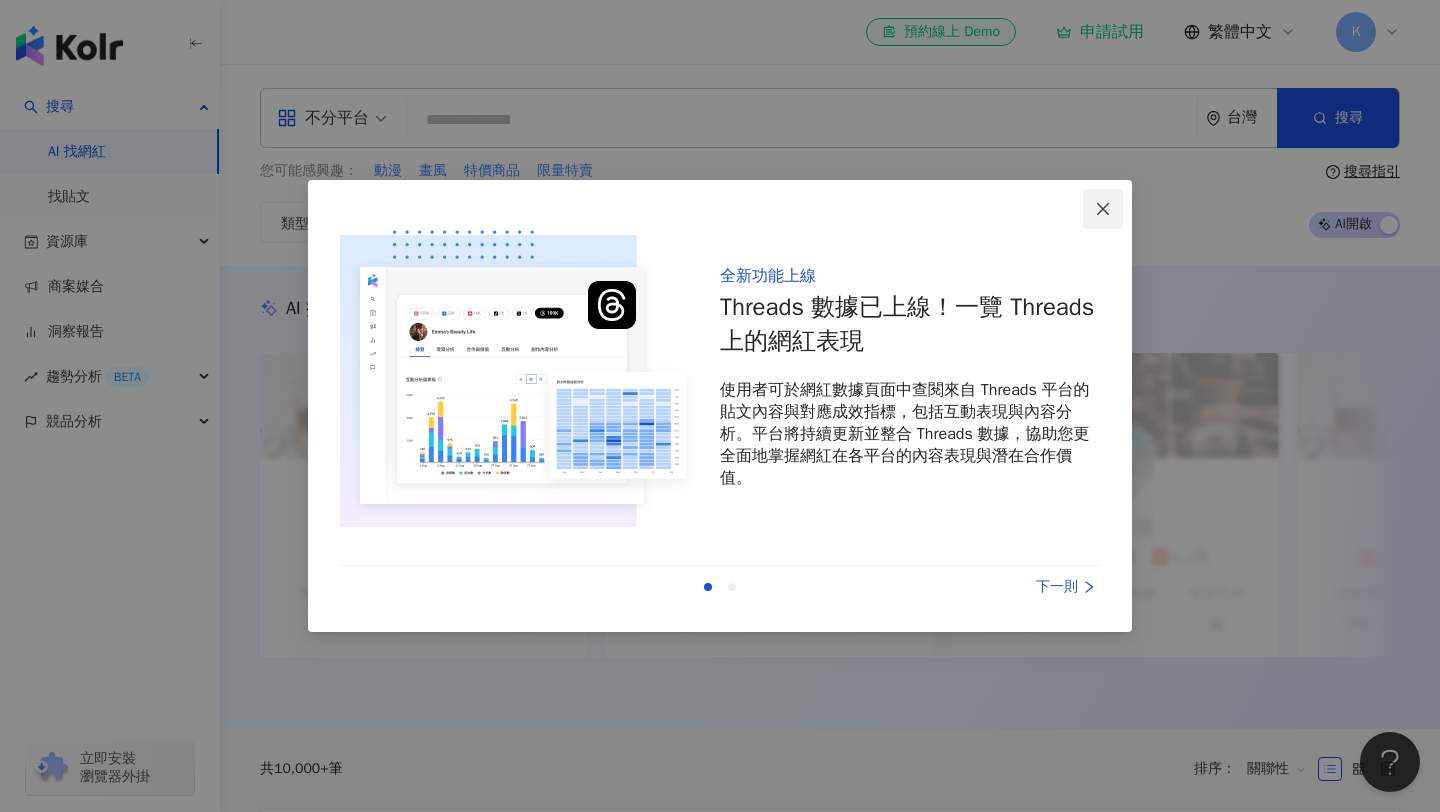click 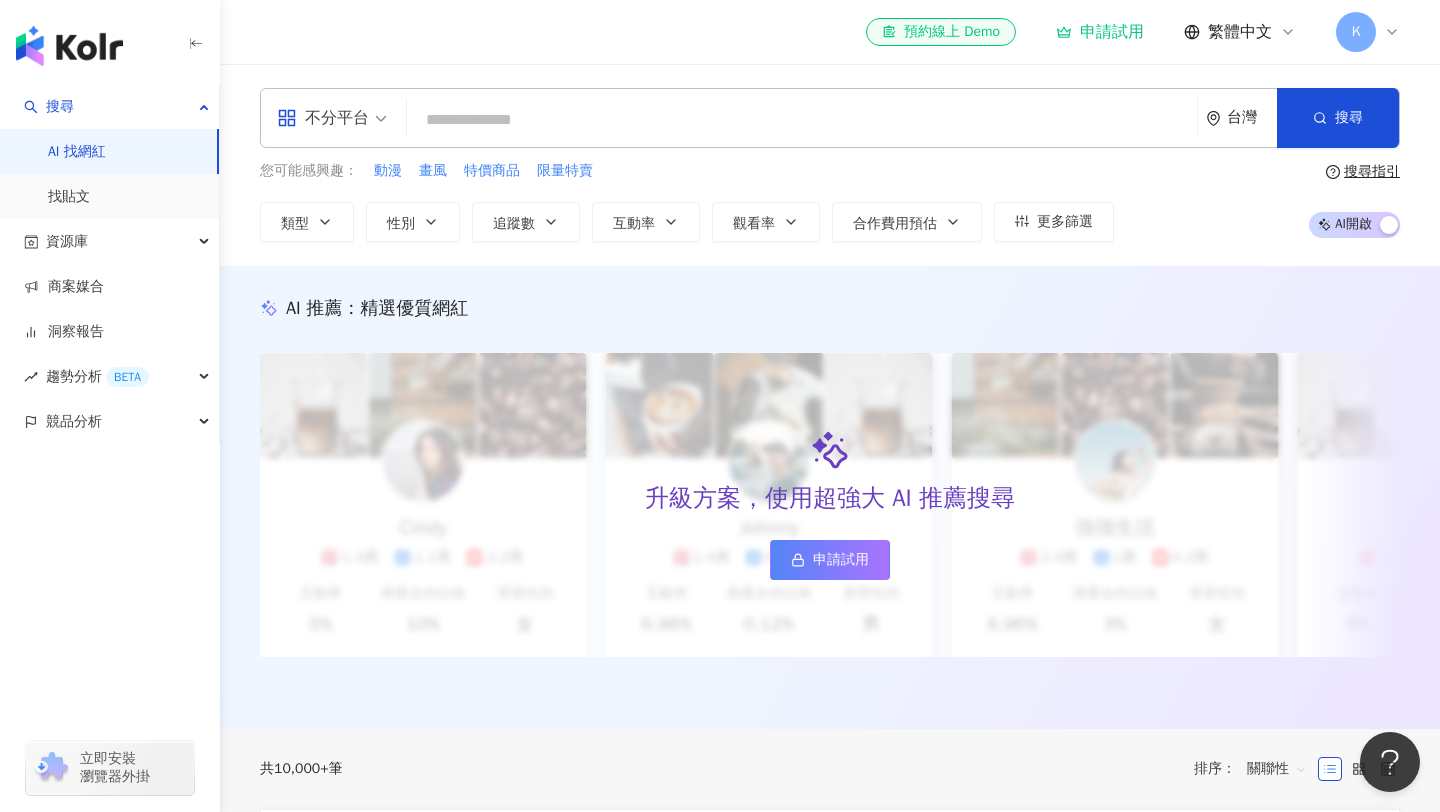 click at bounding box center [802, 120] 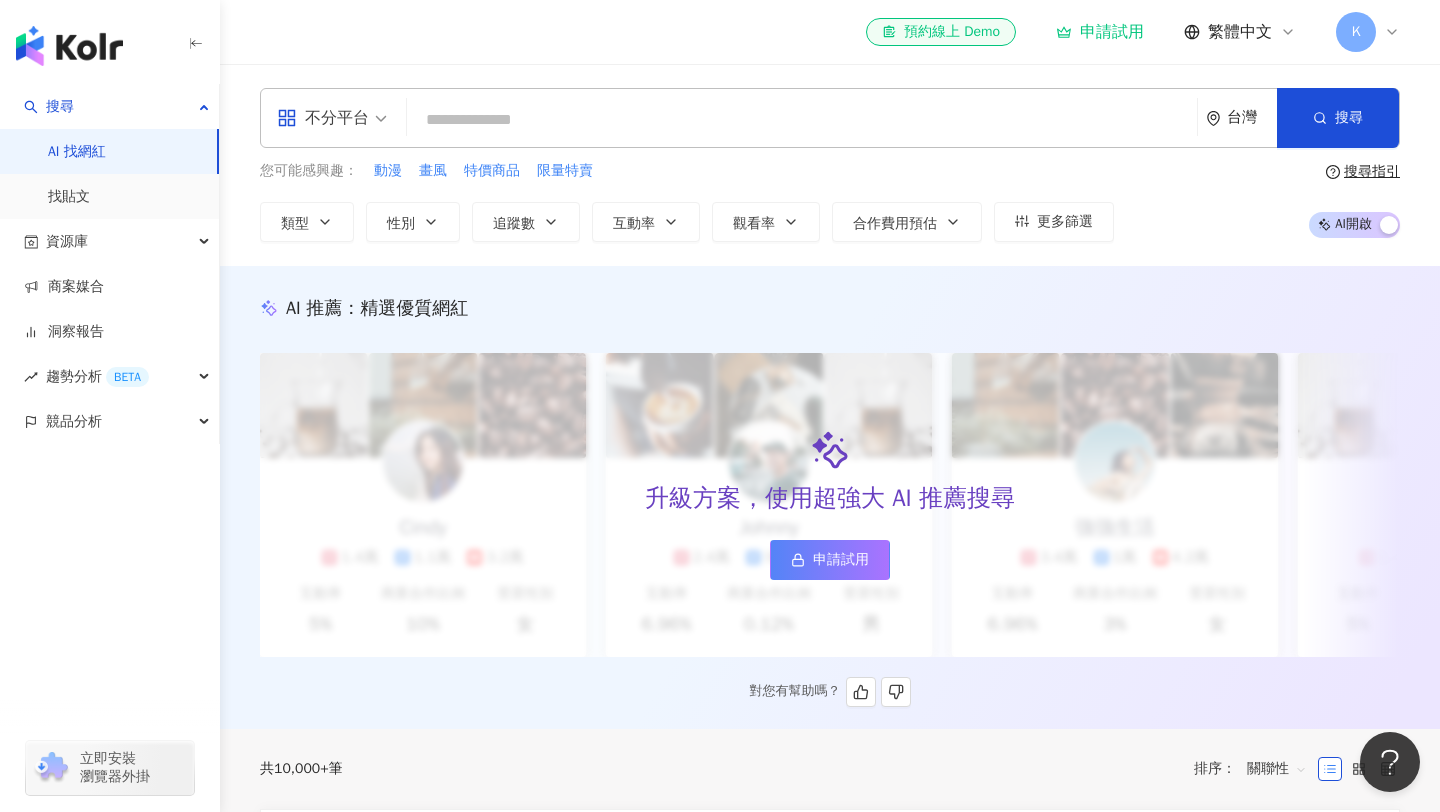 click on "升級方案，使用超強大 AI 推薦搜尋 申請試用" at bounding box center (830, 505) 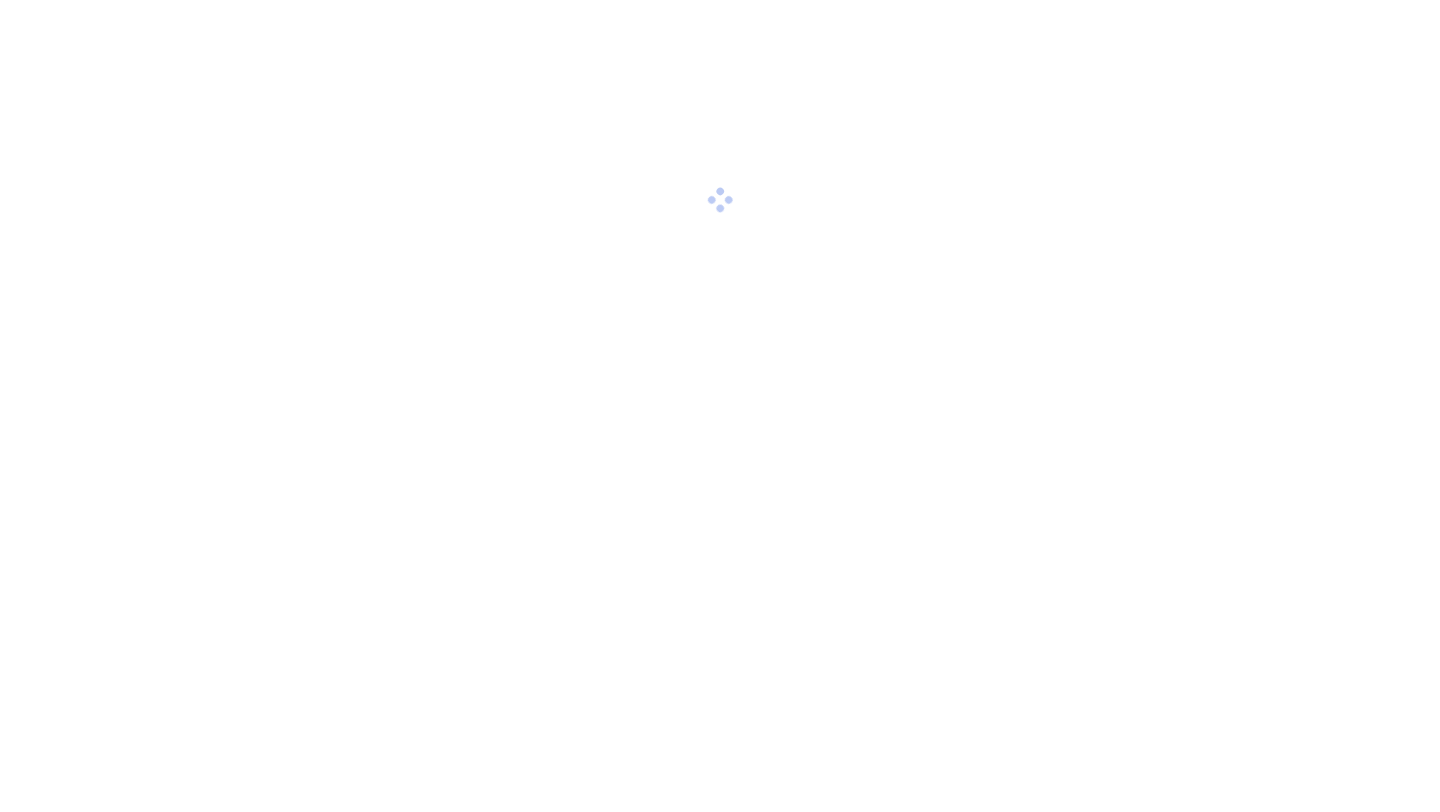 scroll, scrollTop: 0, scrollLeft: 0, axis: both 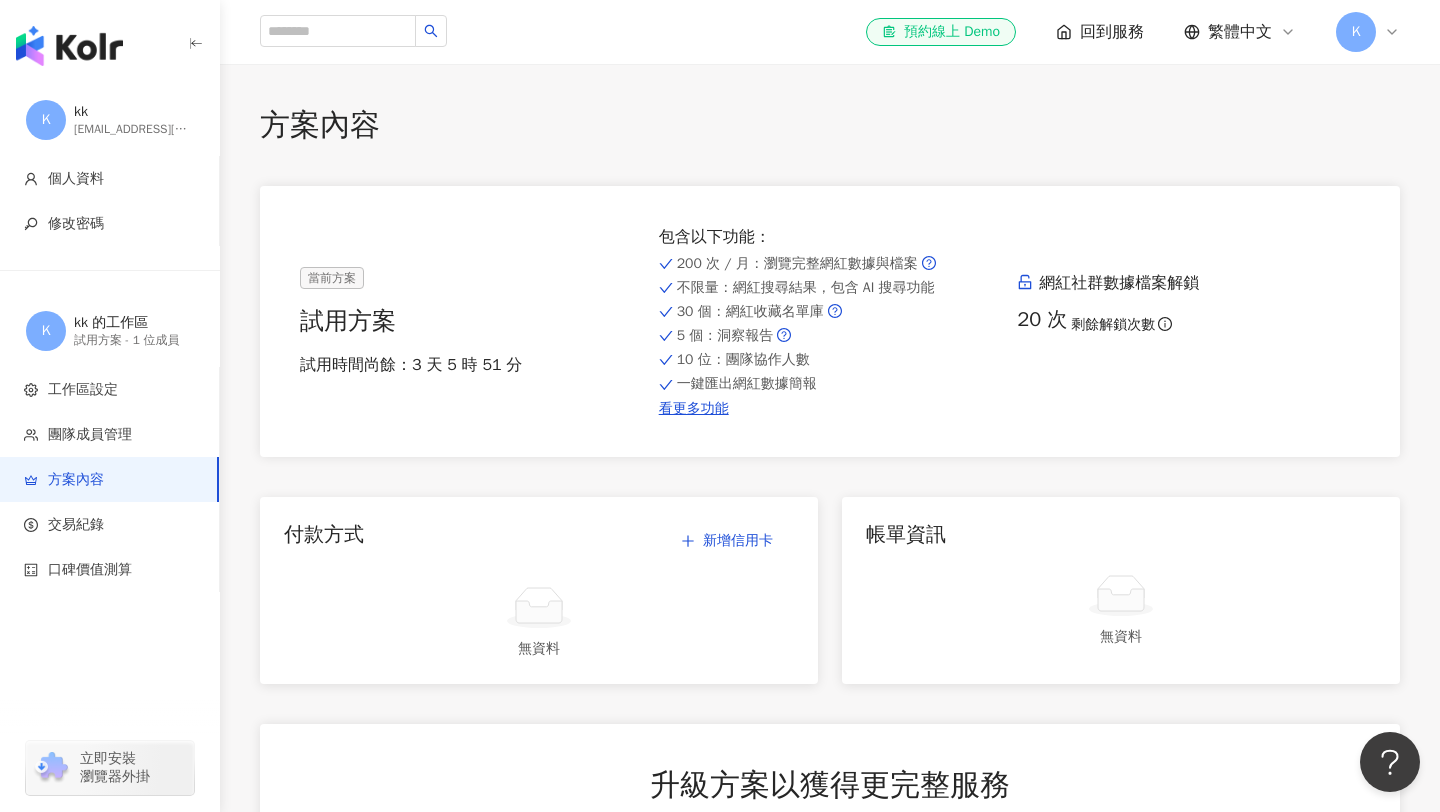 click on "el-icon-cs 預約線上 Demo 回到服務 繁體中文 K" at bounding box center [830, 32] 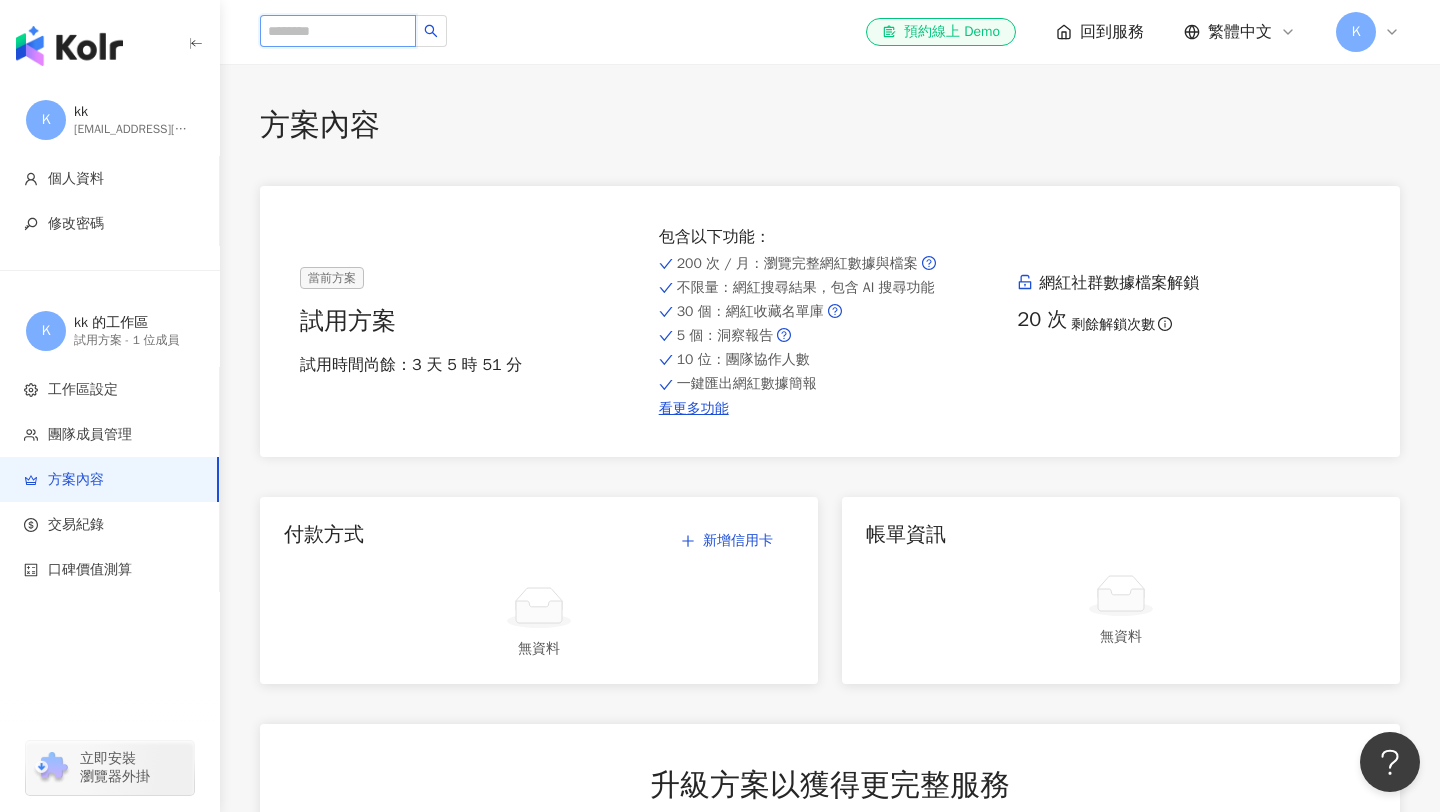 click at bounding box center (338, 31) 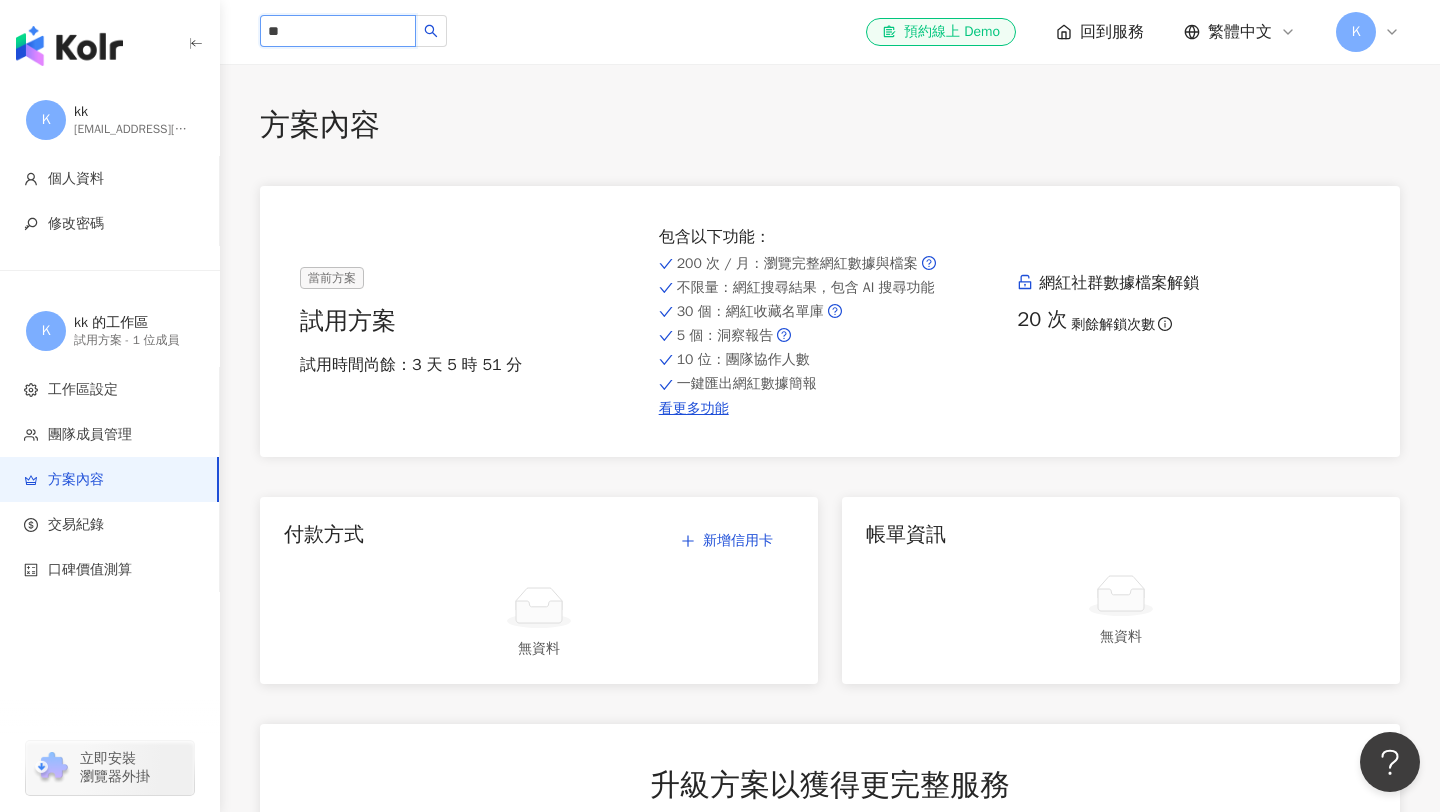 type on "**" 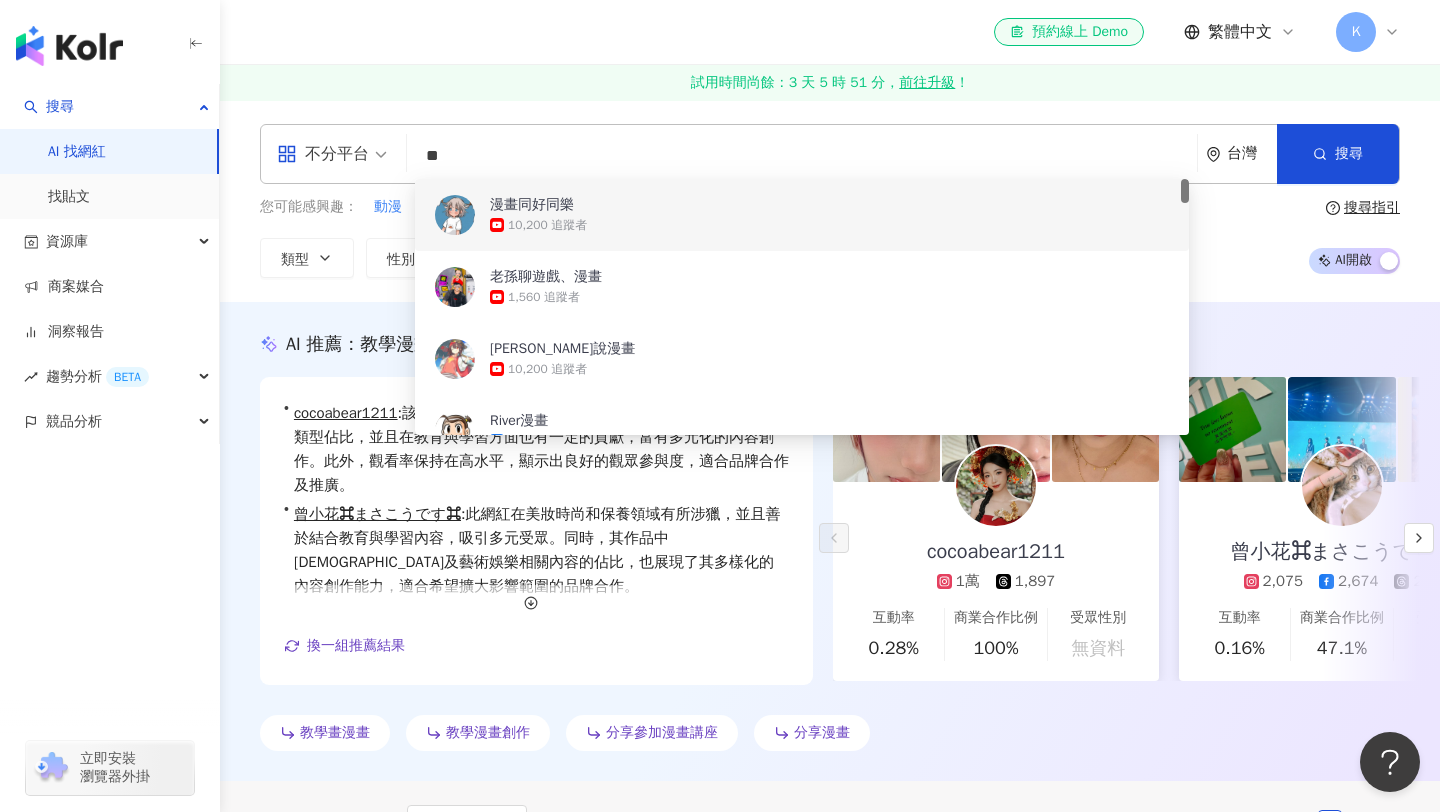 click on "您可能感興趣： 動漫  畫風  漫畫書店  動畫  宅文化  類型 性別 追蹤數 互動率 觀看率 合作費用預估  更多篩選 搜尋指引 AI  開啟 AI  關閉" at bounding box center (830, 237) 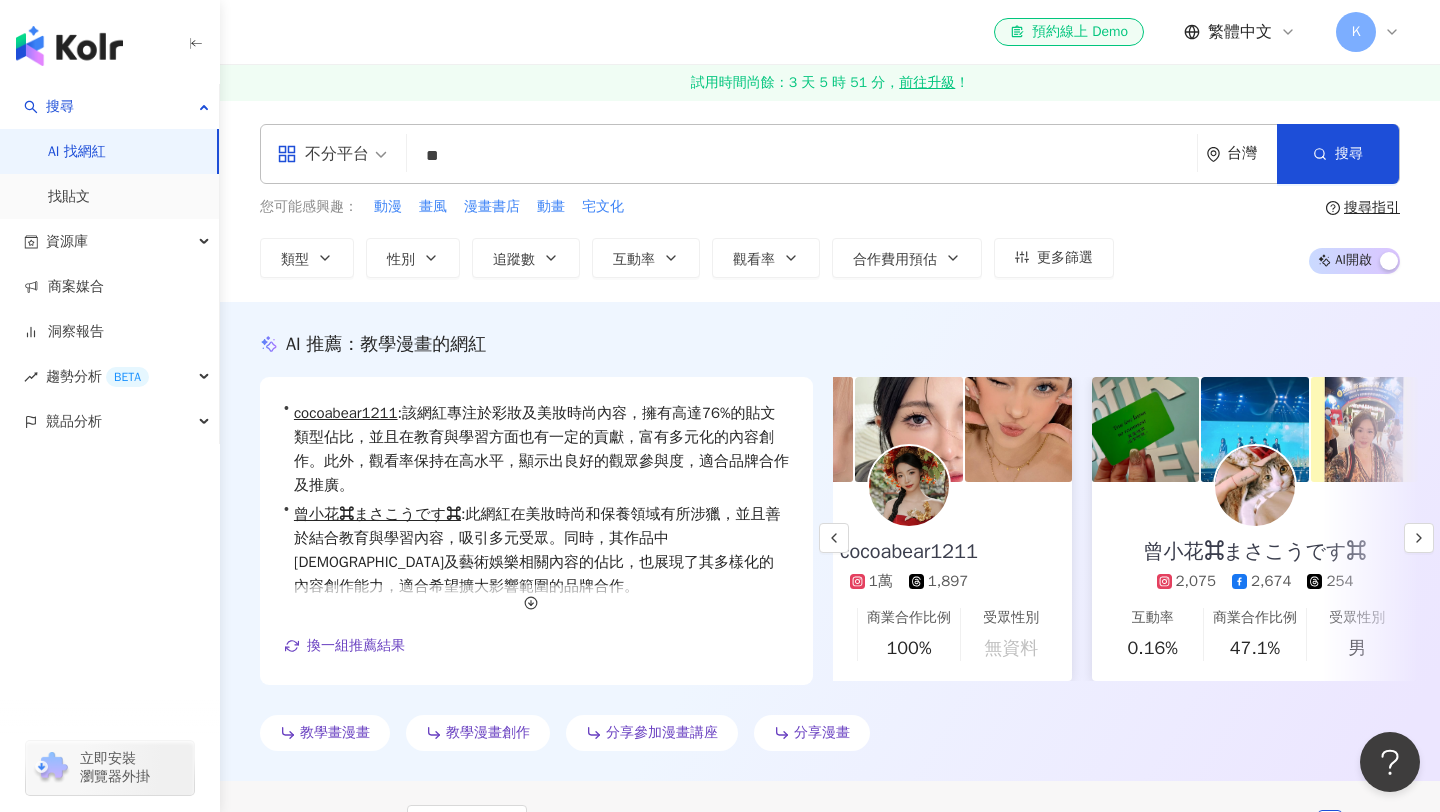 scroll, scrollTop: 0, scrollLeft: 92, axis: horizontal 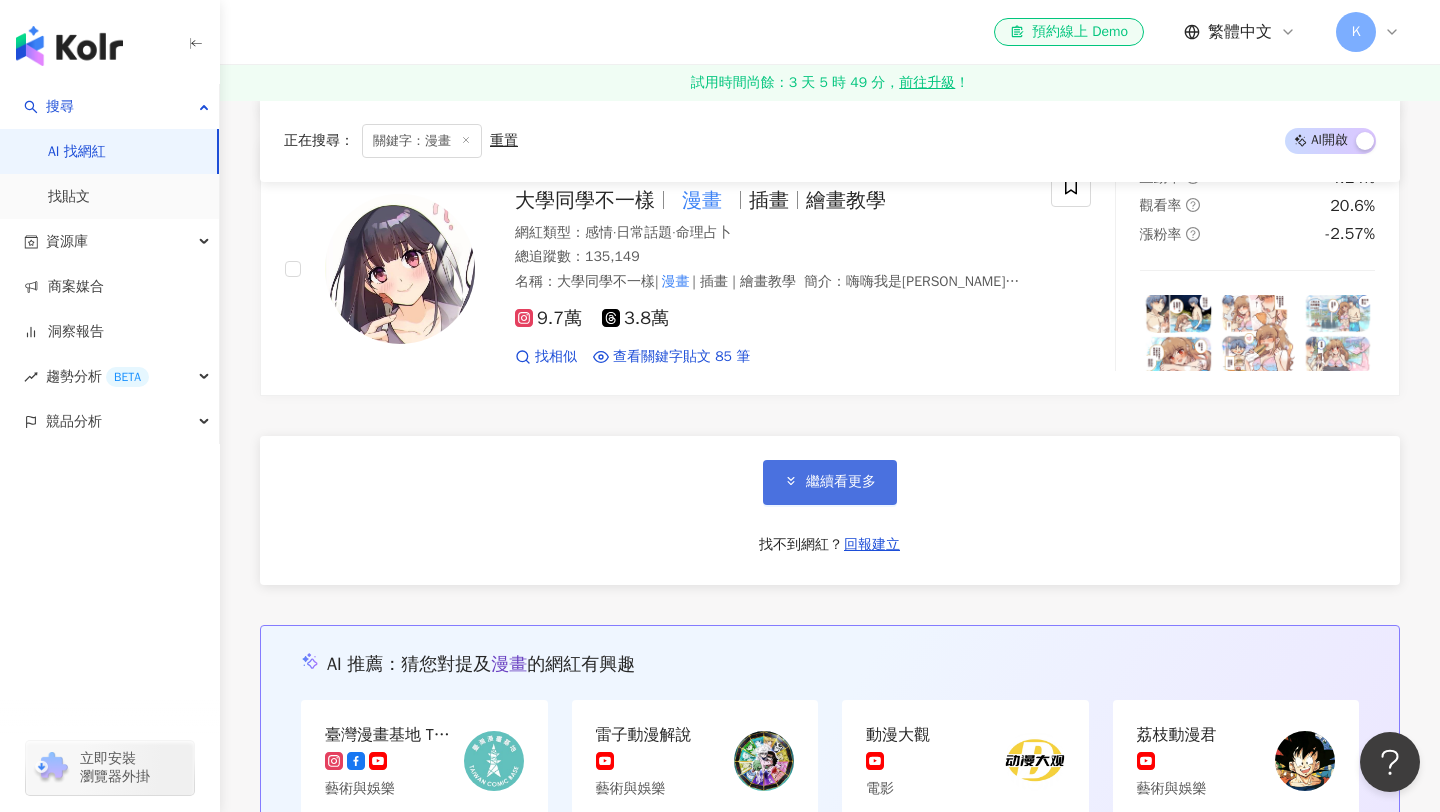 click on "繼續看更多" at bounding box center [830, 482] 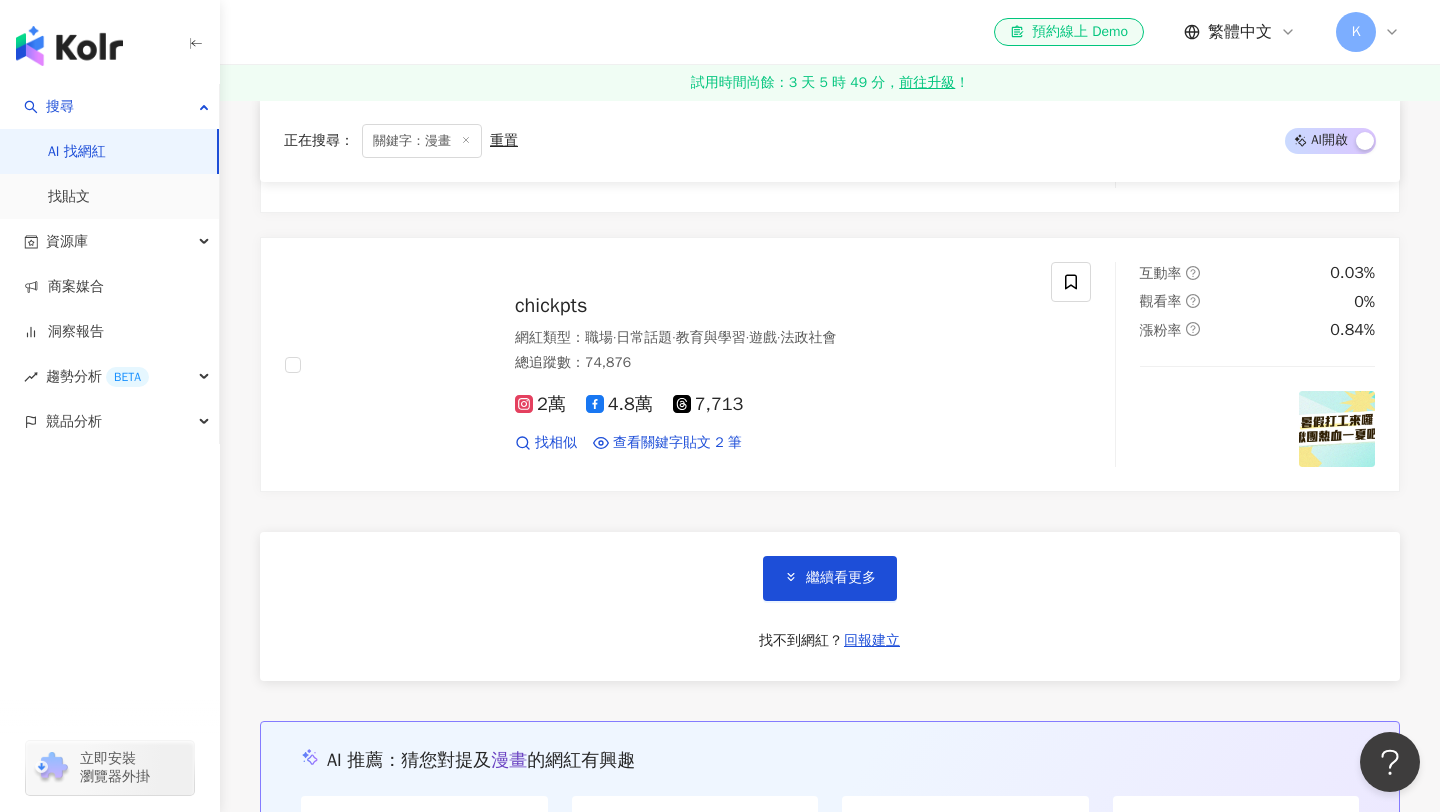 scroll, scrollTop: 6917, scrollLeft: 0, axis: vertical 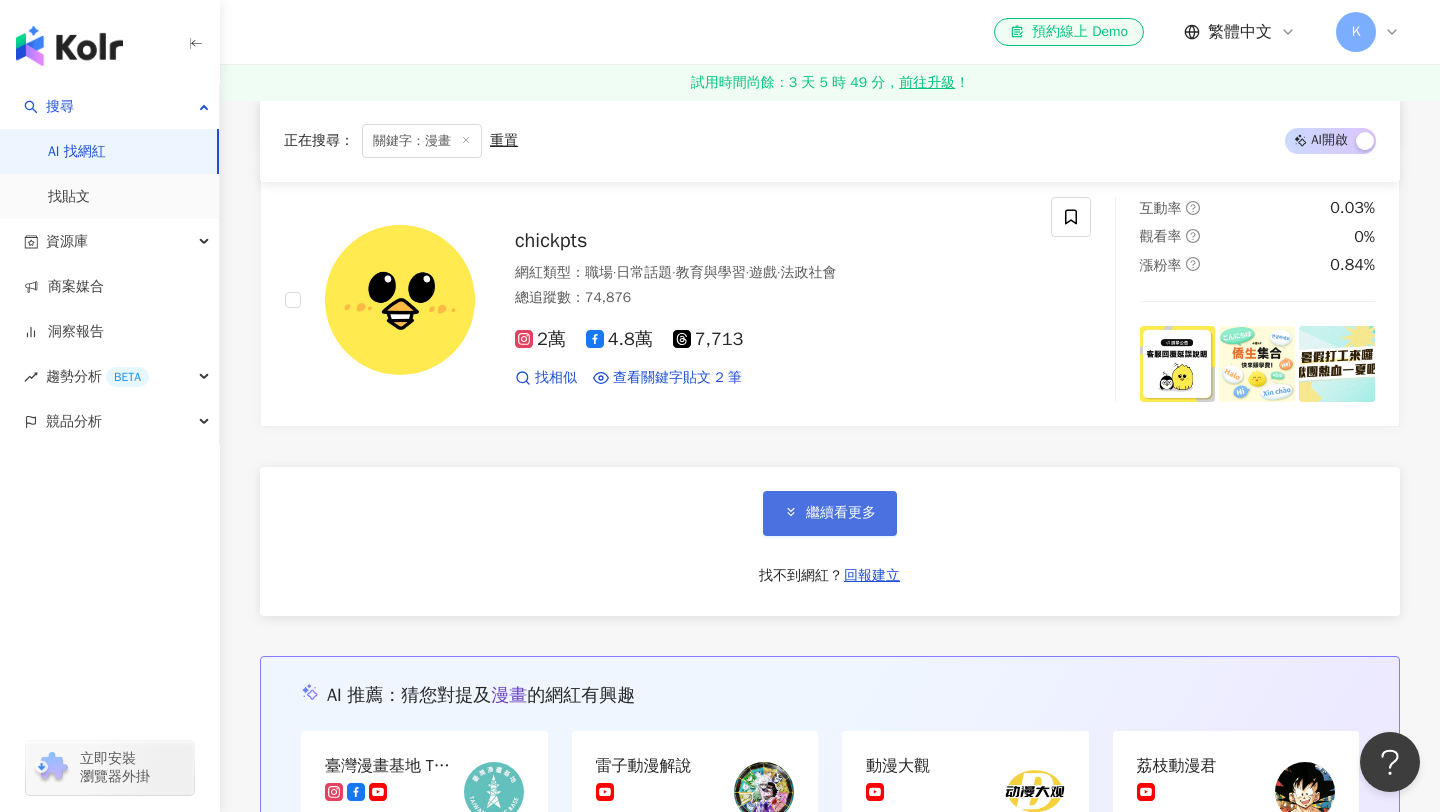 click on "繼續看更多" at bounding box center [830, 513] 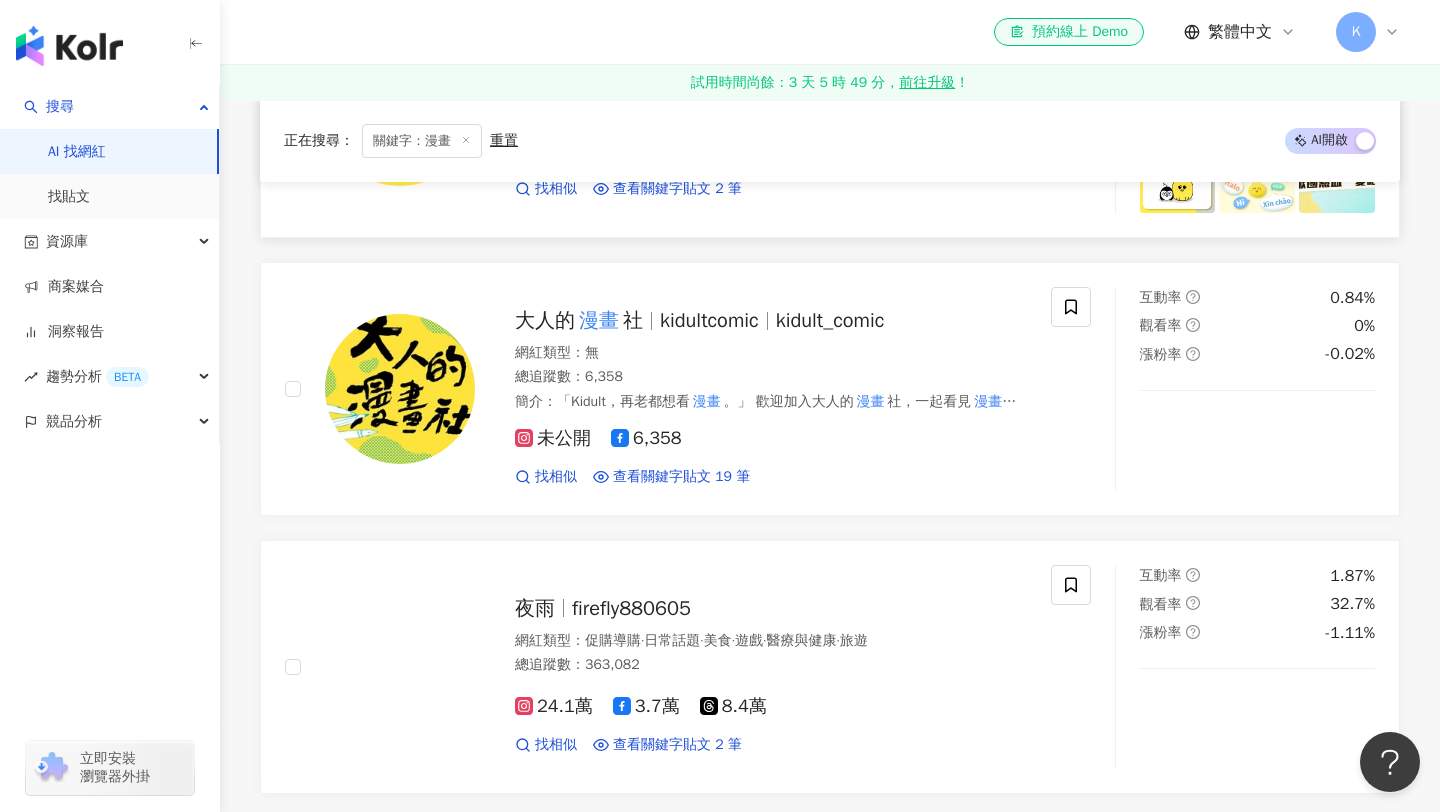 scroll, scrollTop: 7115, scrollLeft: 0, axis: vertical 